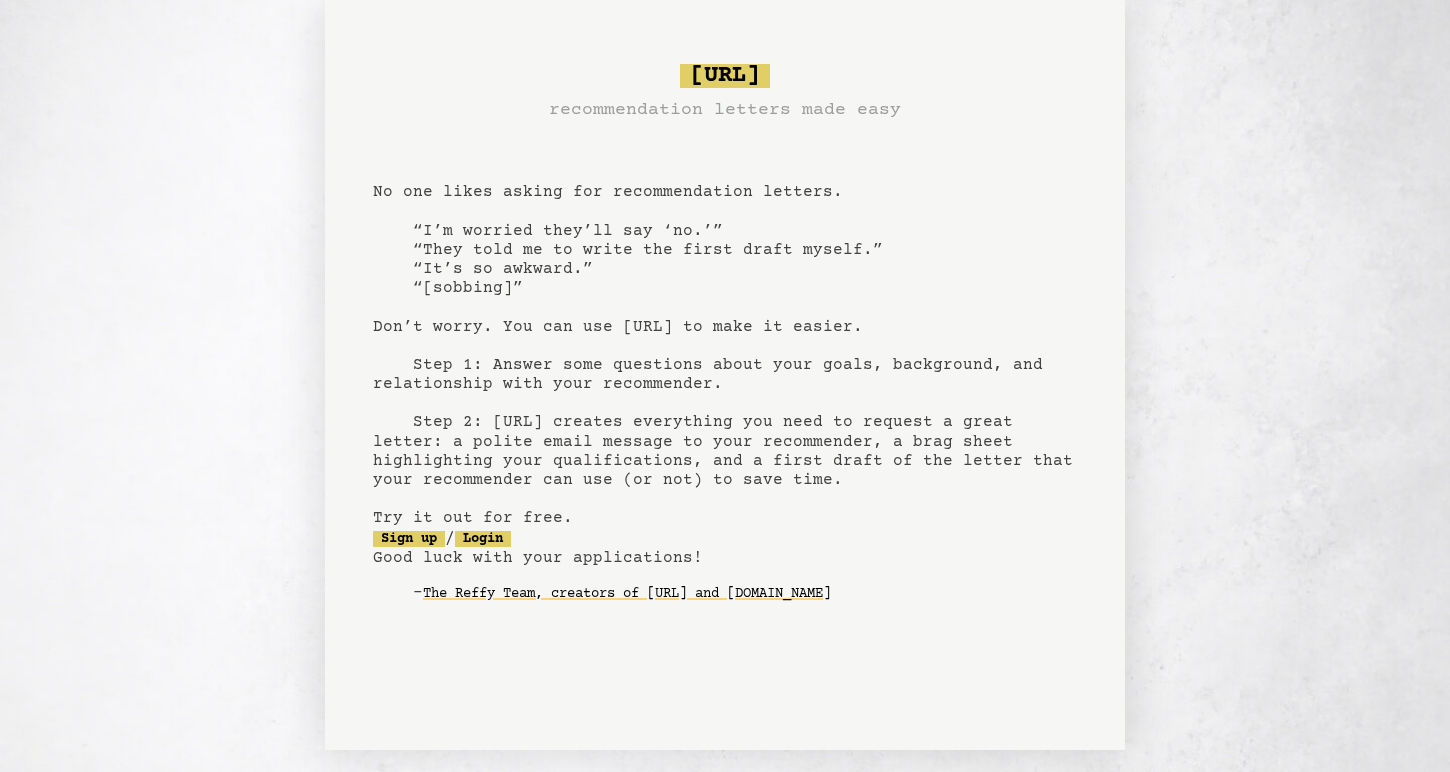 scroll, scrollTop: 0, scrollLeft: 0, axis: both 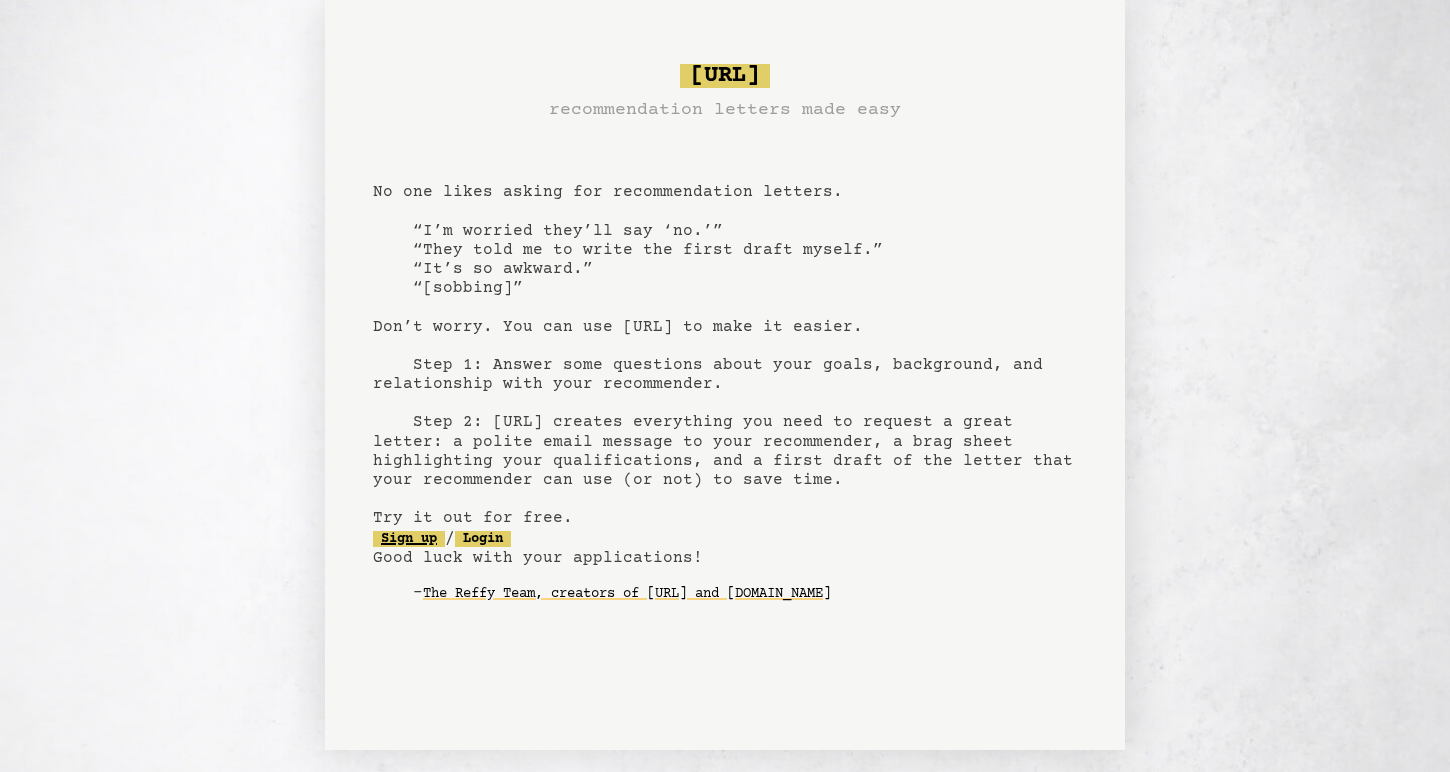 click on "Sign up" at bounding box center (409, 539) 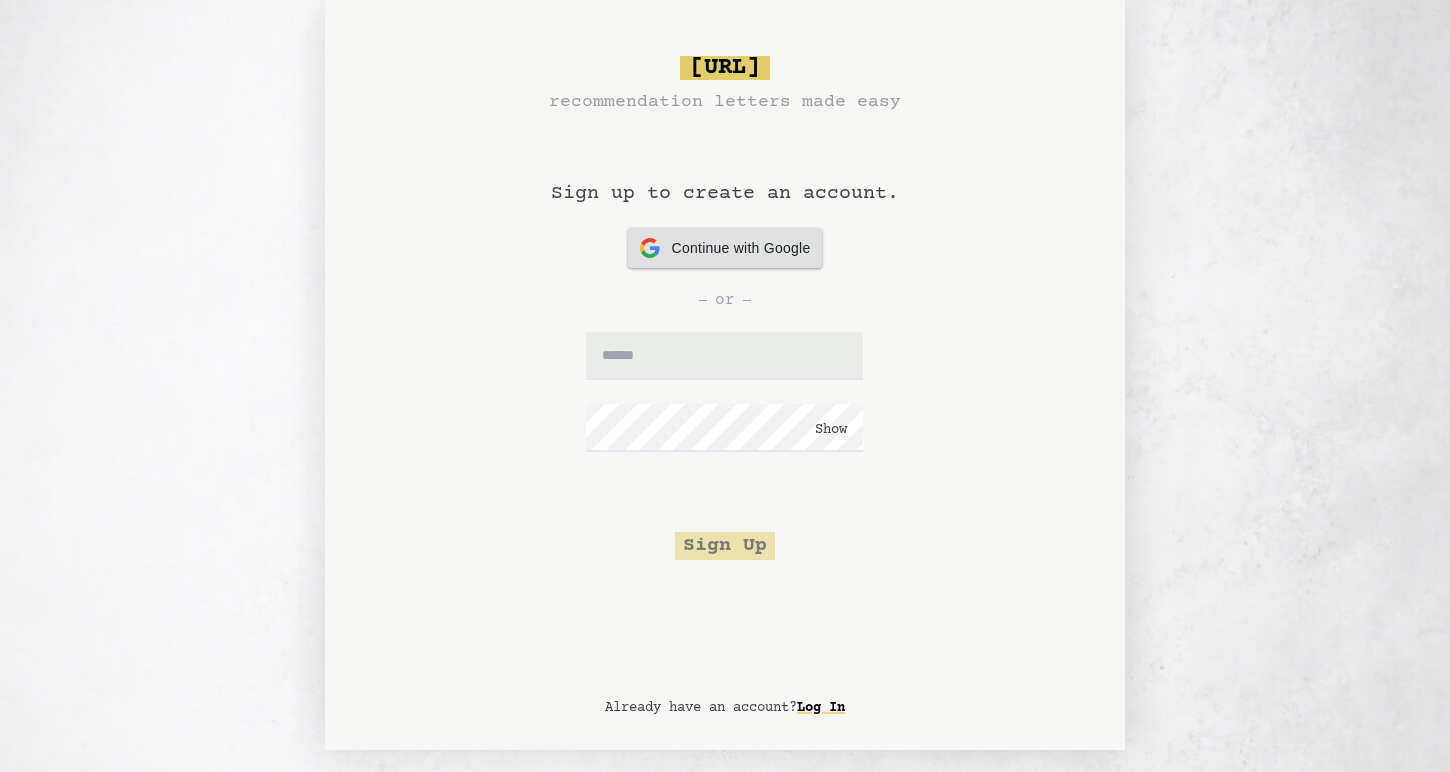 click on "Continue with Google   Continue with Google" at bounding box center [725, 248] 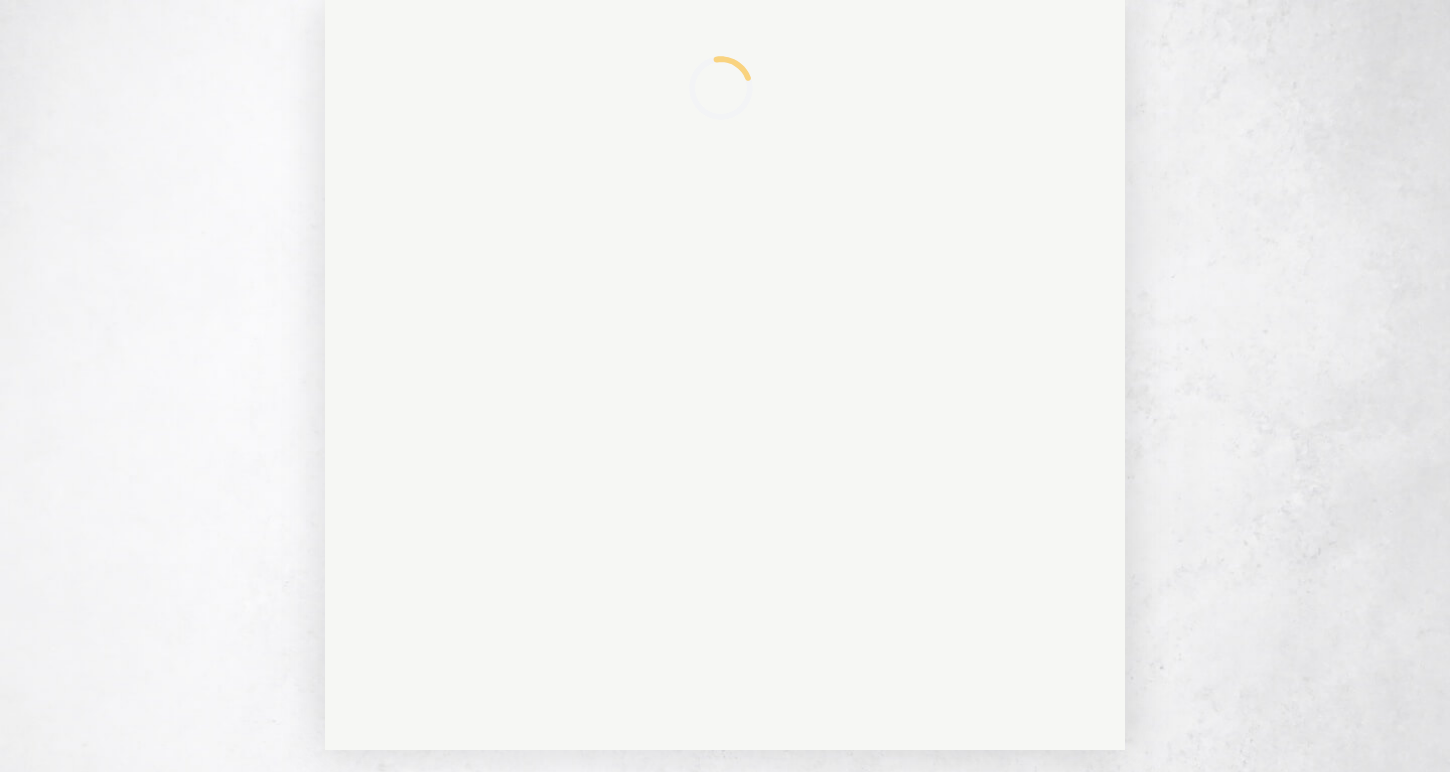 scroll, scrollTop: 0, scrollLeft: 0, axis: both 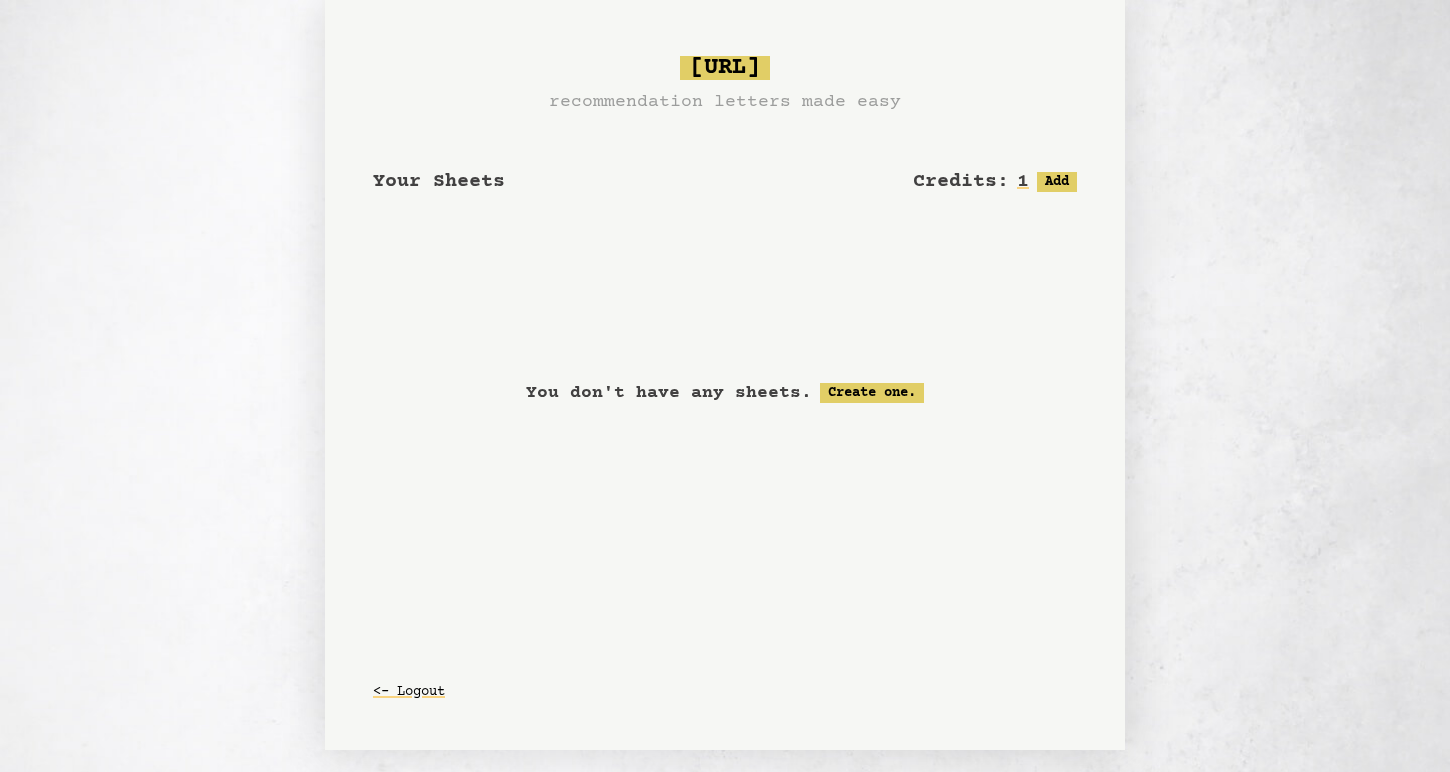 click on "You don't have any sheets.   Create one." at bounding box center [725, 393] 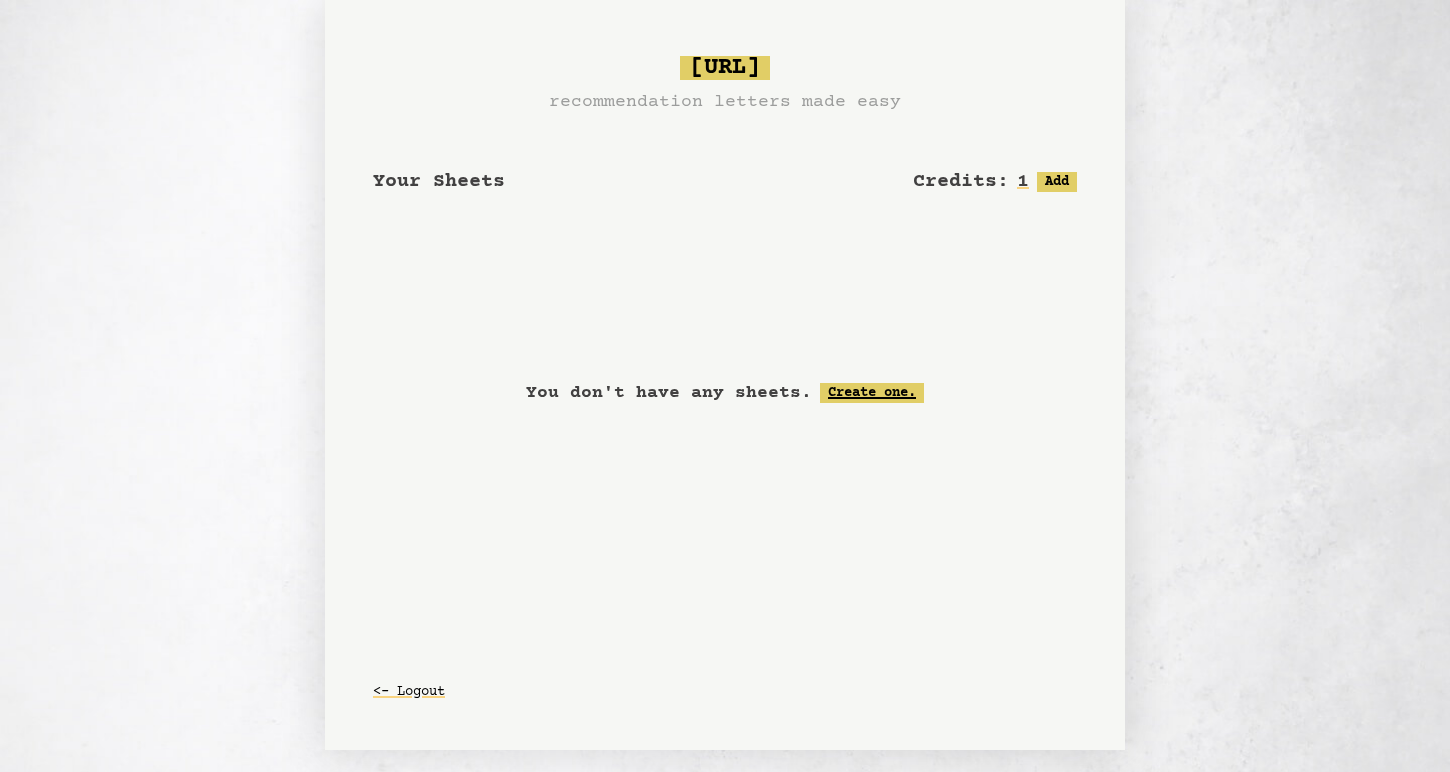 click on "Create one." at bounding box center (872, 393) 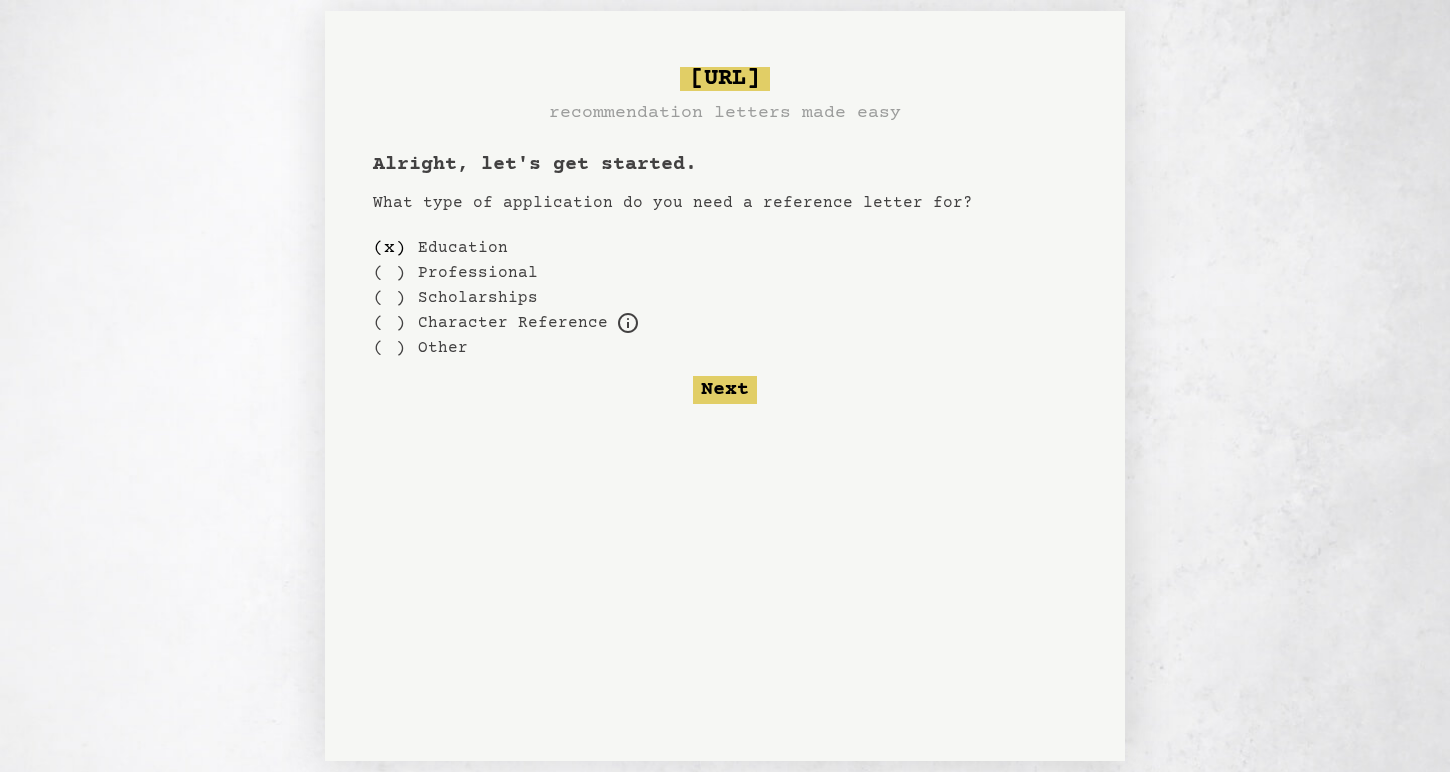 click on "Professional" at bounding box center (478, 273) 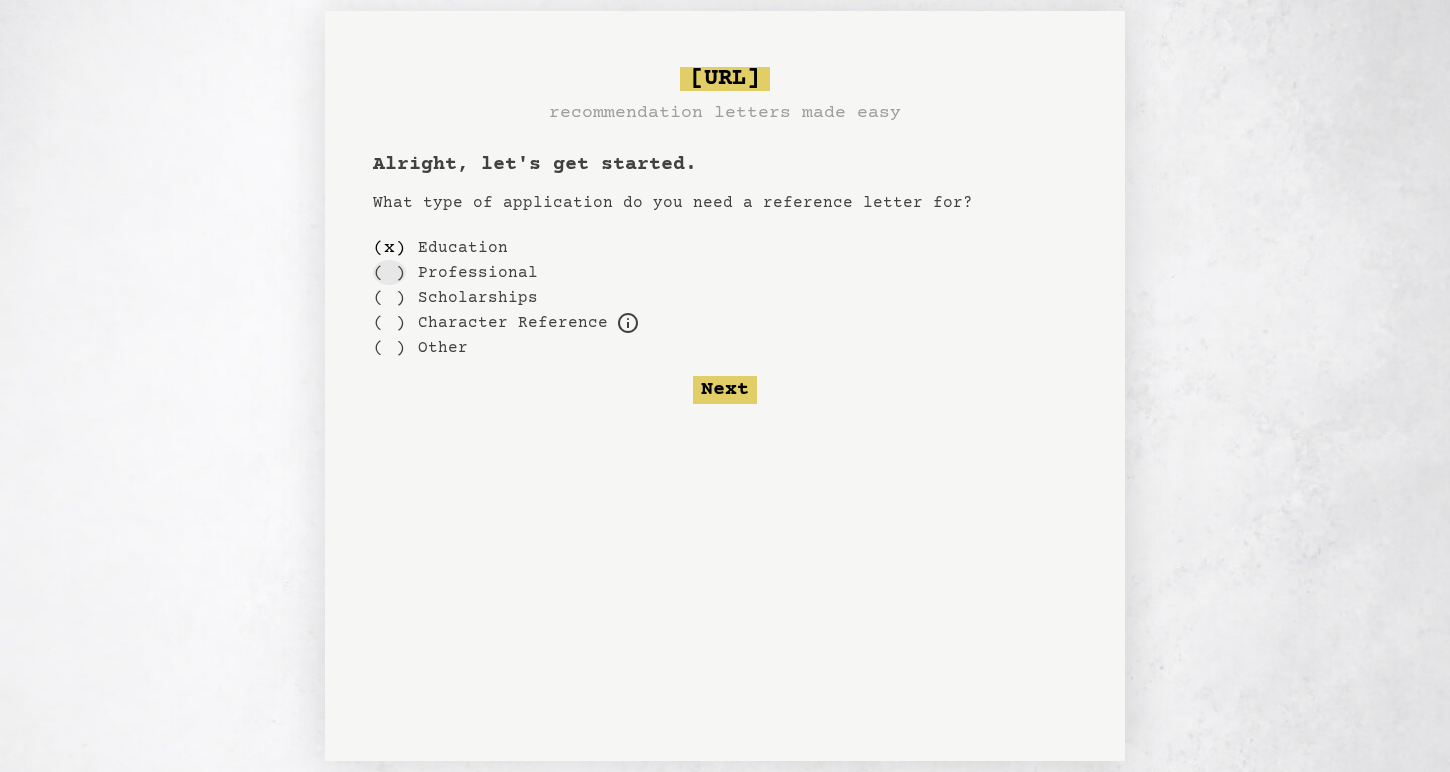 click on "(    )" at bounding box center [389, 272] 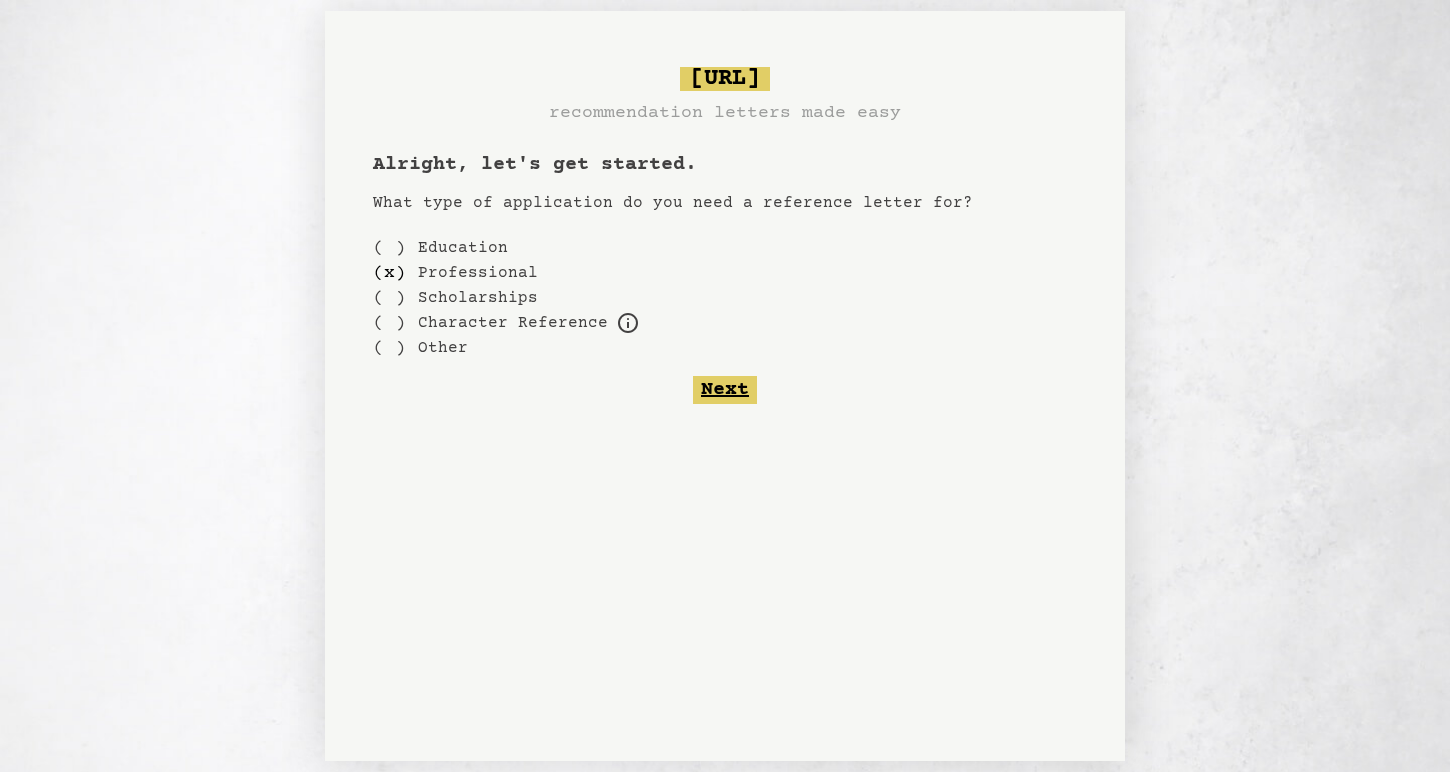 click on "Next" at bounding box center (725, 390) 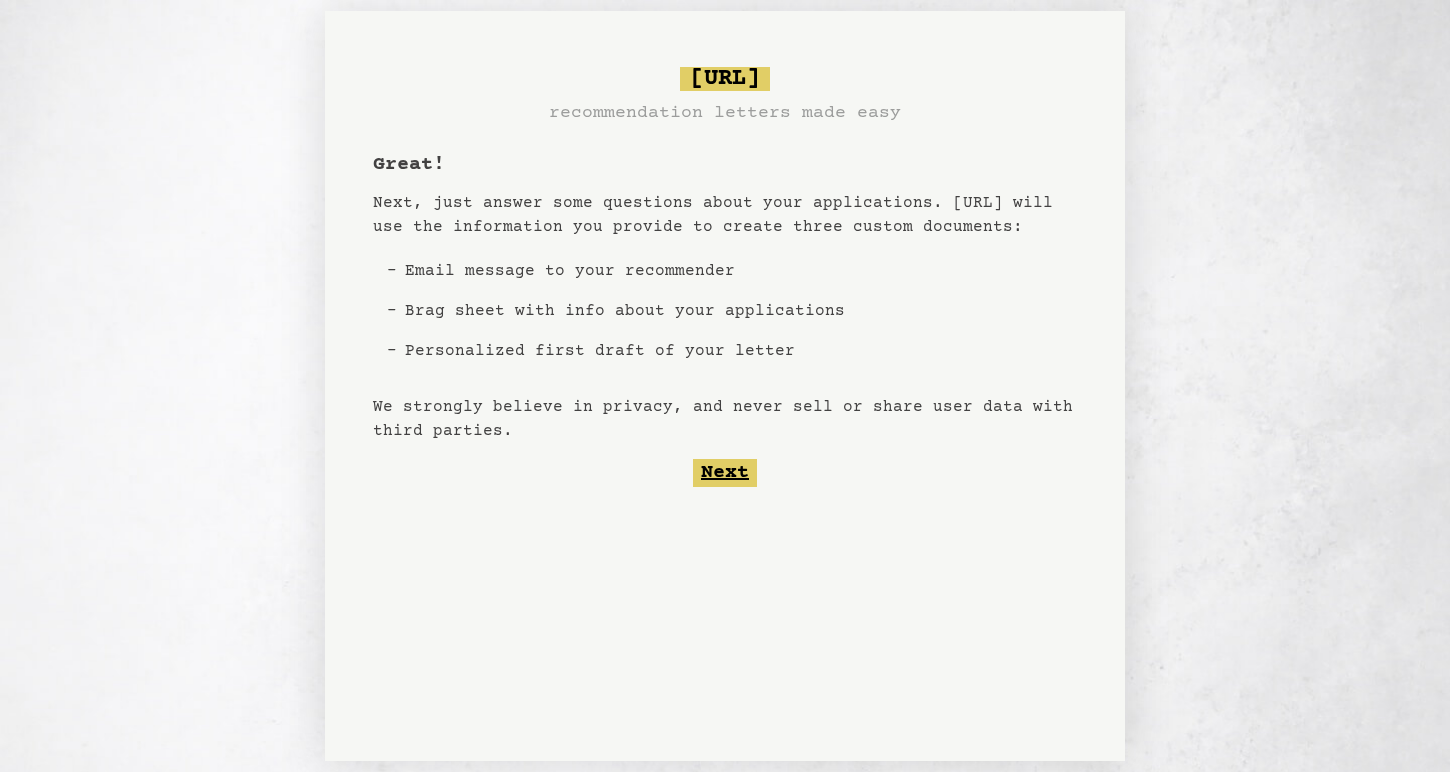 click on "Next" at bounding box center (725, 473) 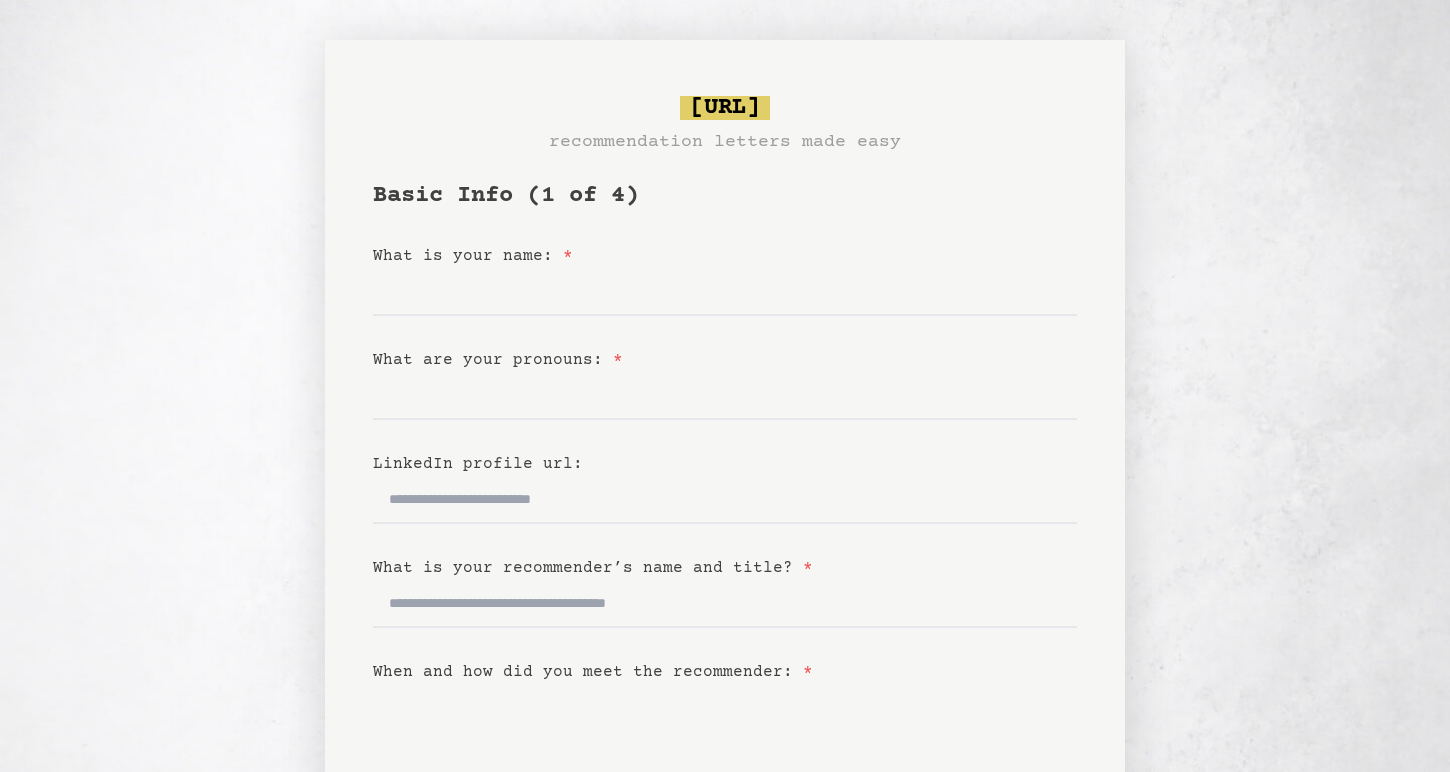 scroll, scrollTop: 0, scrollLeft: 0, axis: both 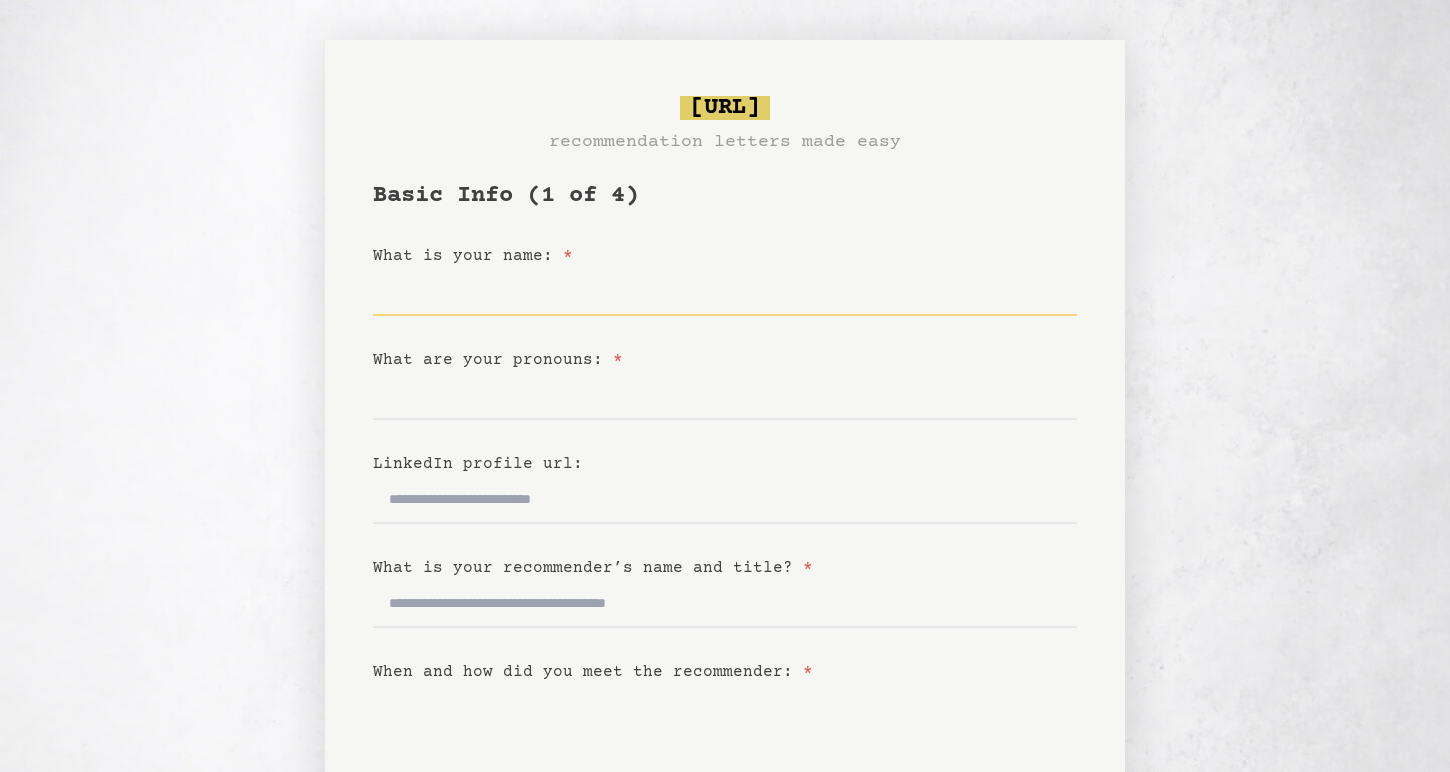 click on "What is your name:   *" at bounding box center [725, 292] 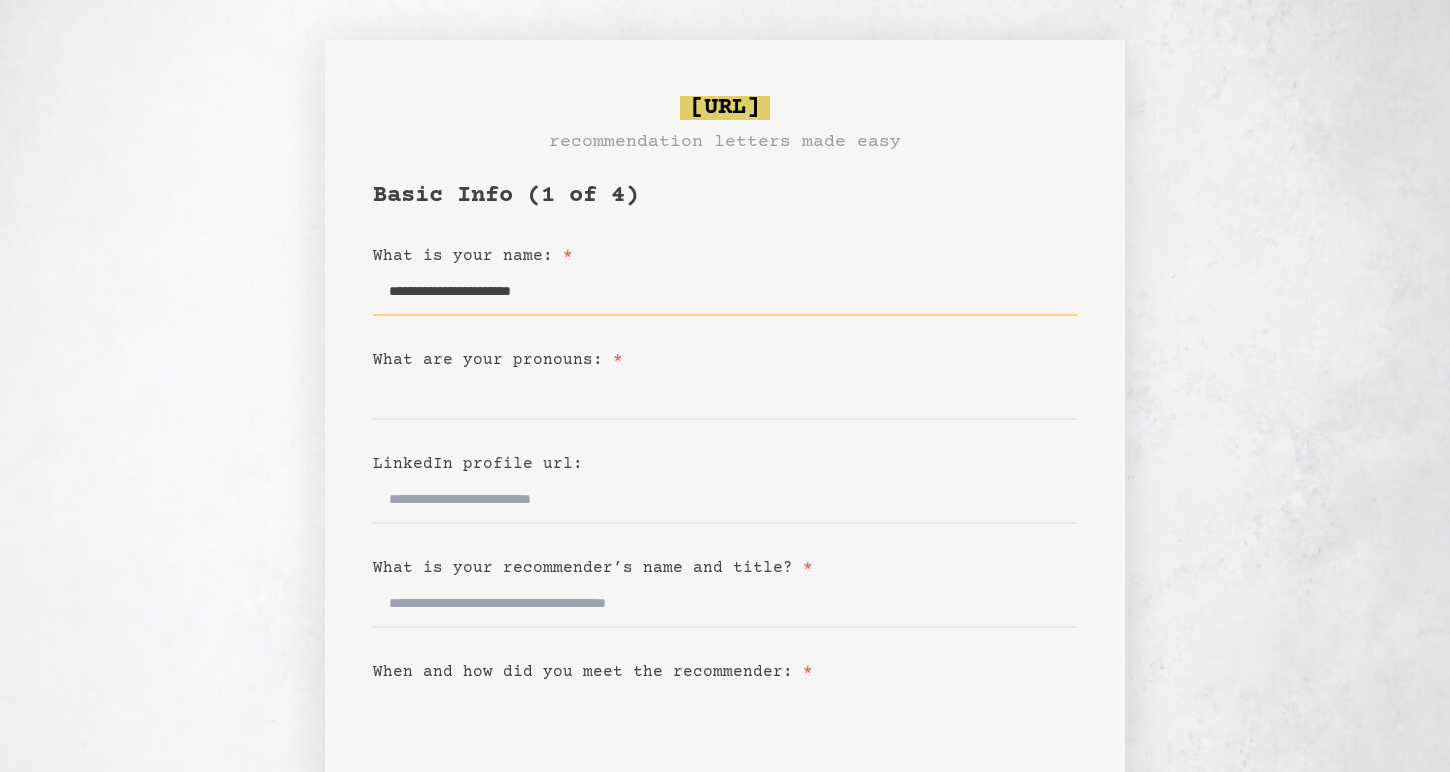 type on "**********" 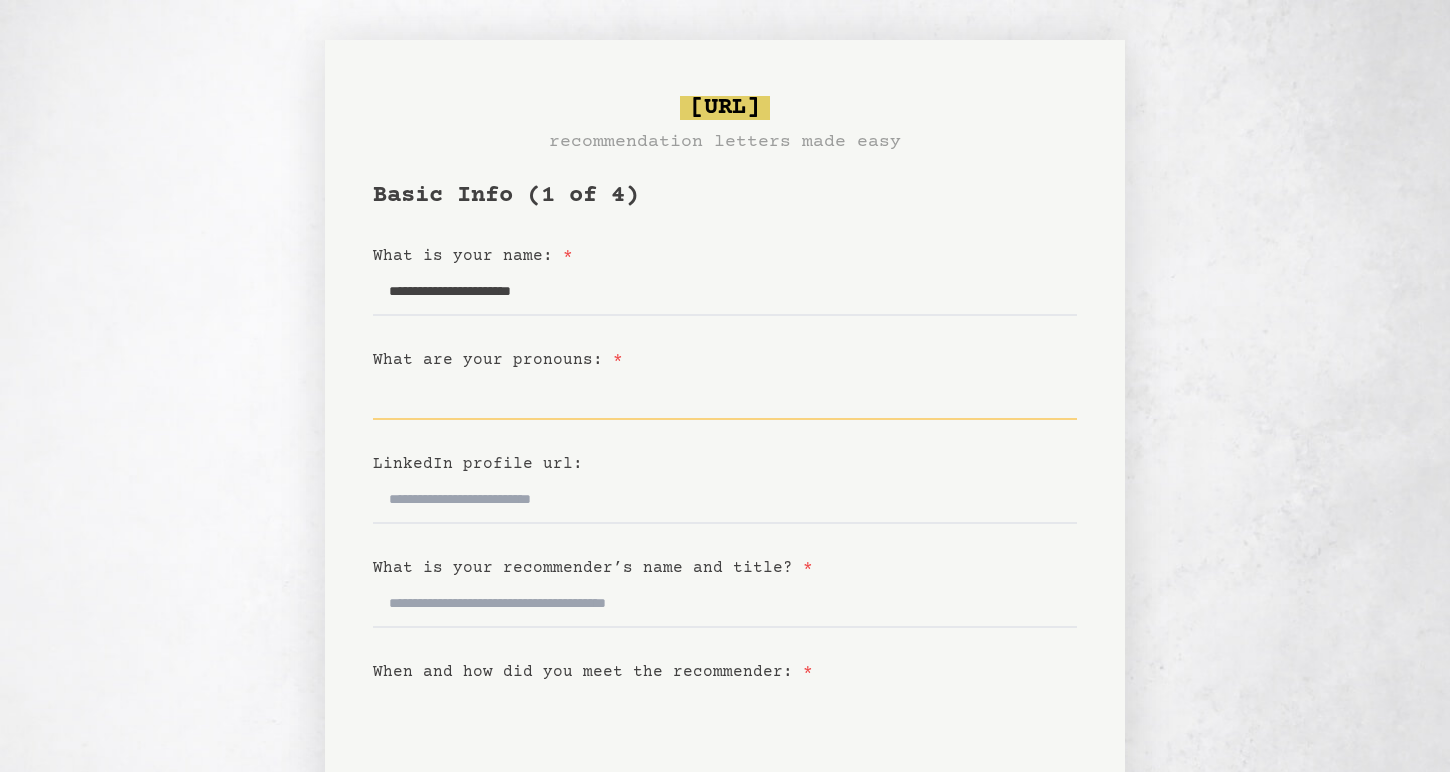 click on "What are your pronouns:   *" at bounding box center [725, 396] 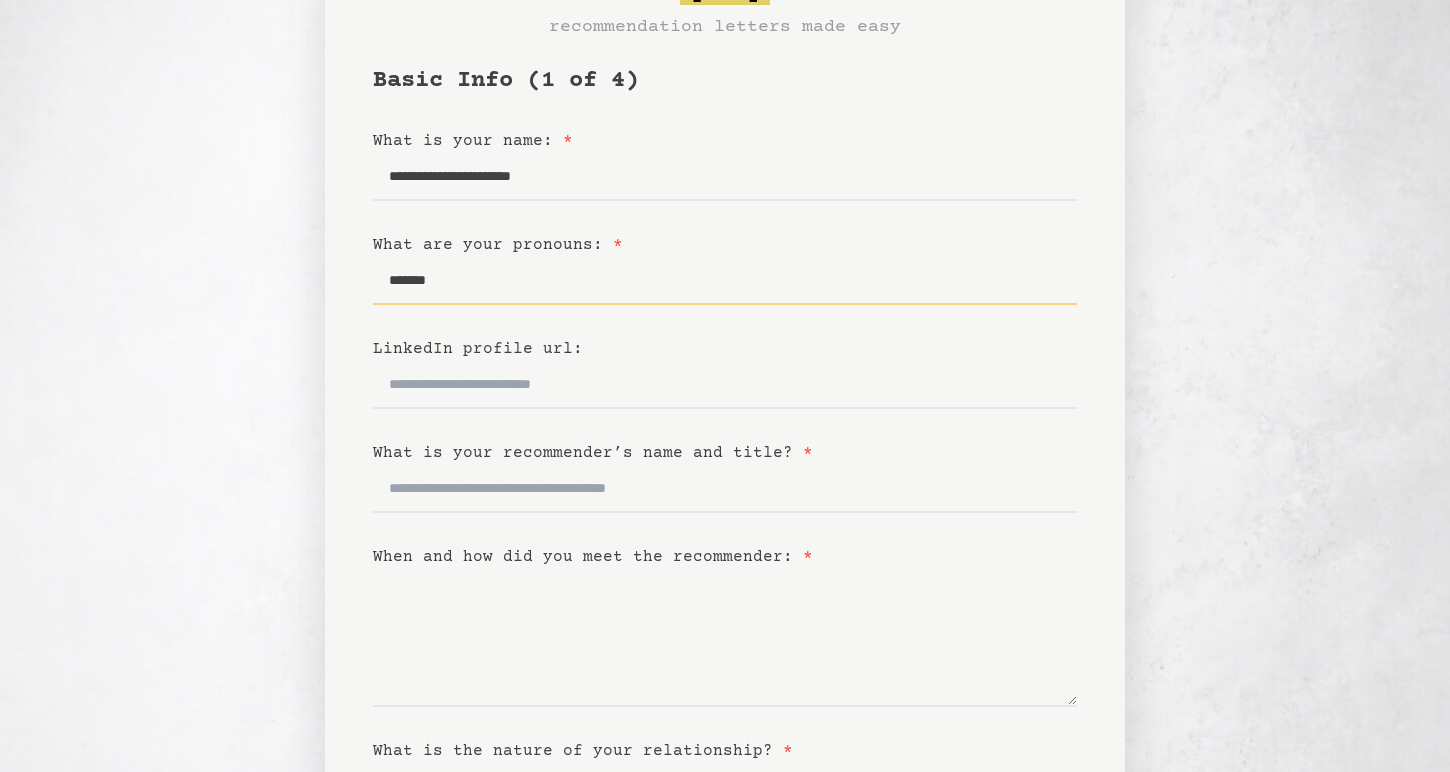 scroll, scrollTop: 121, scrollLeft: 0, axis: vertical 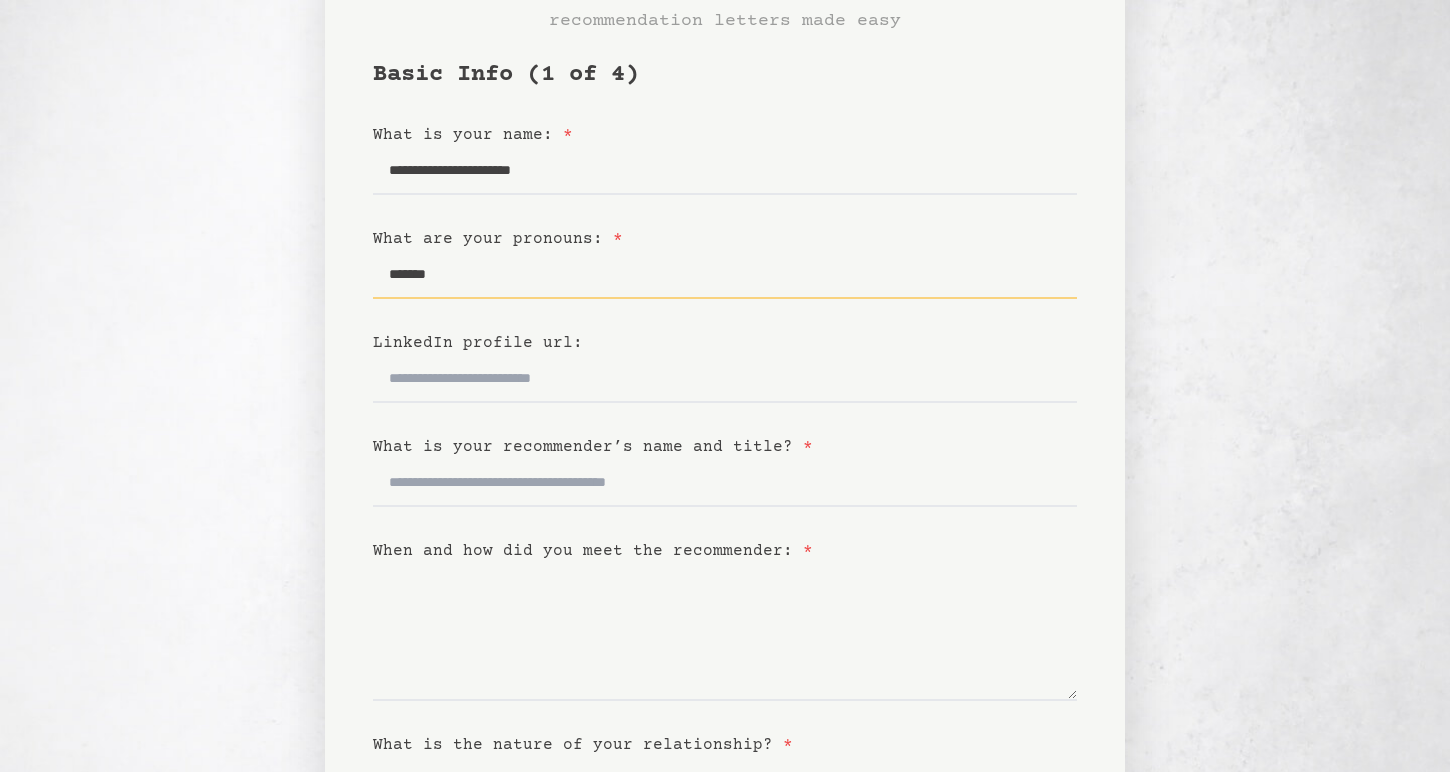 type on "*******" 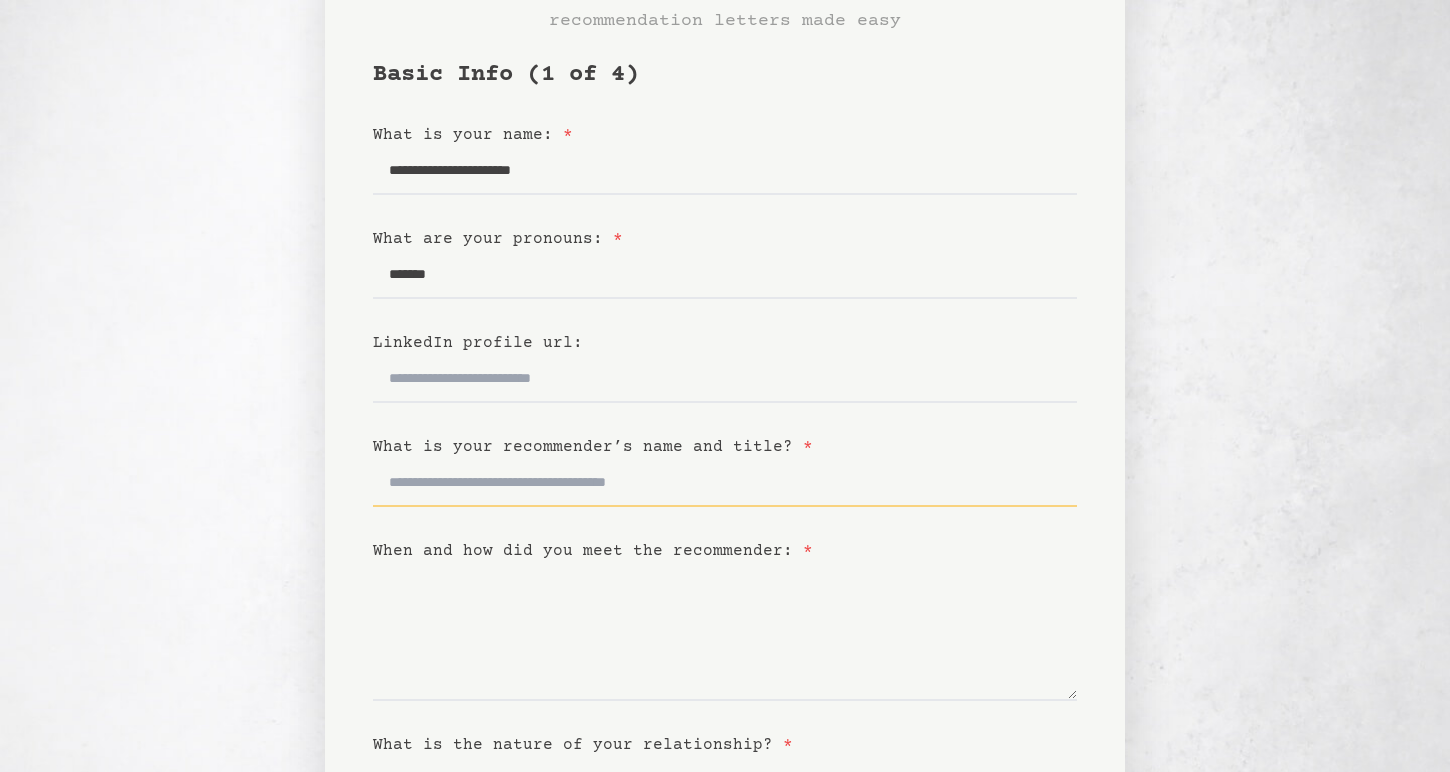 click on "What is your recommender’s name and title?   *" at bounding box center [725, 483] 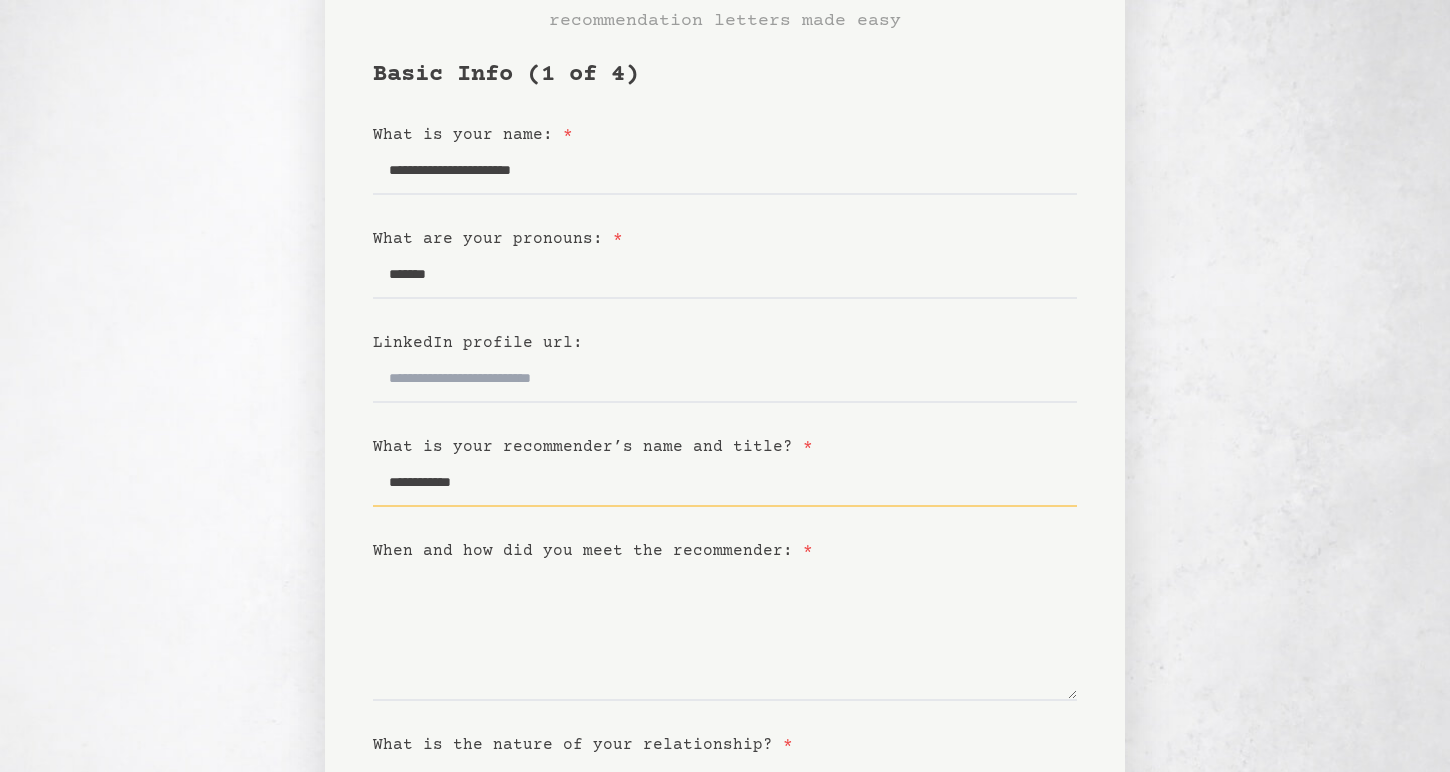 type on "**********" 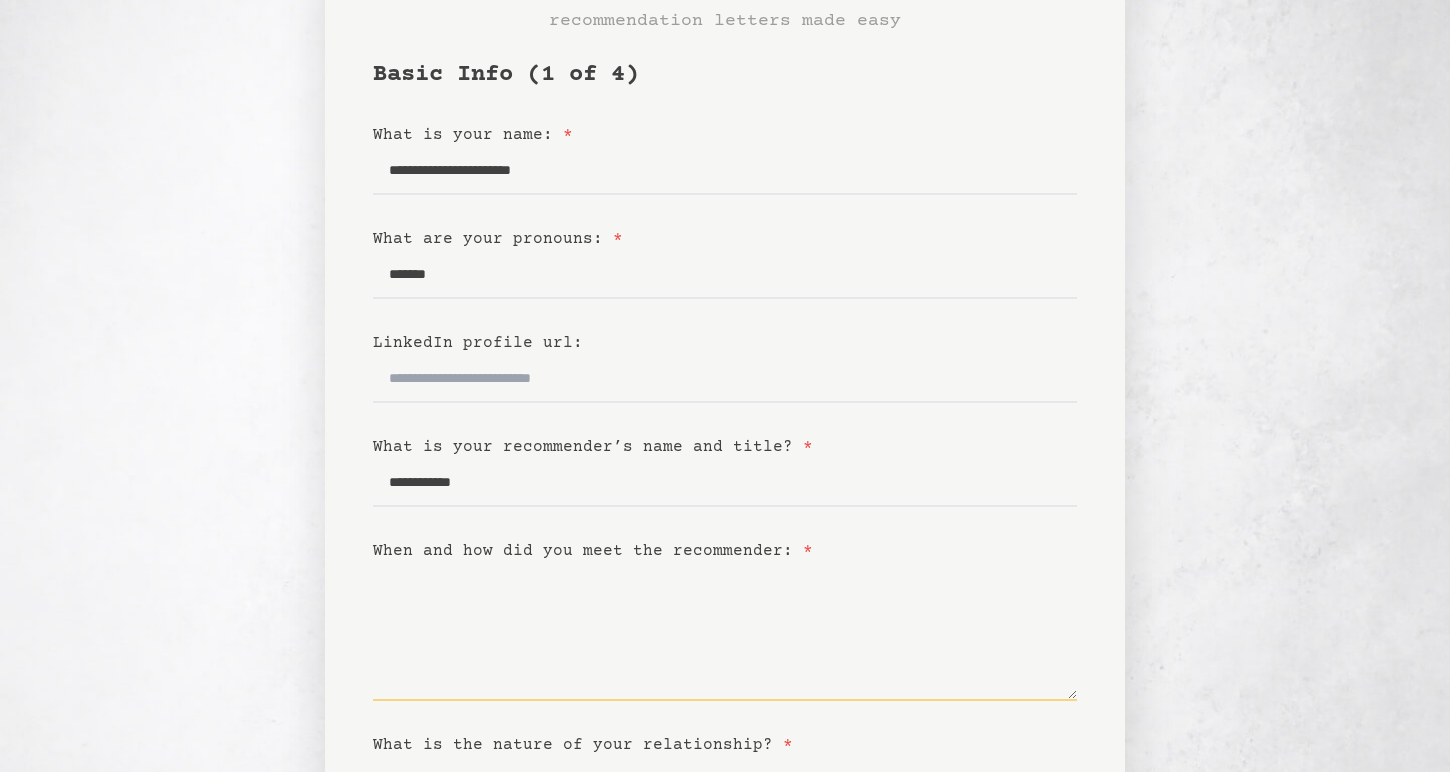 click on "When and how did you meet the recommender:   *" at bounding box center [725, 632] 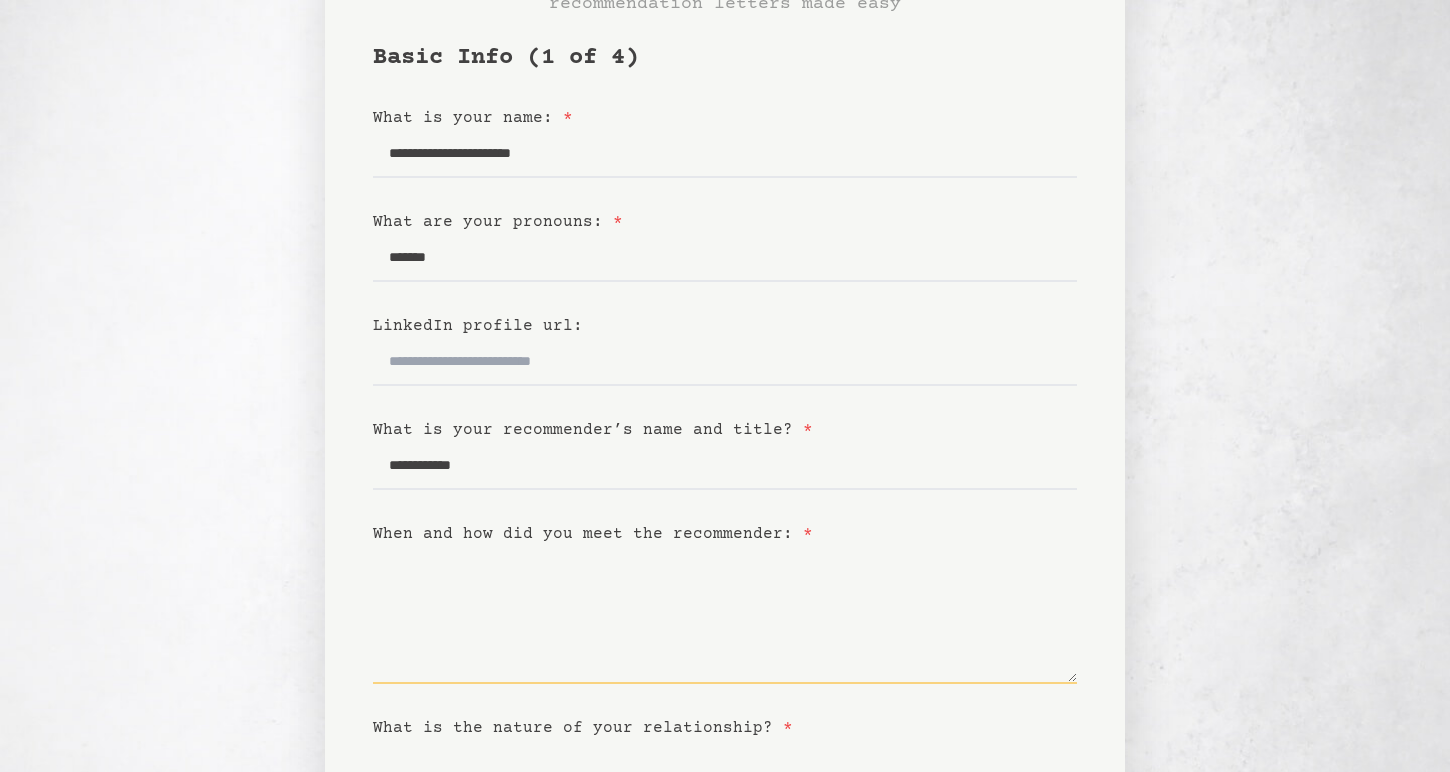 scroll, scrollTop: 148, scrollLeft: 0, axis: vertical 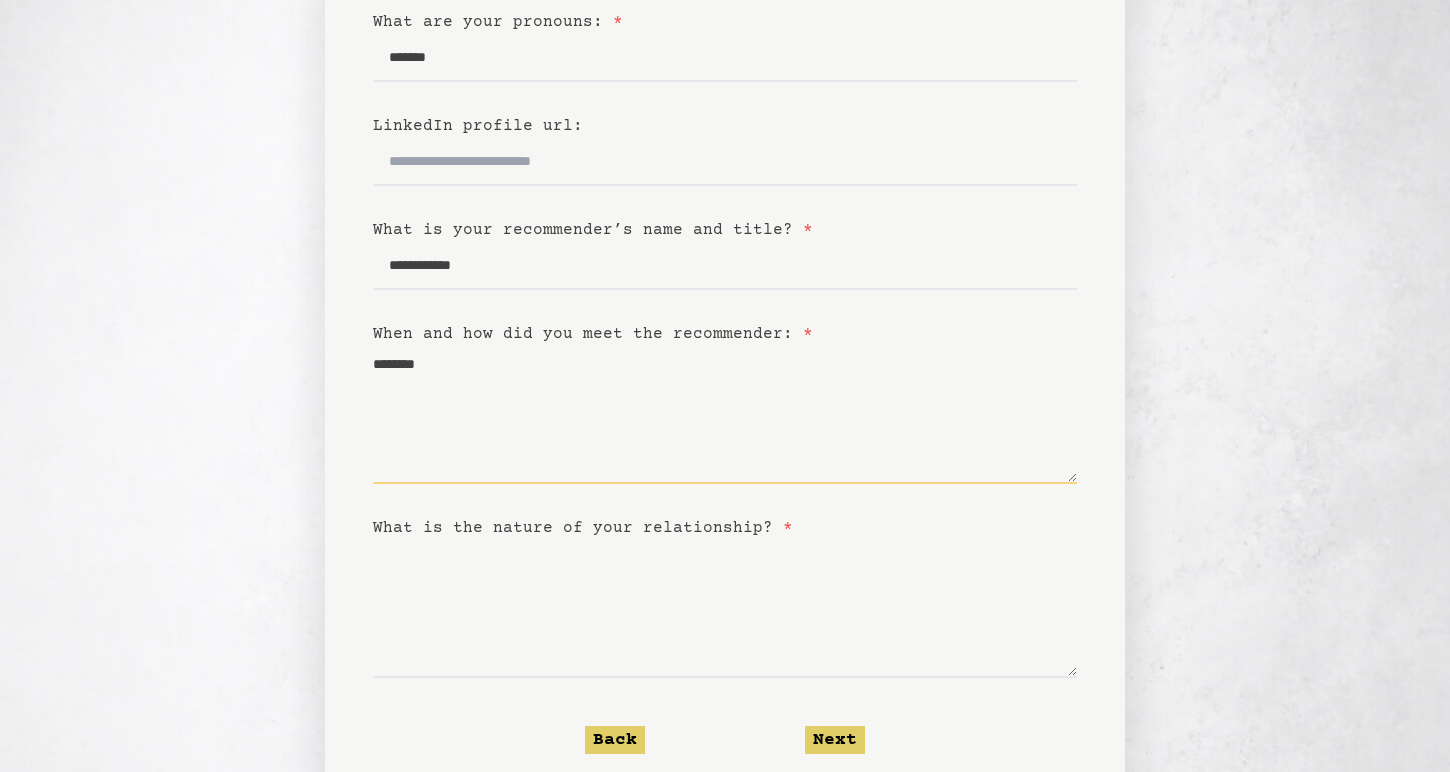 type on "********" 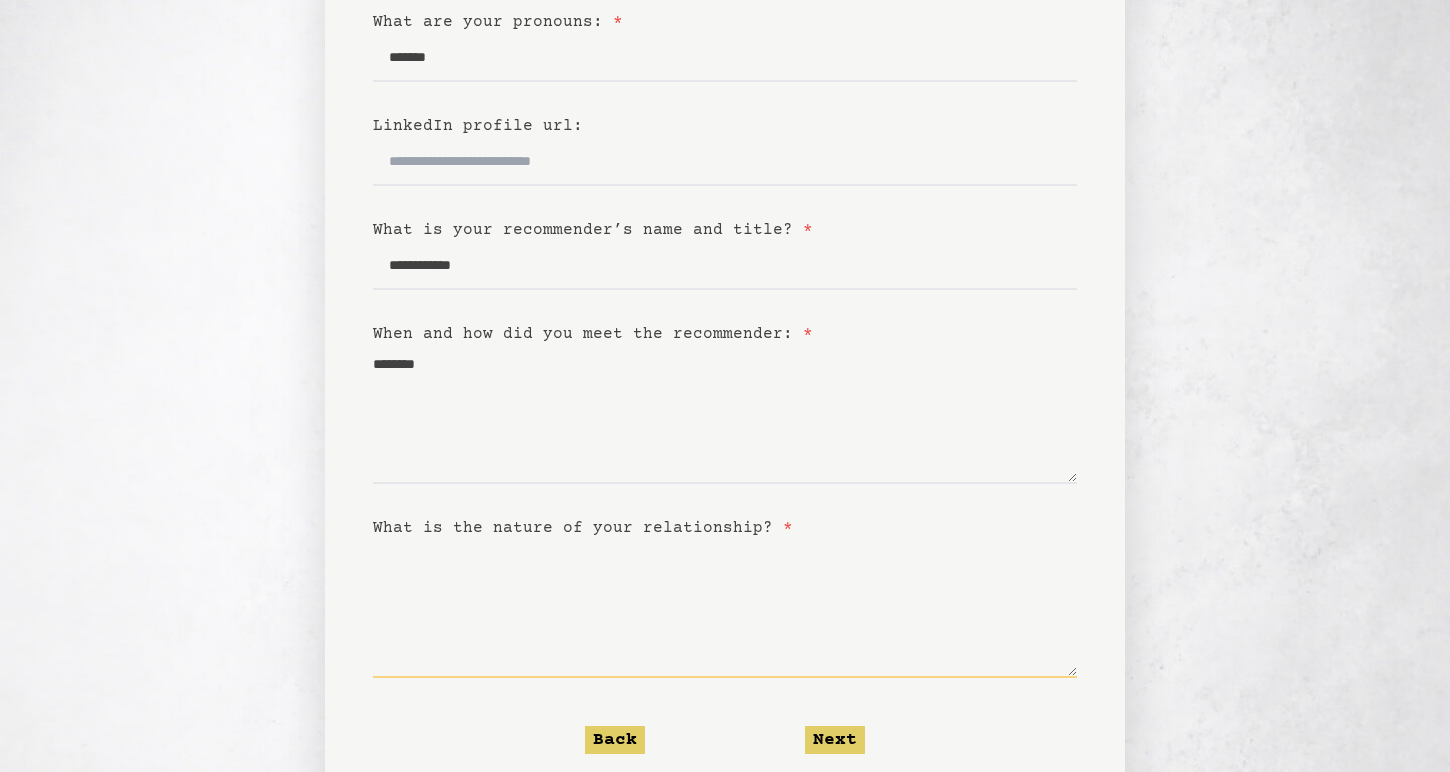 click on "What is the nature of your relationship?   *" at bounding box center [725, 609] 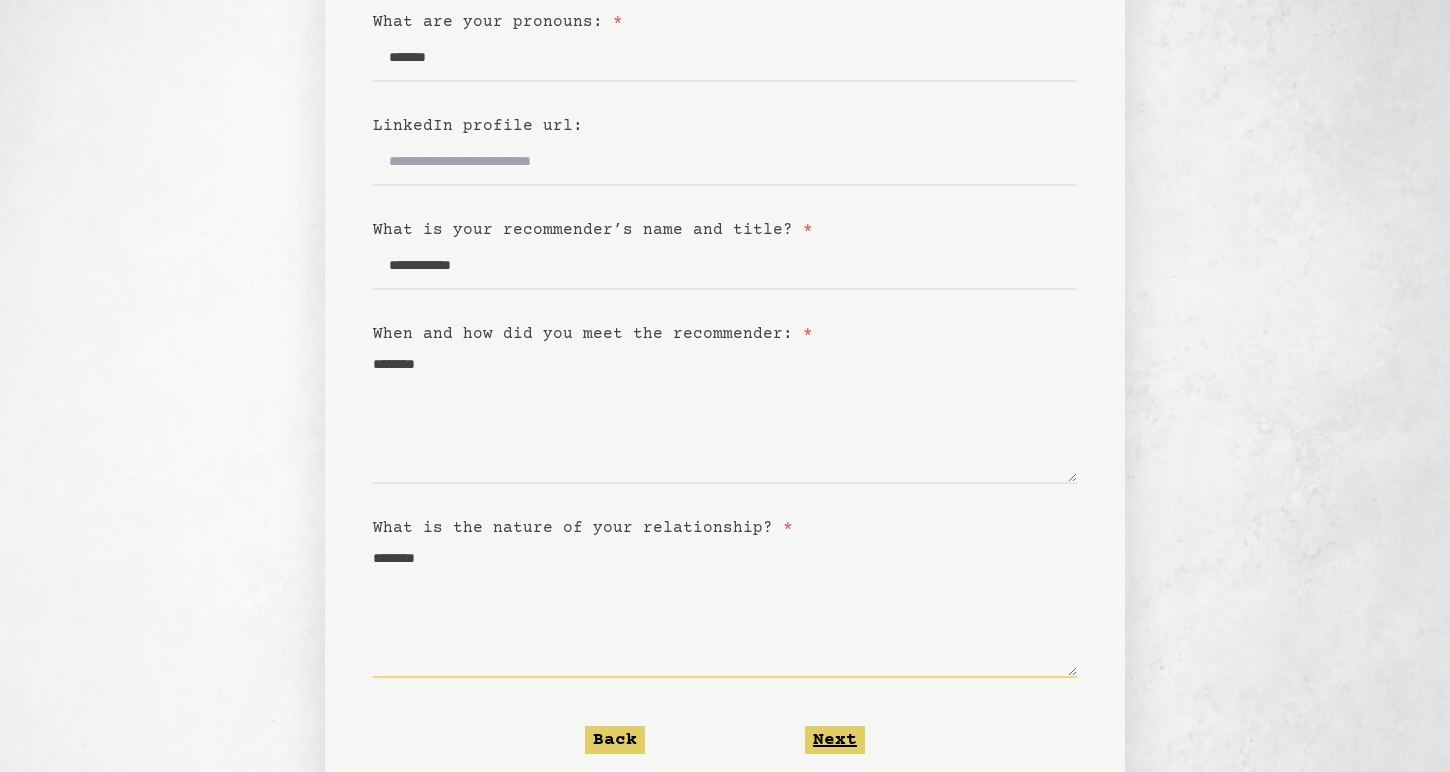type on "*******" 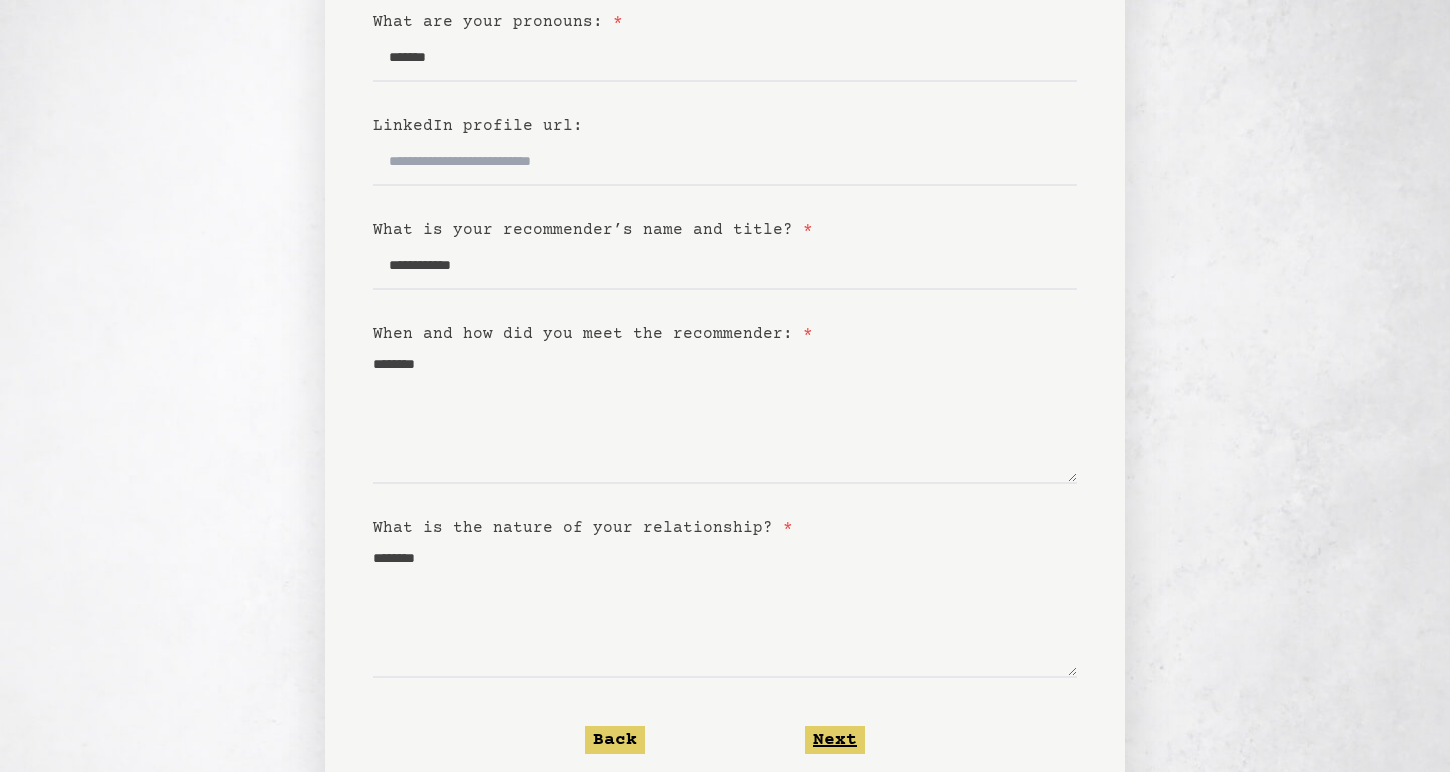 click on "Next" 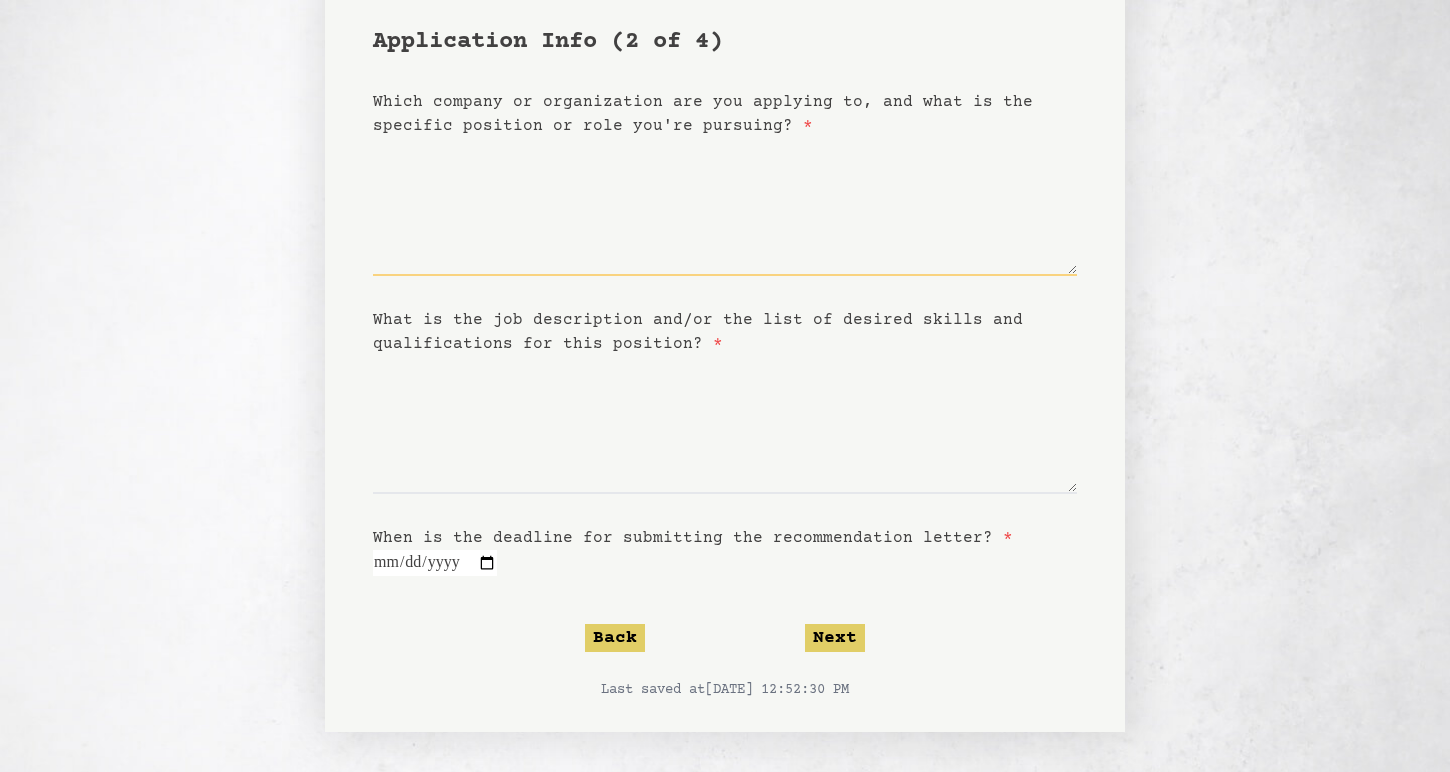 click on "Which company or organization are you applying to, and what is
the specific position or role you're pursuing?   *" at bounding box center [725, 207] 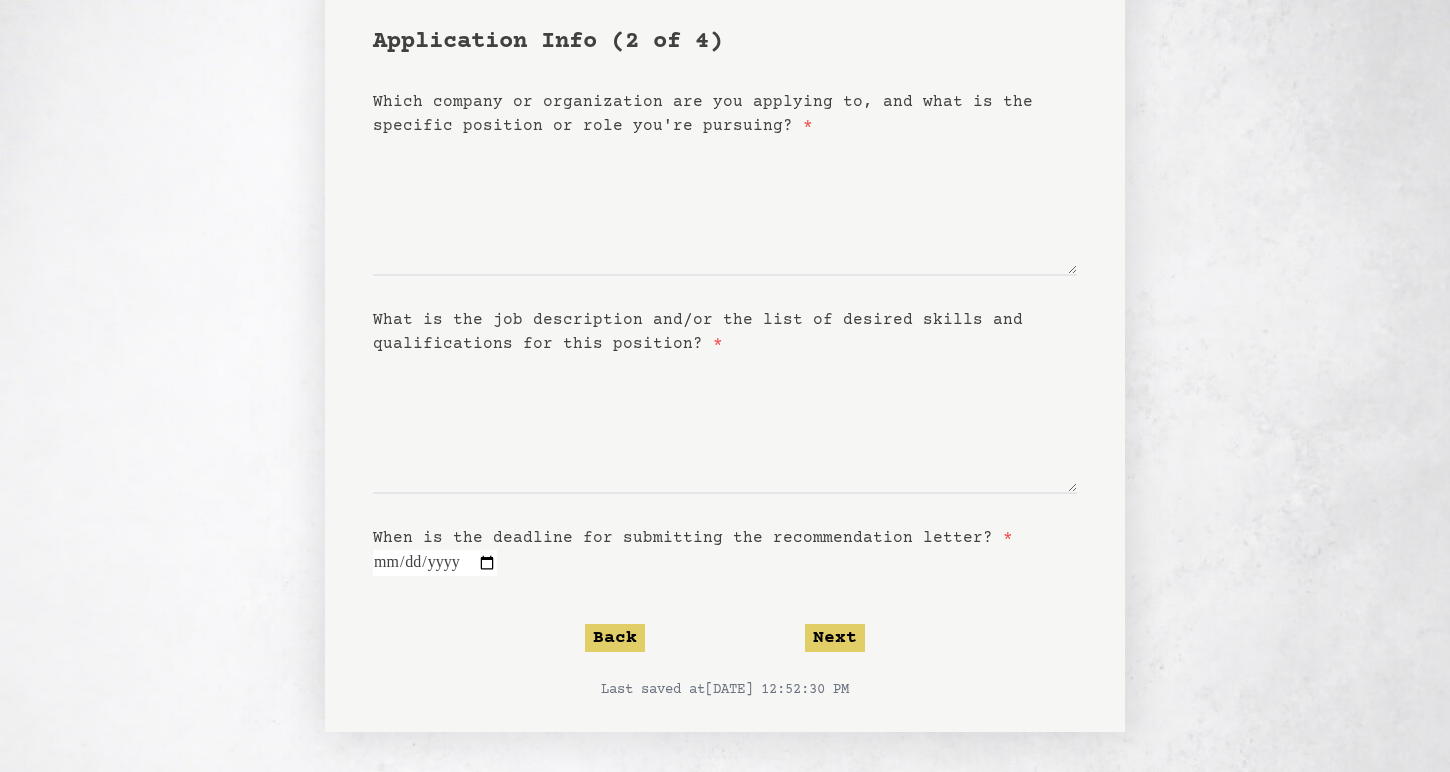 click on "Application Info (2 of 4)   Which company or organization are you applying to, and what is
the specific position or role you're pursuing?   *         What is the job description and/or the list of desired skills
and qualifications for this position?   *         When is the deadline for submitting the recommendation letter?   *       Back   Next   Last saved at  7/9/2025, 12:52:30 PM" at bounding box center (725, 351) 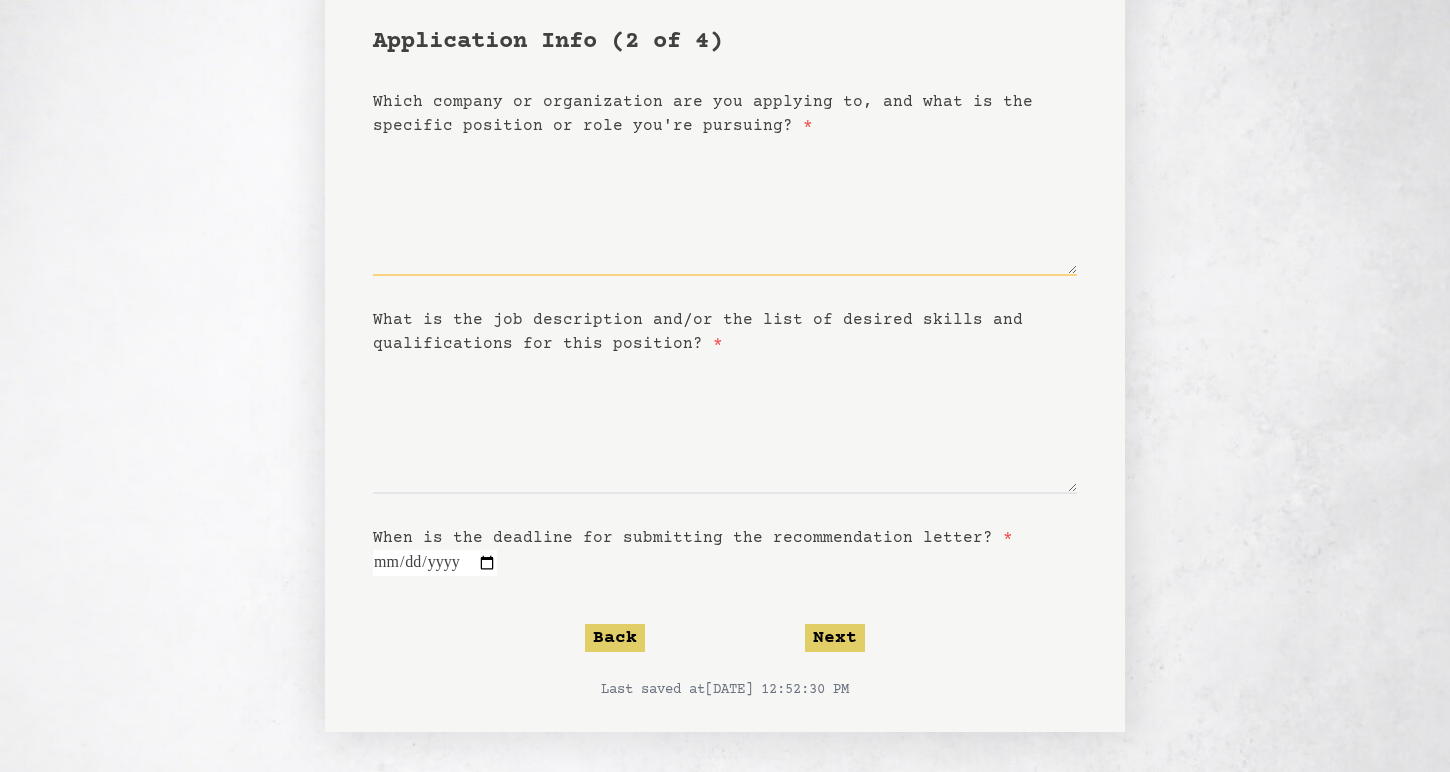 click on "Which company or organization are you applying to, and what is
the specific position or role you're pursuing?   *" at bounding box center [725, 207] 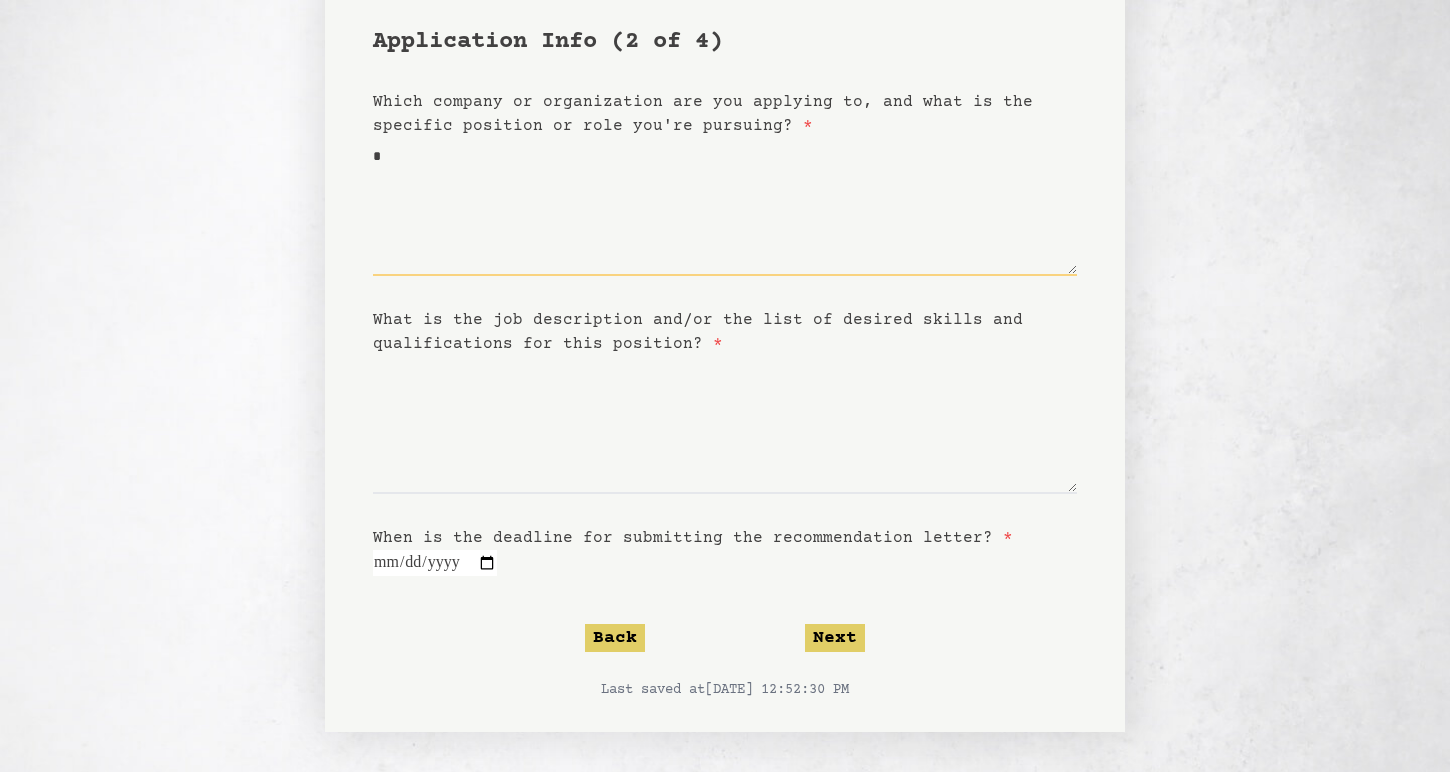 type on "**" 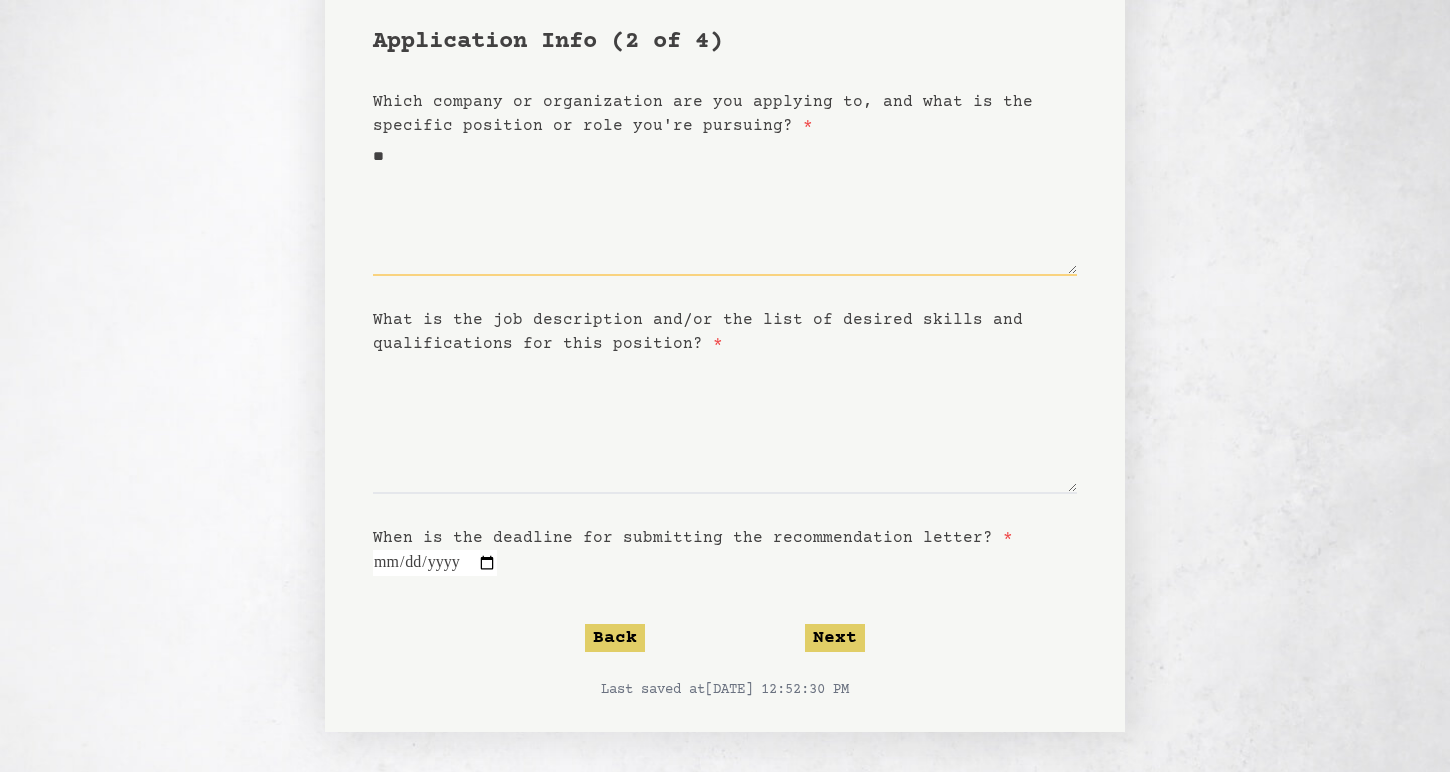 type on "***" 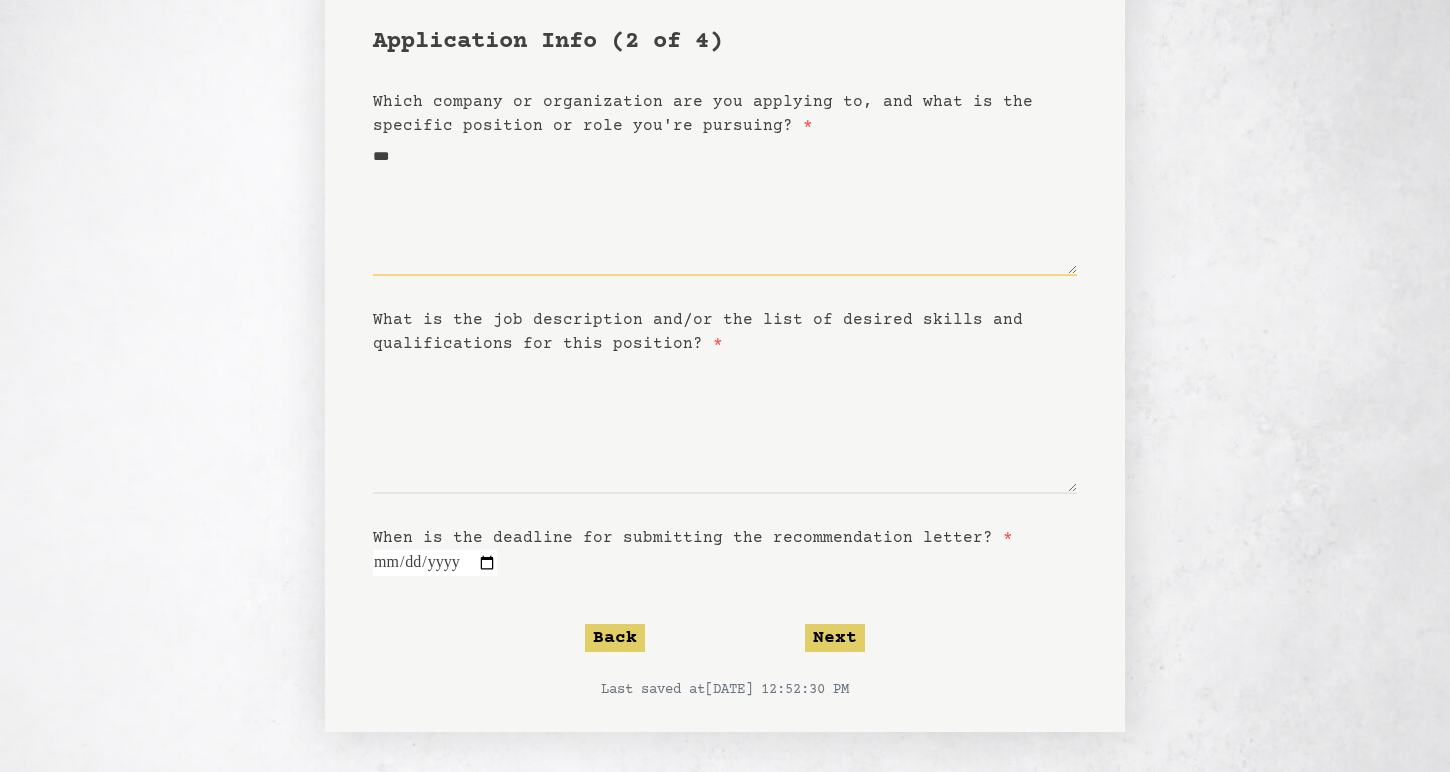 type on "****" 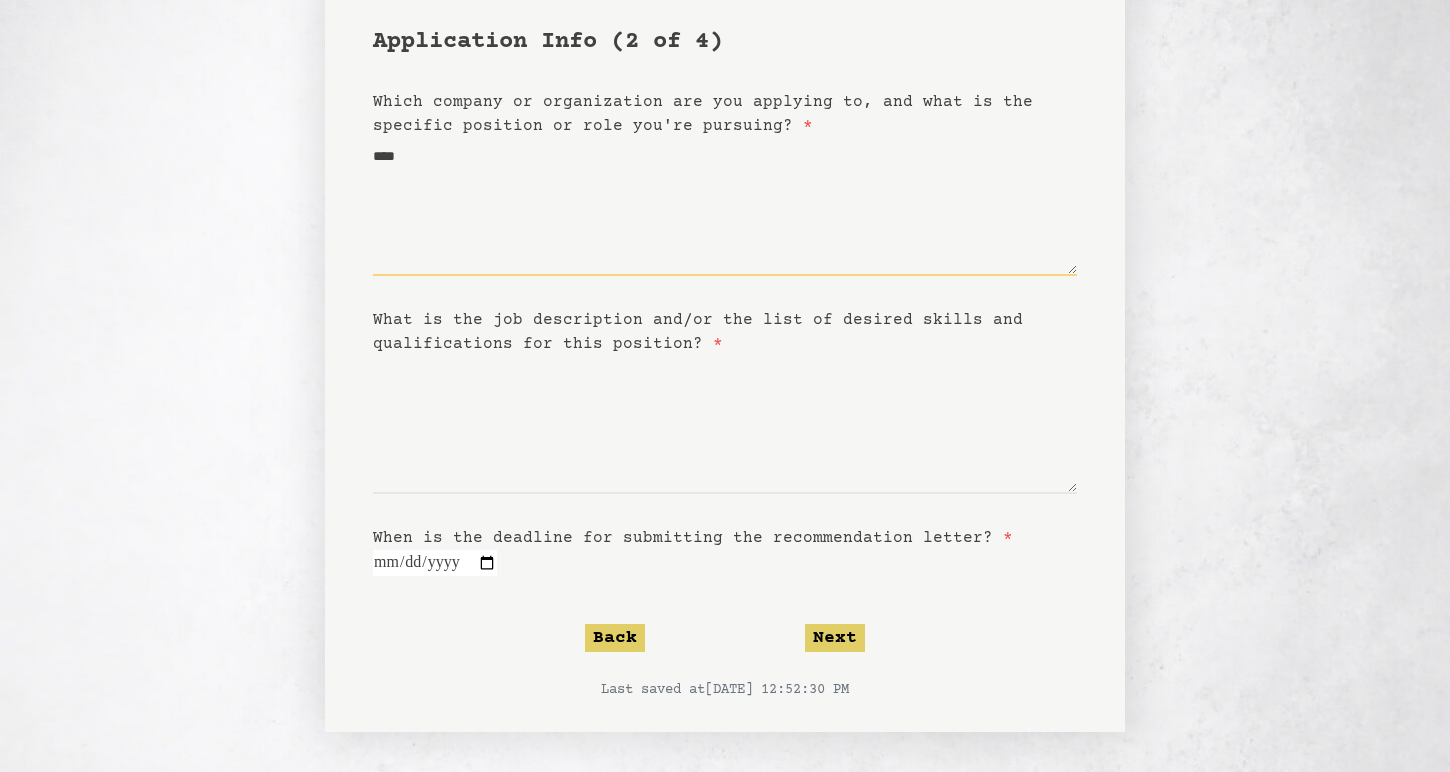 type on "***" 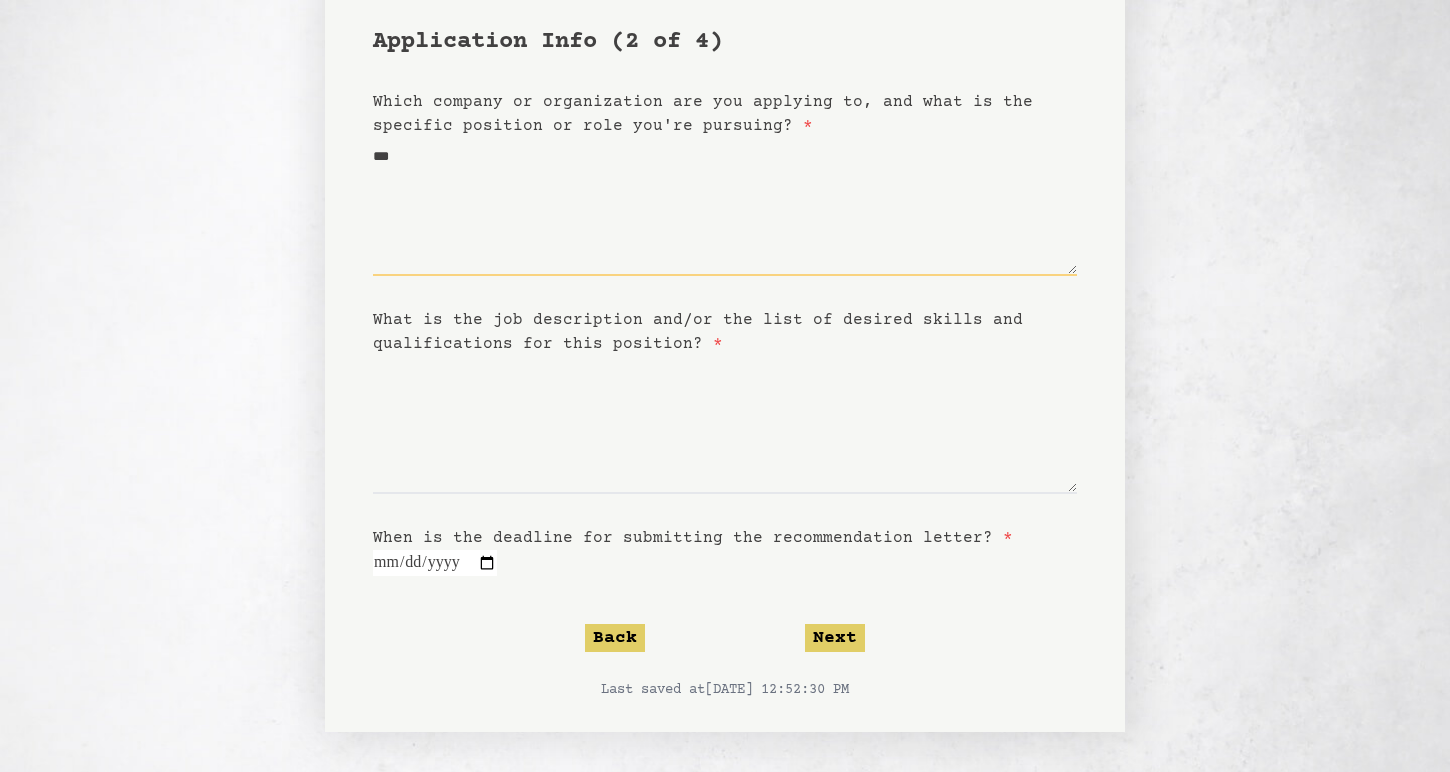 type on "**" 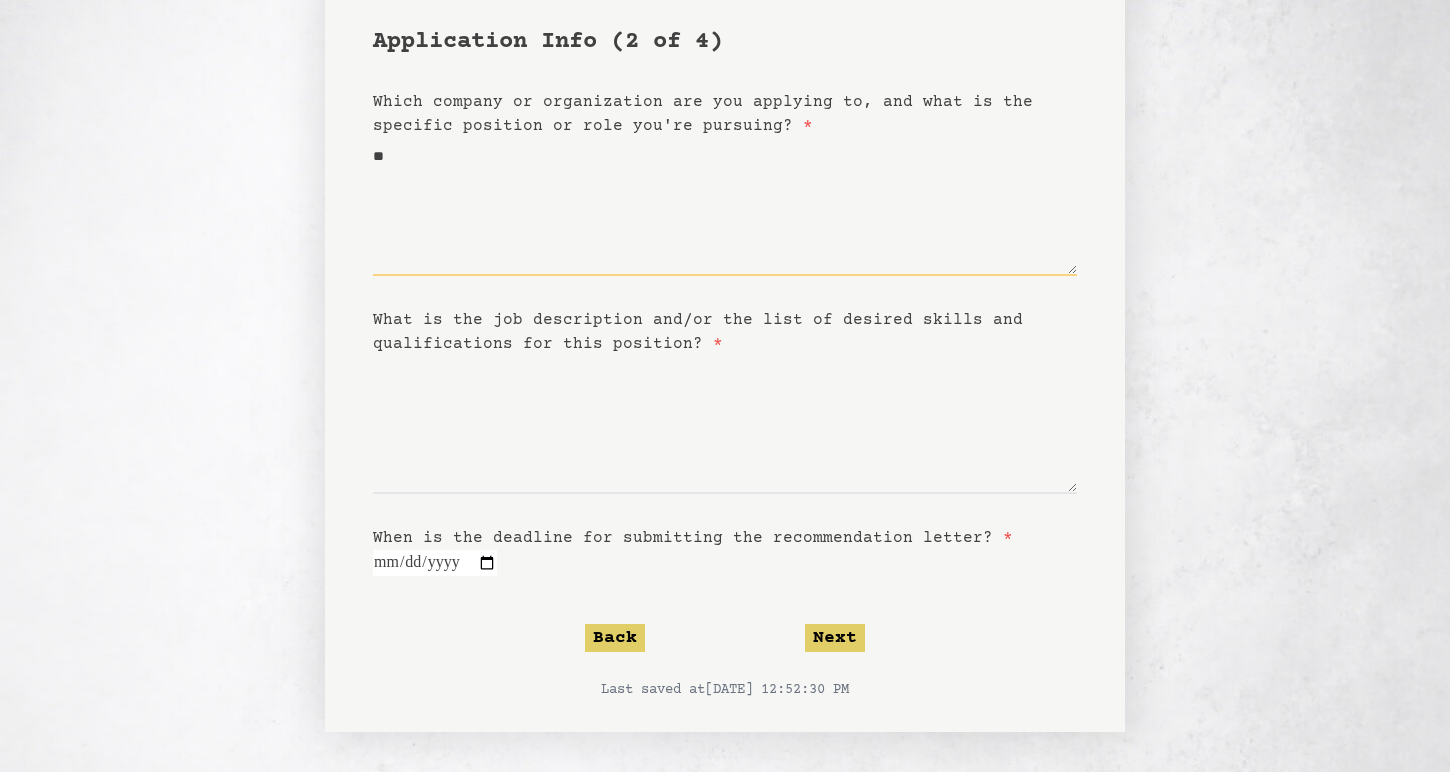 type on "***" 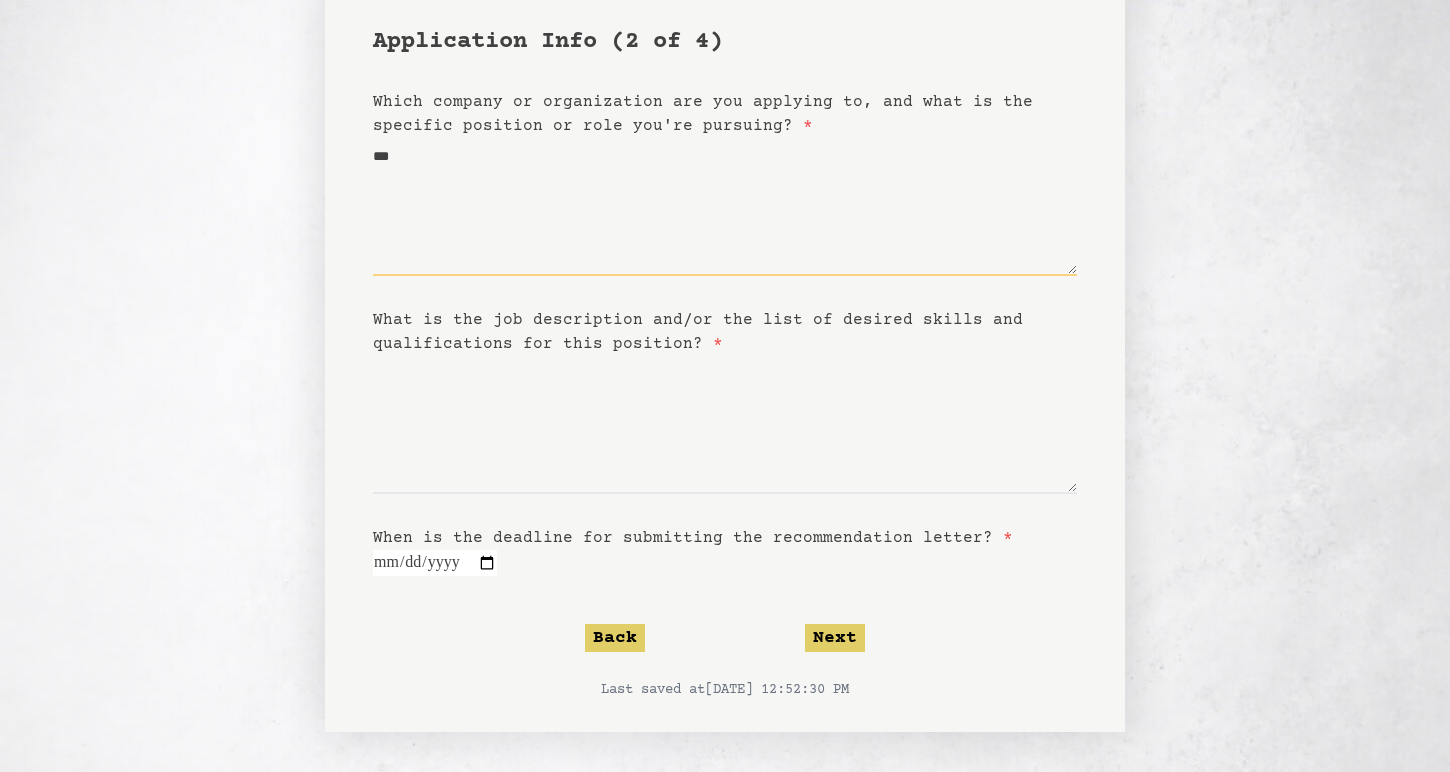 type on "****" 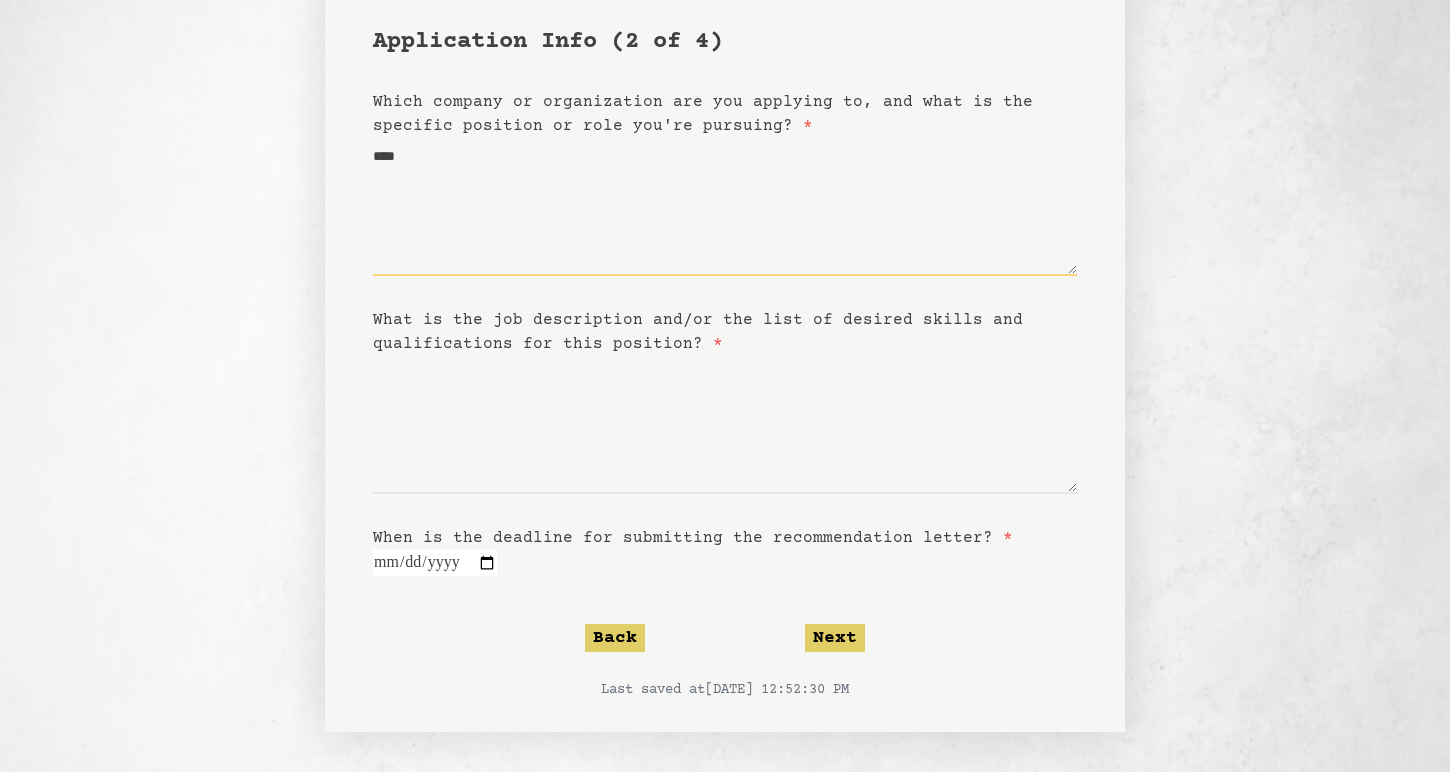 type on "*****" 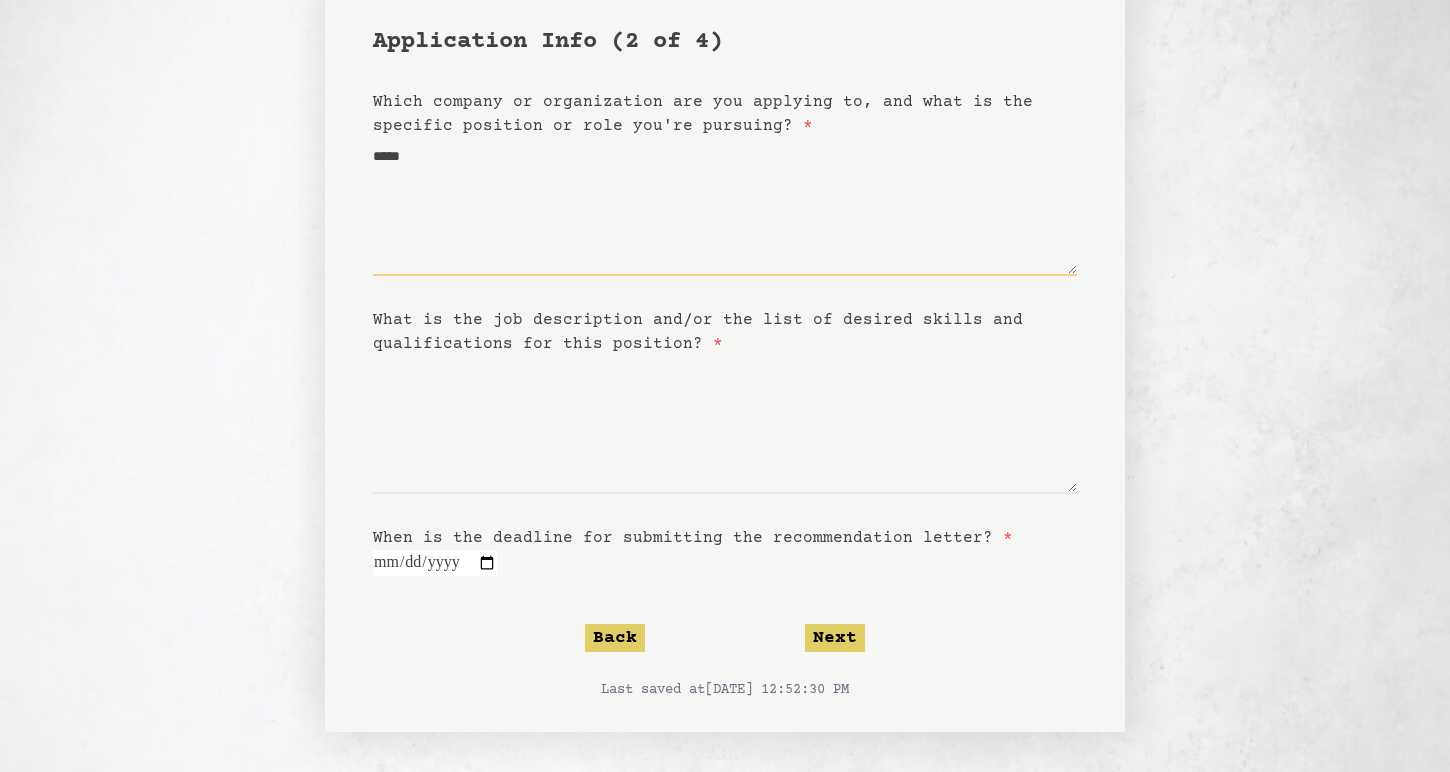 type on "******" 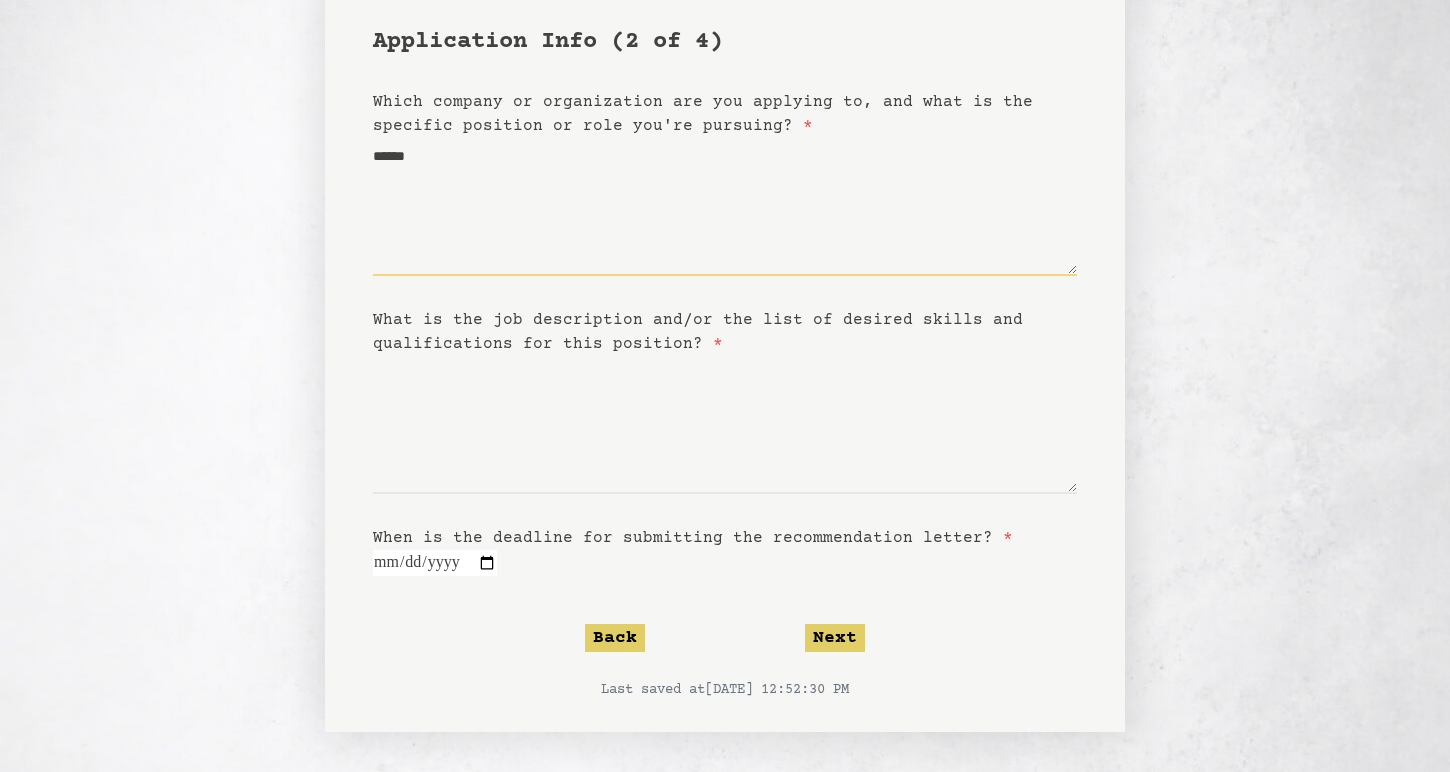 type on "*******" 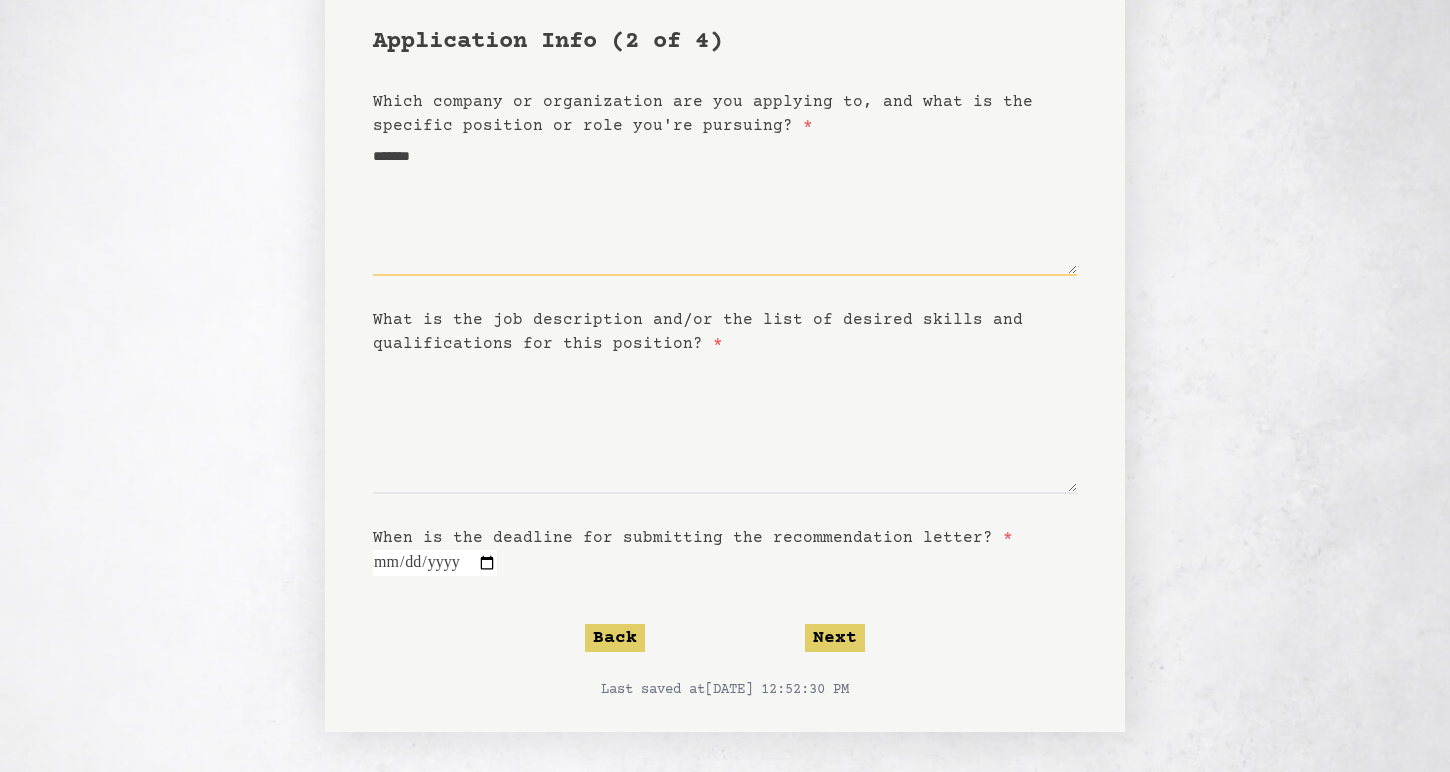 type on "*******" 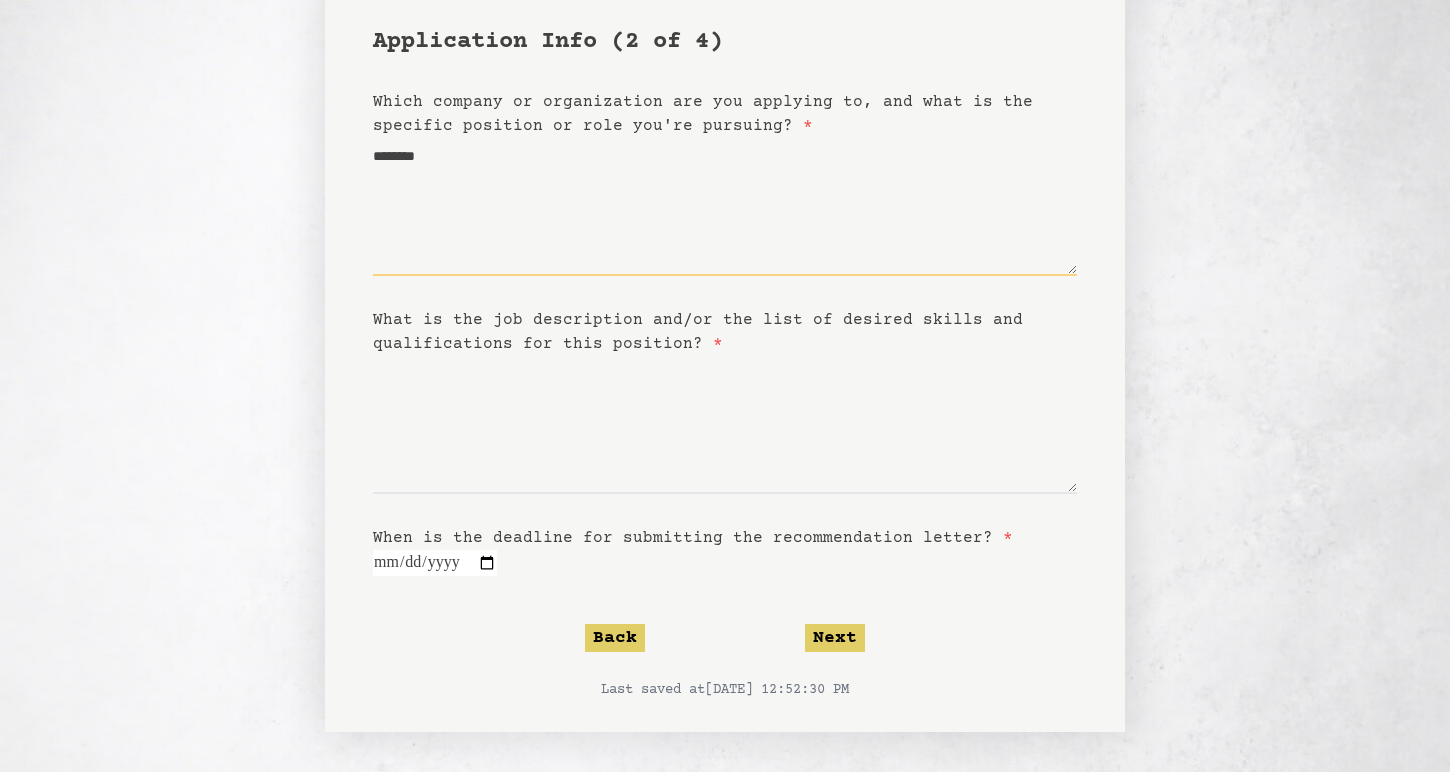 type on "*********" 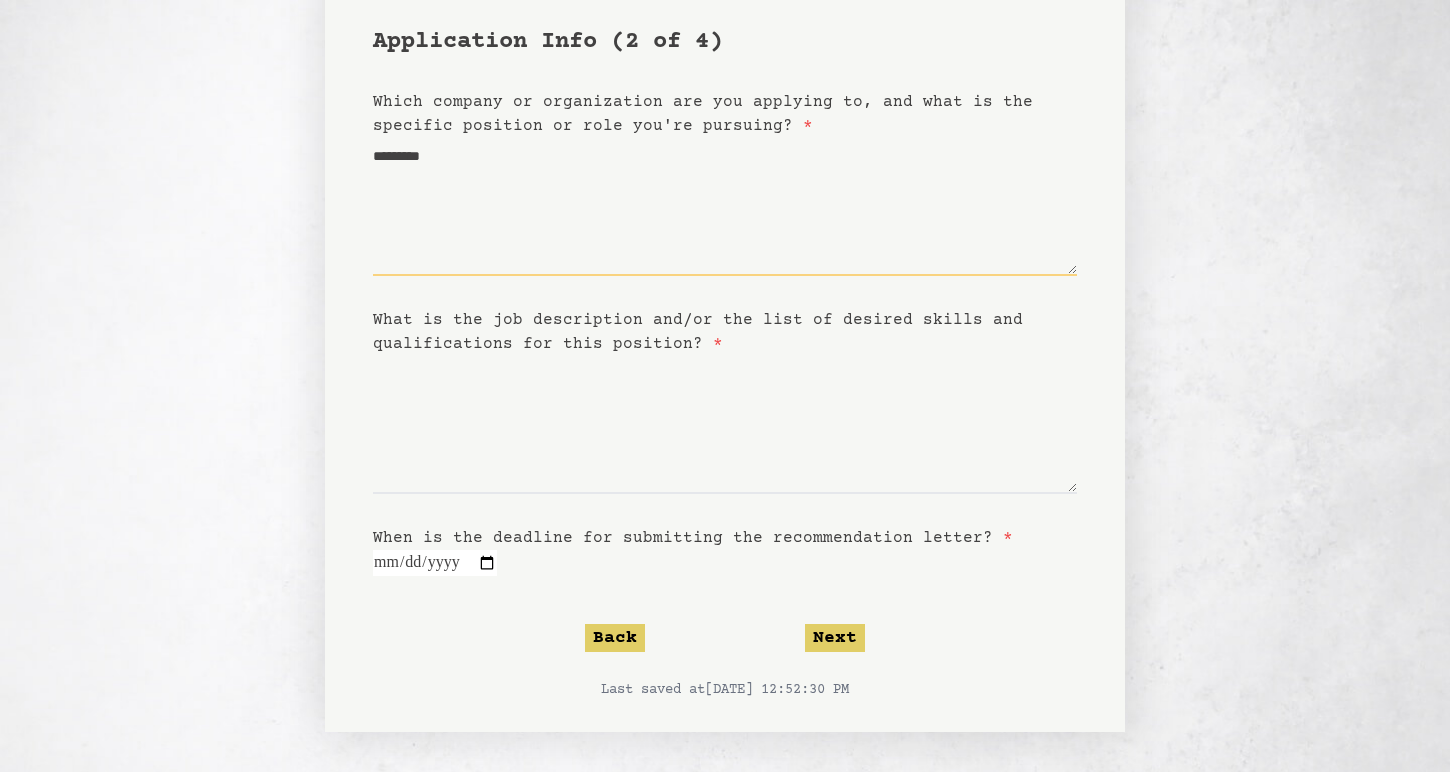 type on "**********" 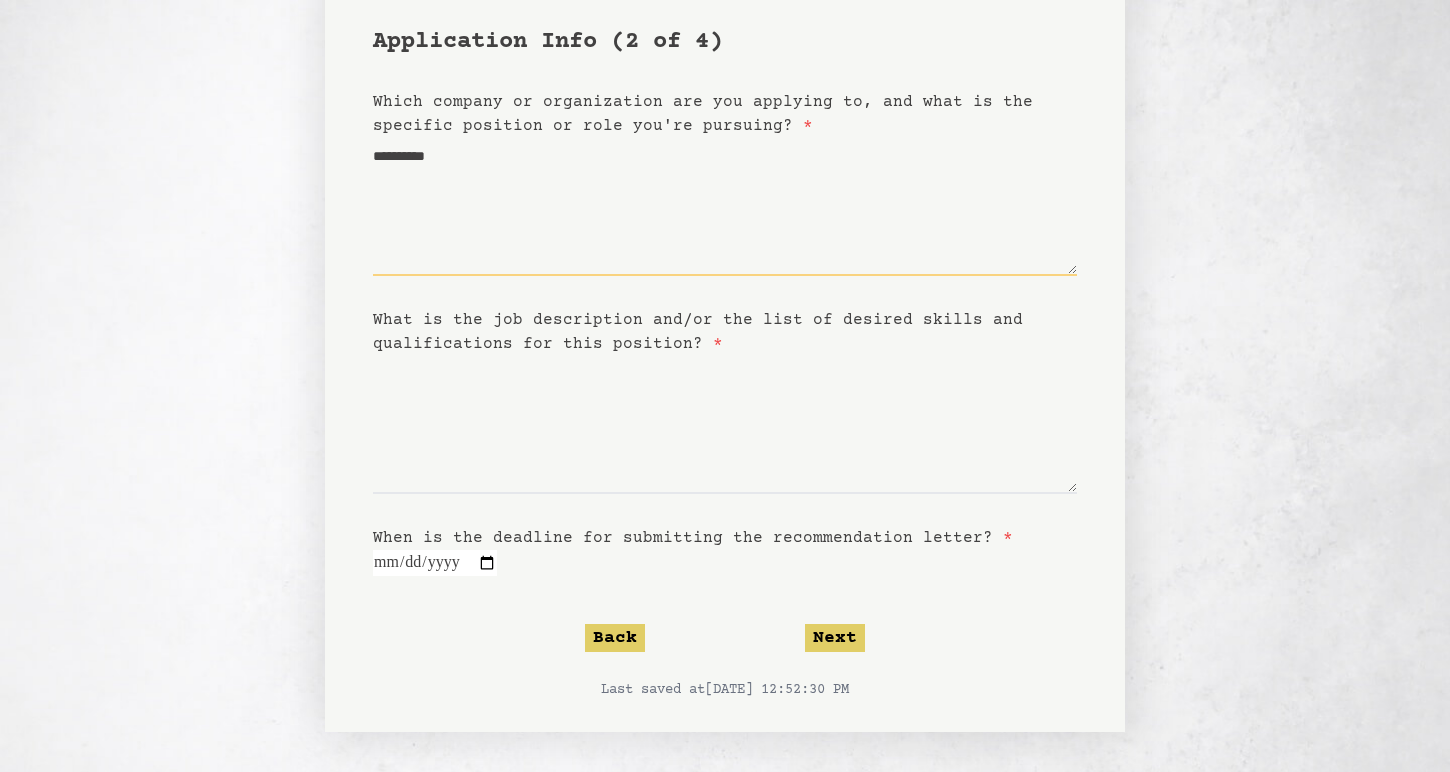 type on "**********" 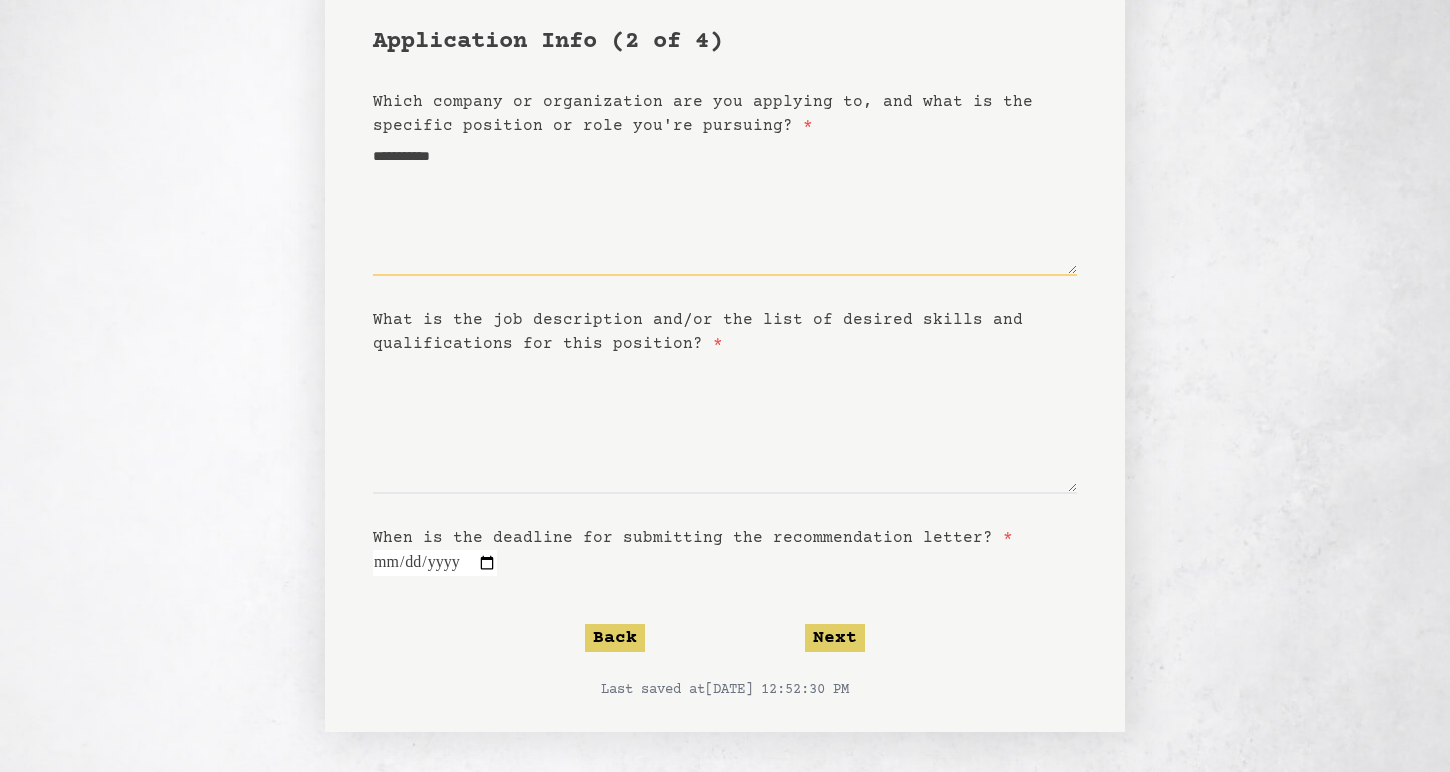 type on "**********" 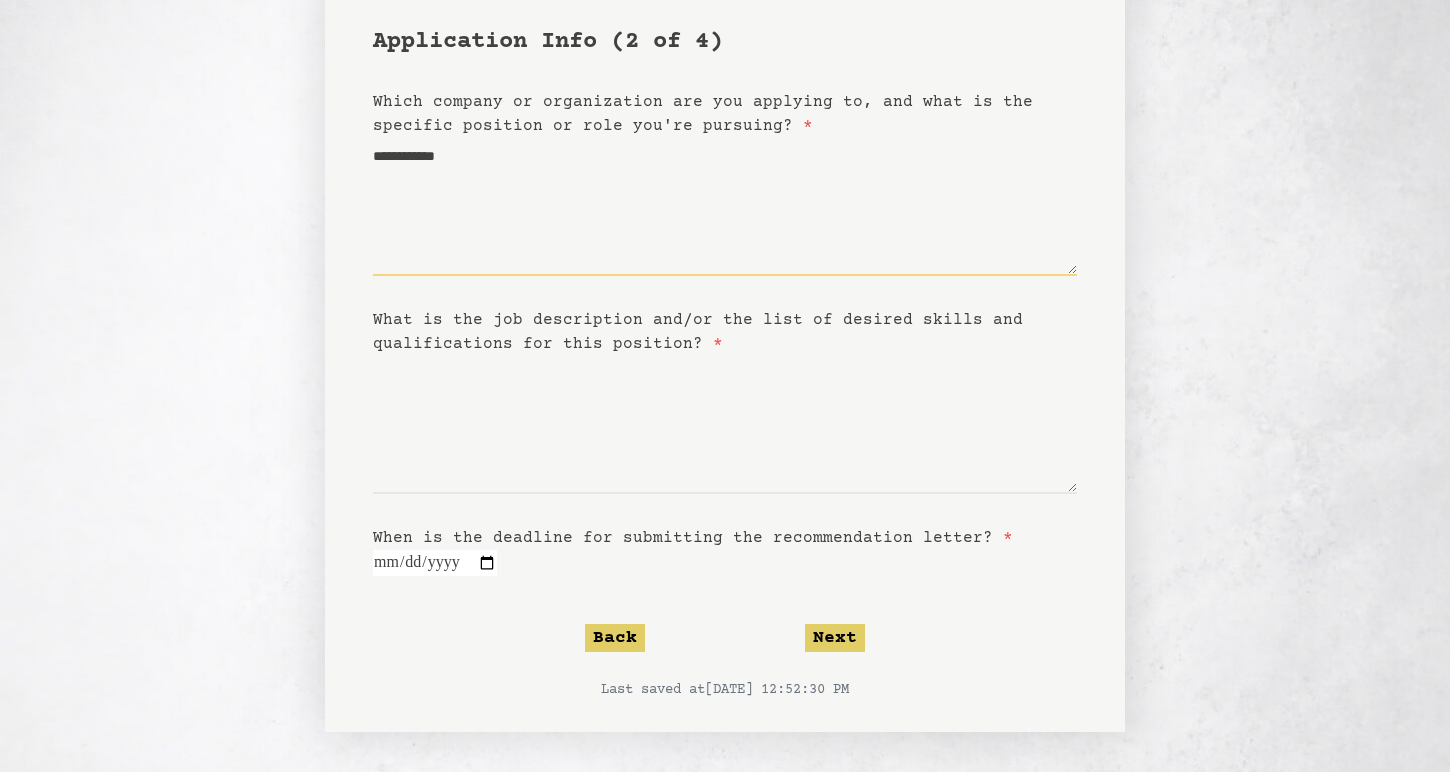 type on "**********" 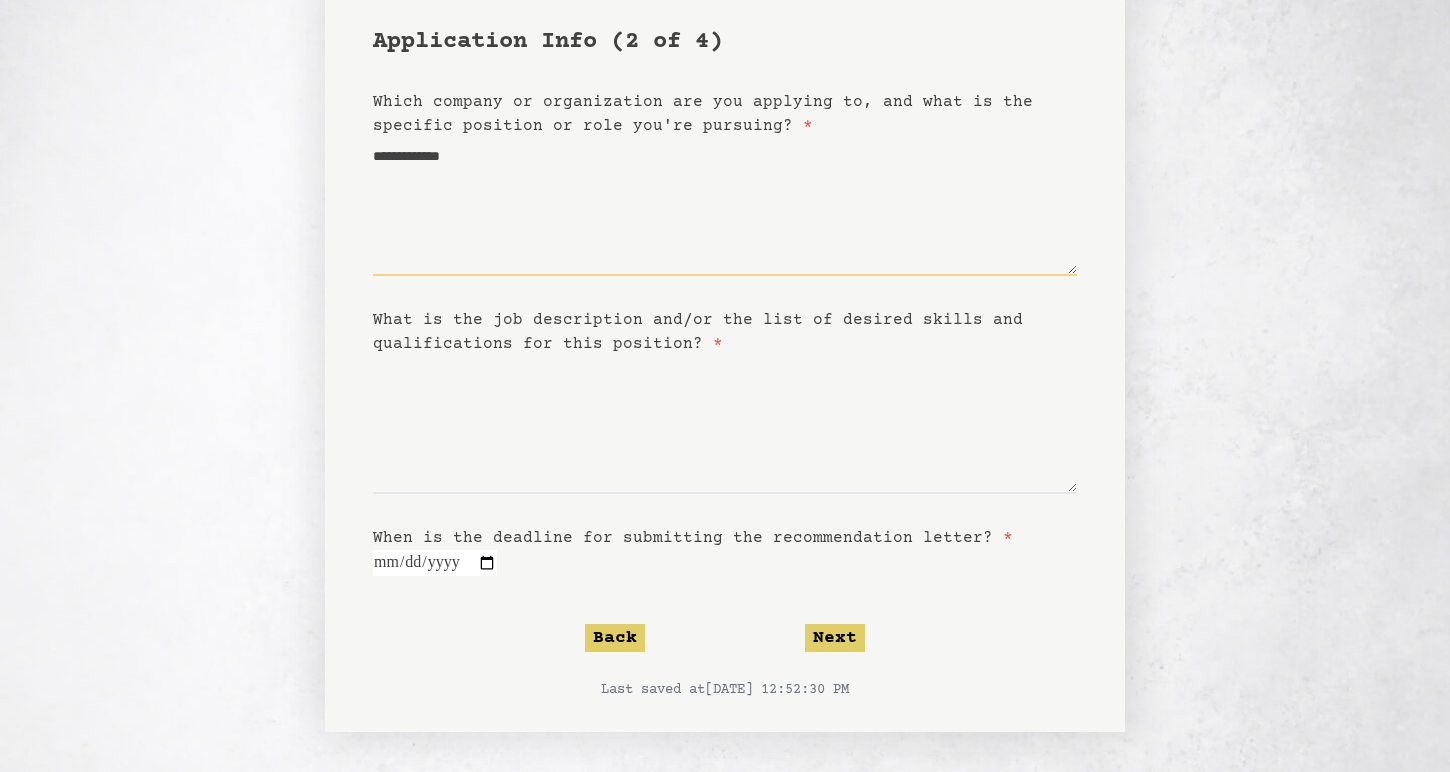 type on "**********" 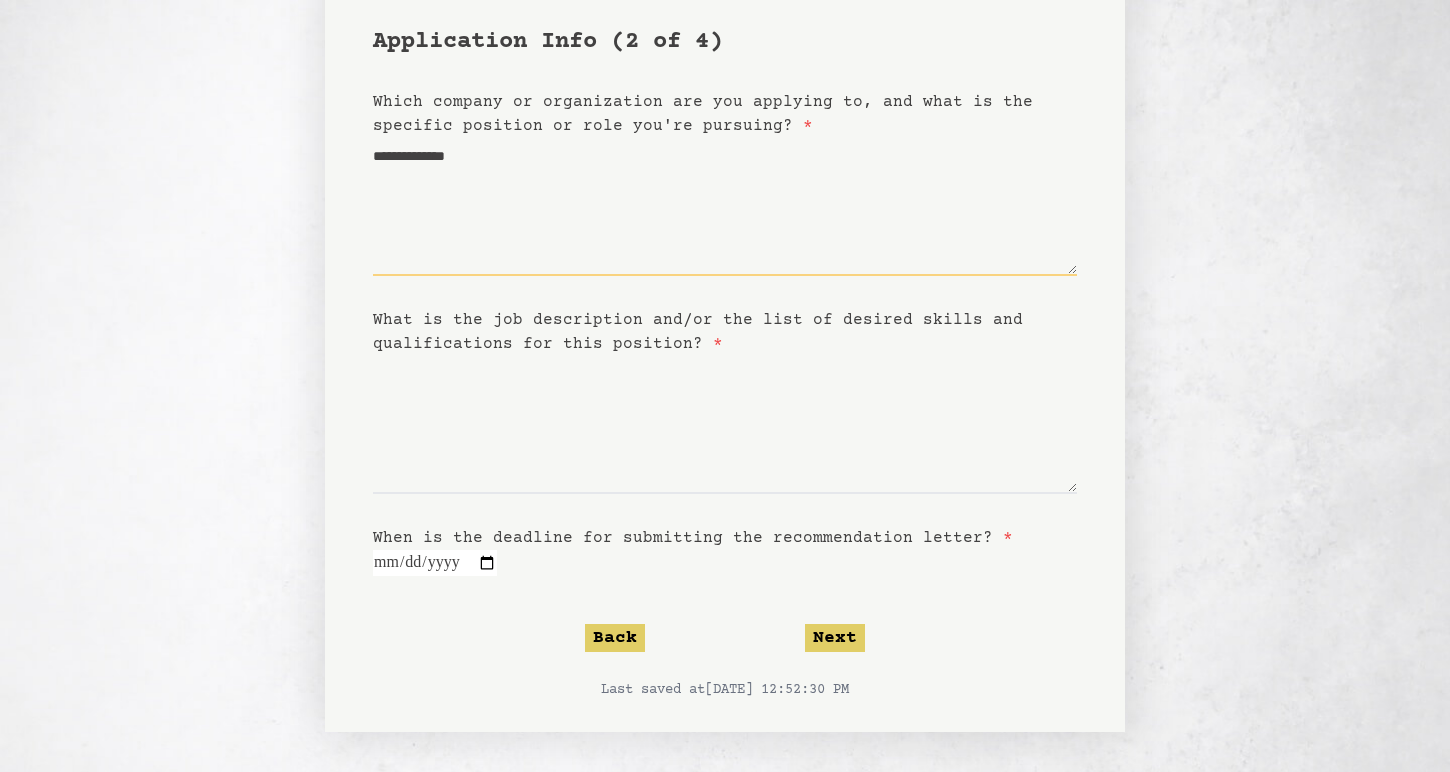 type on "**********" 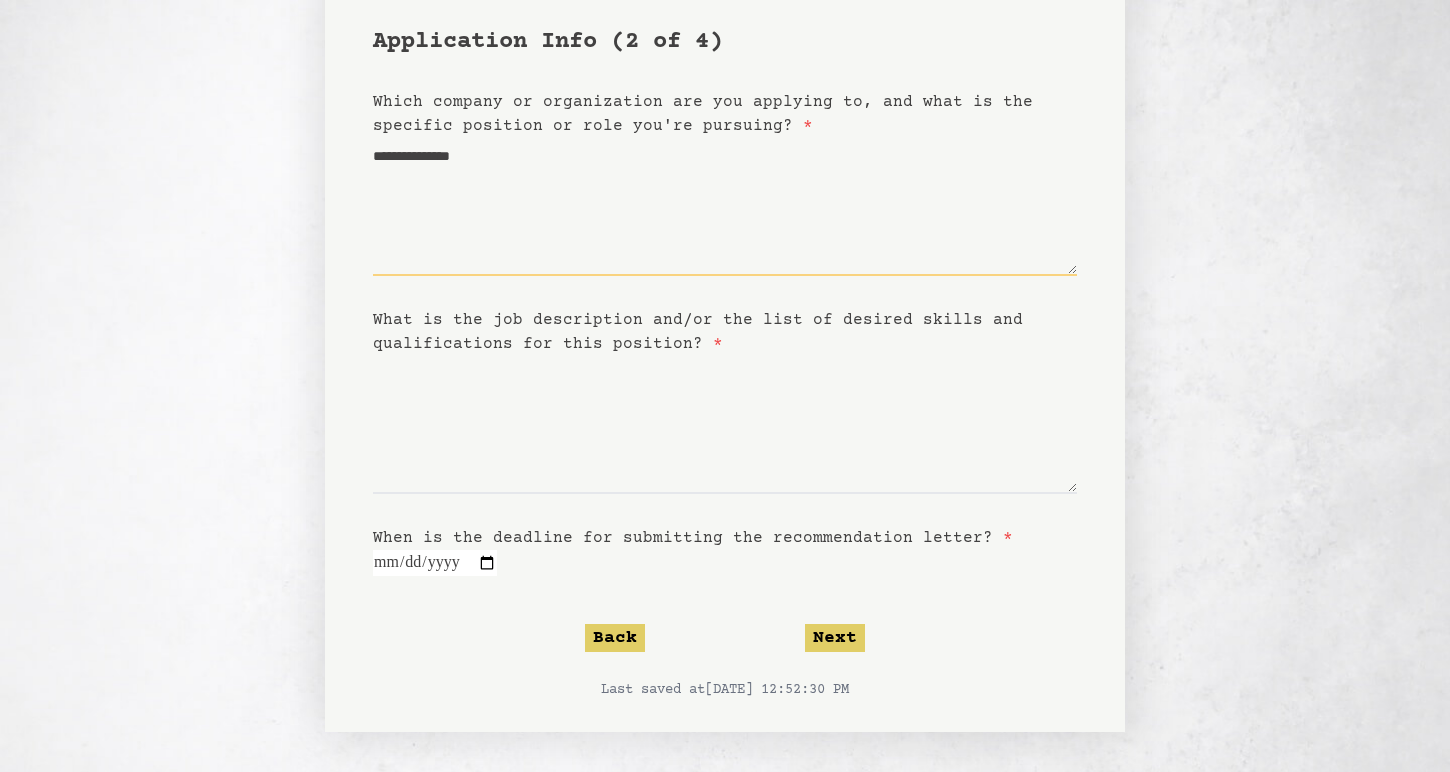 type on "**********" 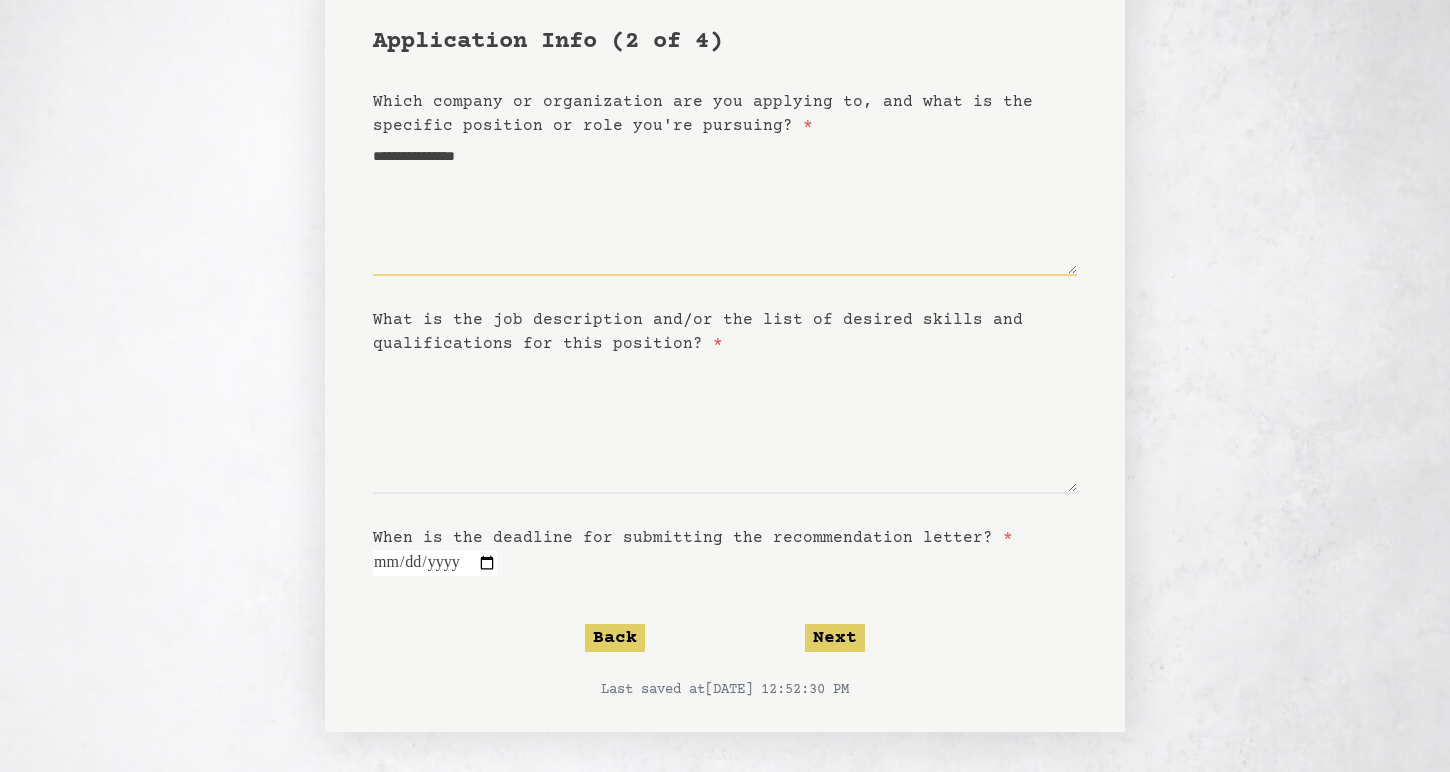 type on "**********" 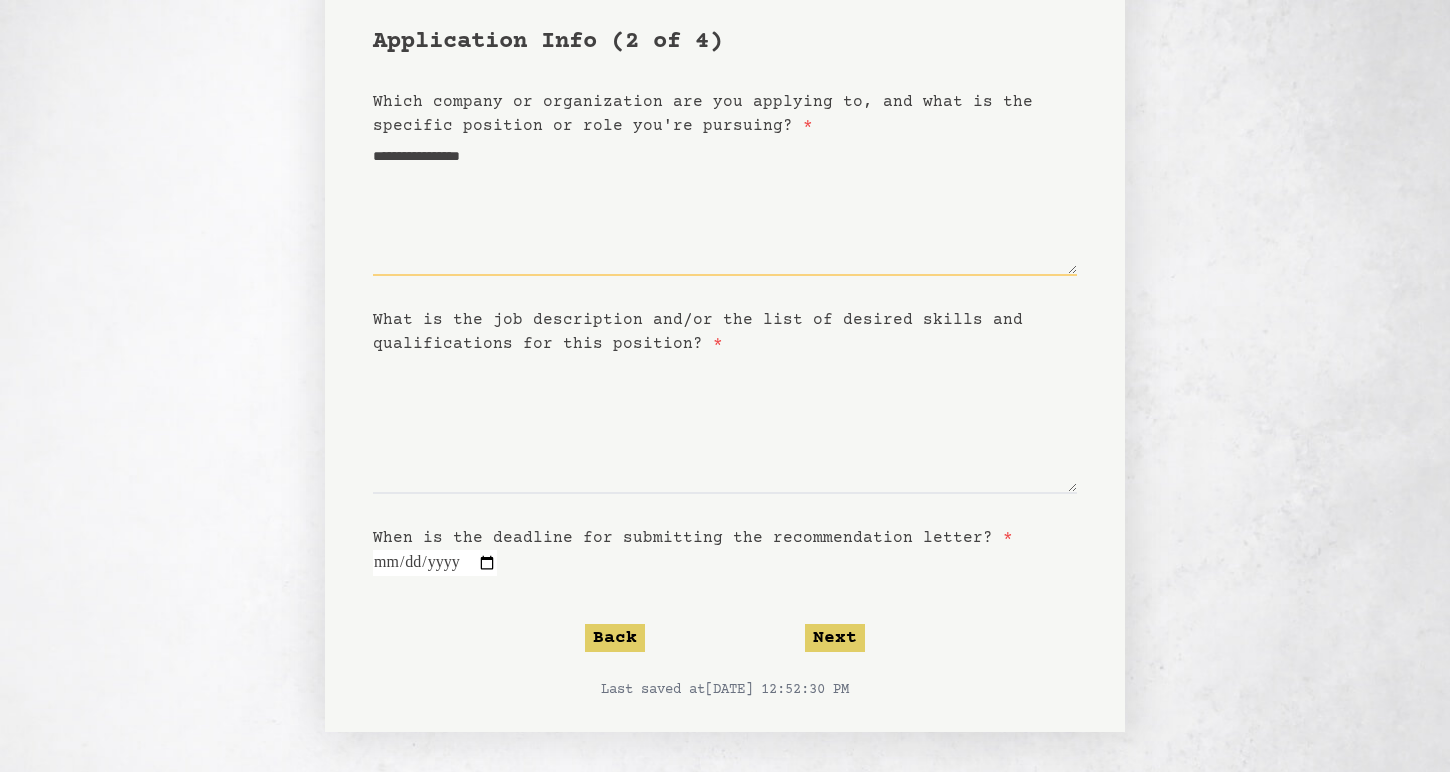 type on "**********" 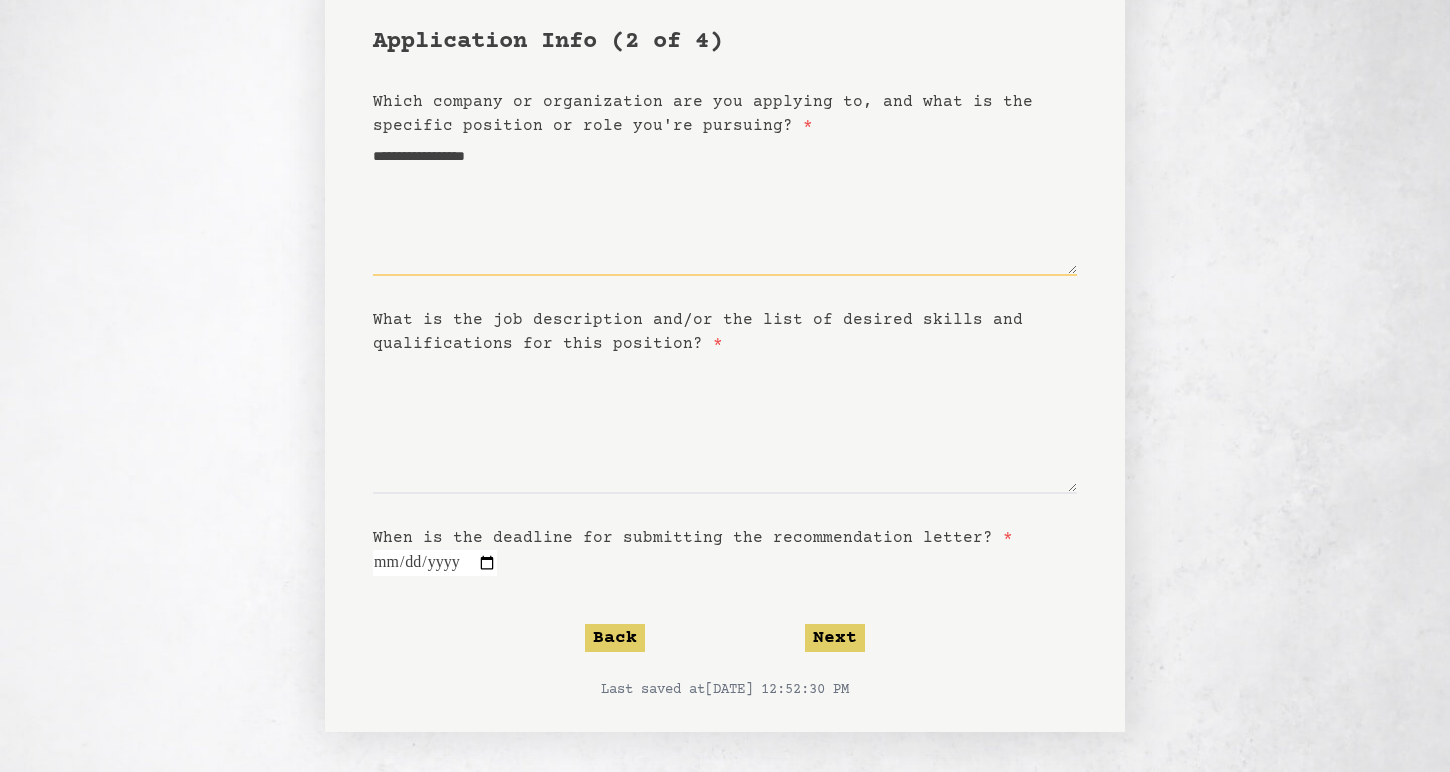 type on "**********" 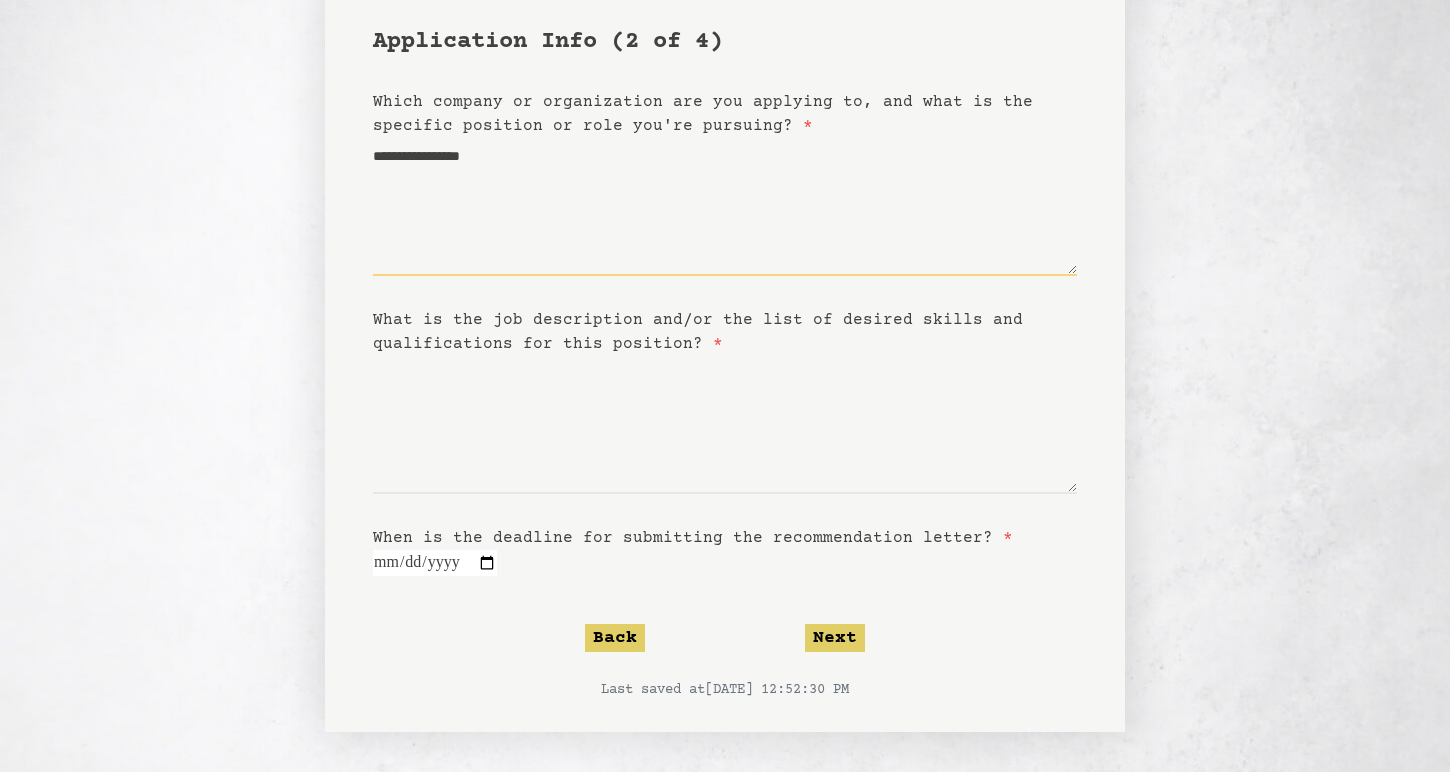 type on "**********" 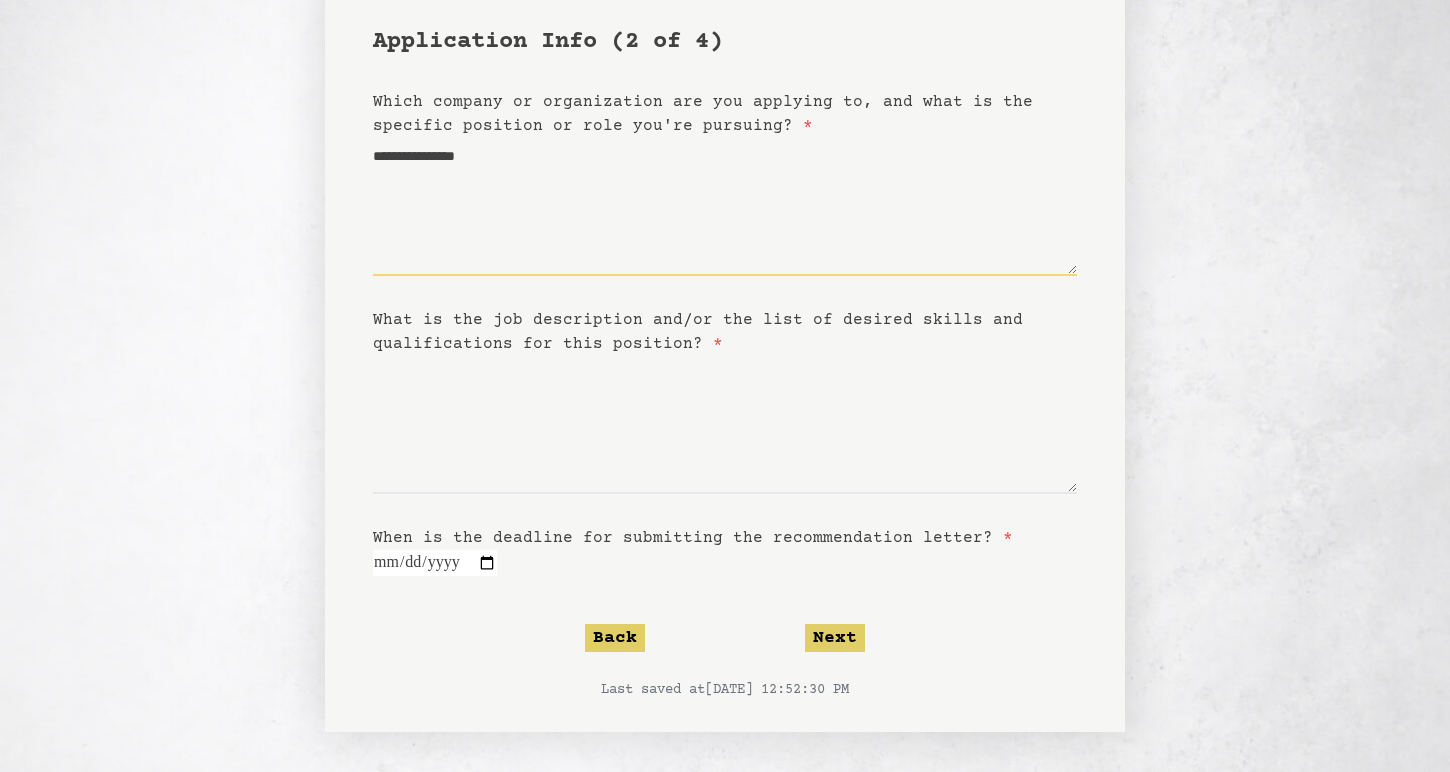 type on "**********" 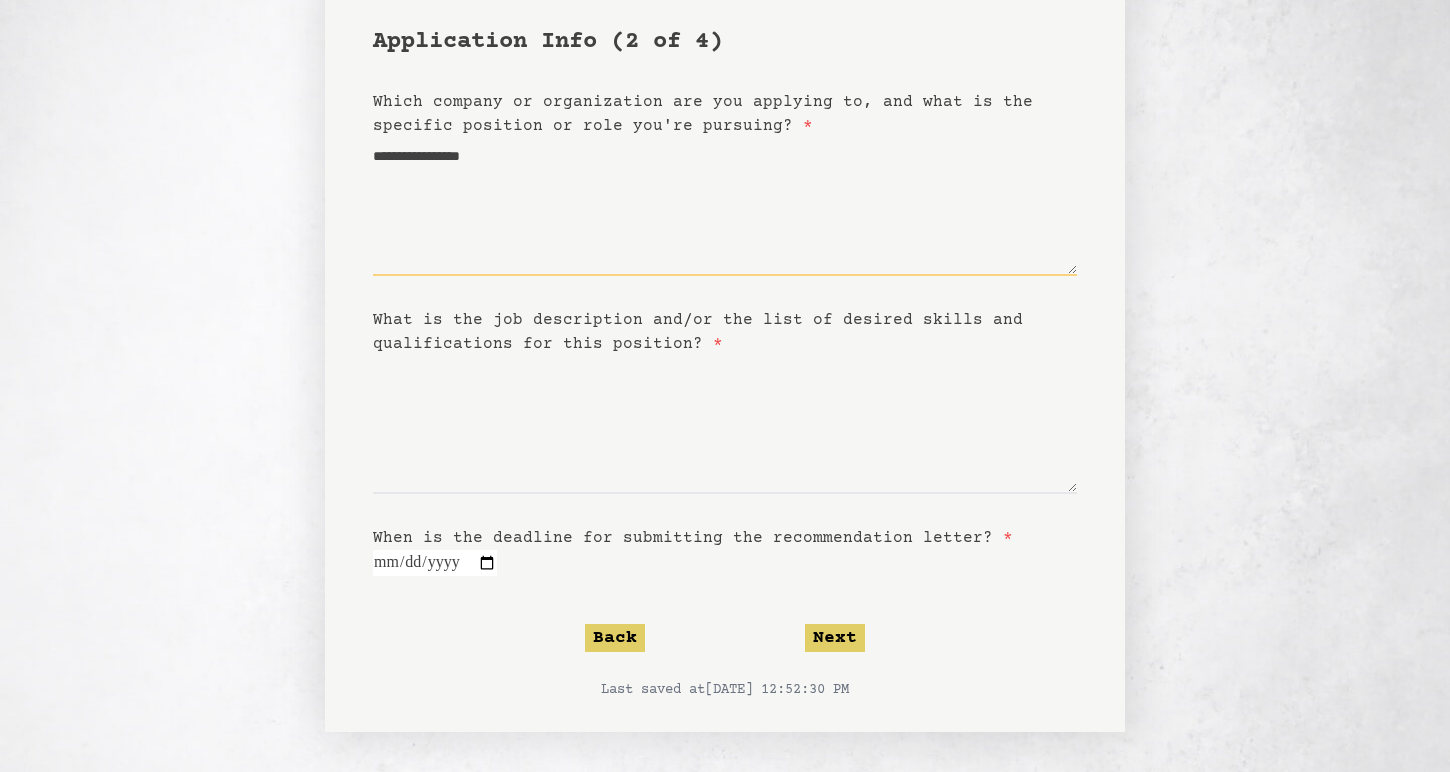 type on "**********" 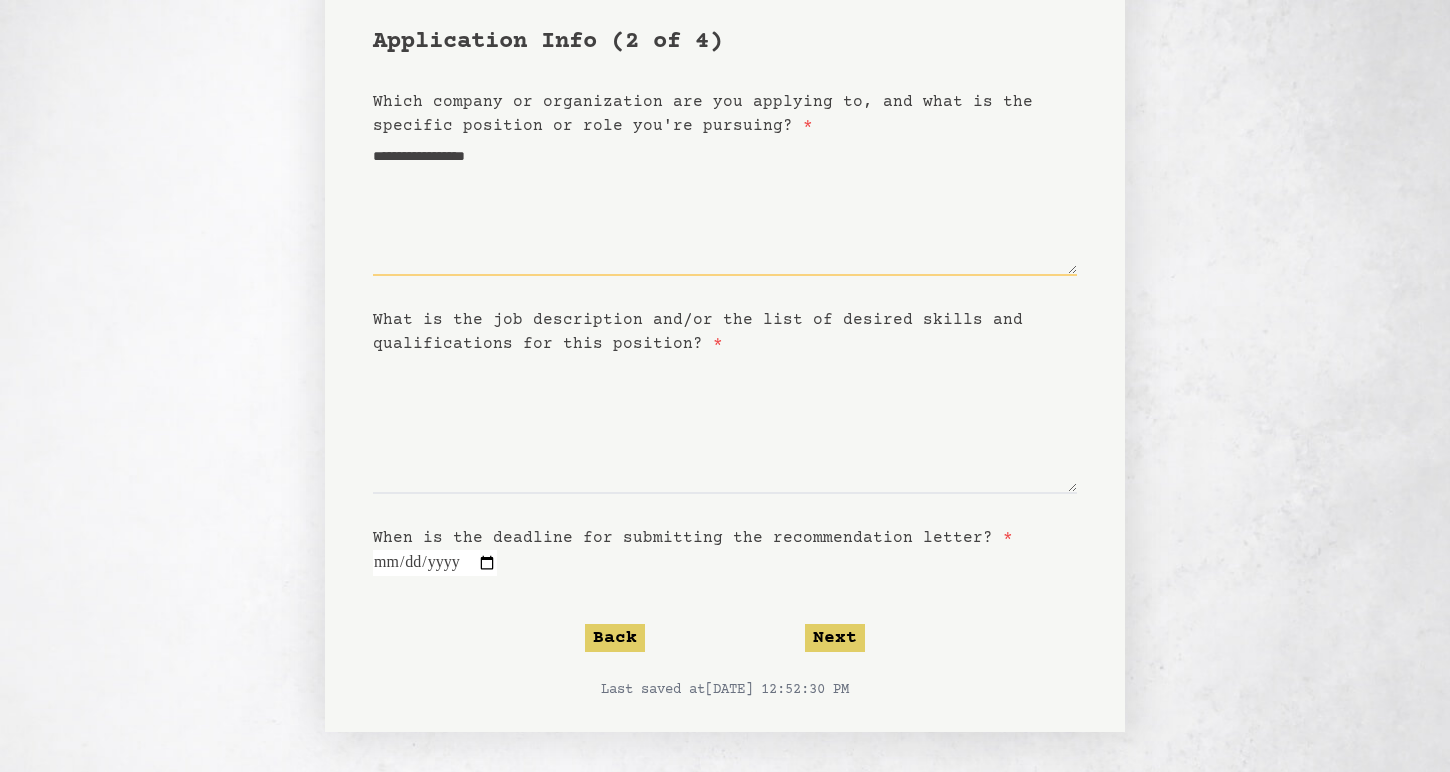 type on "**********" 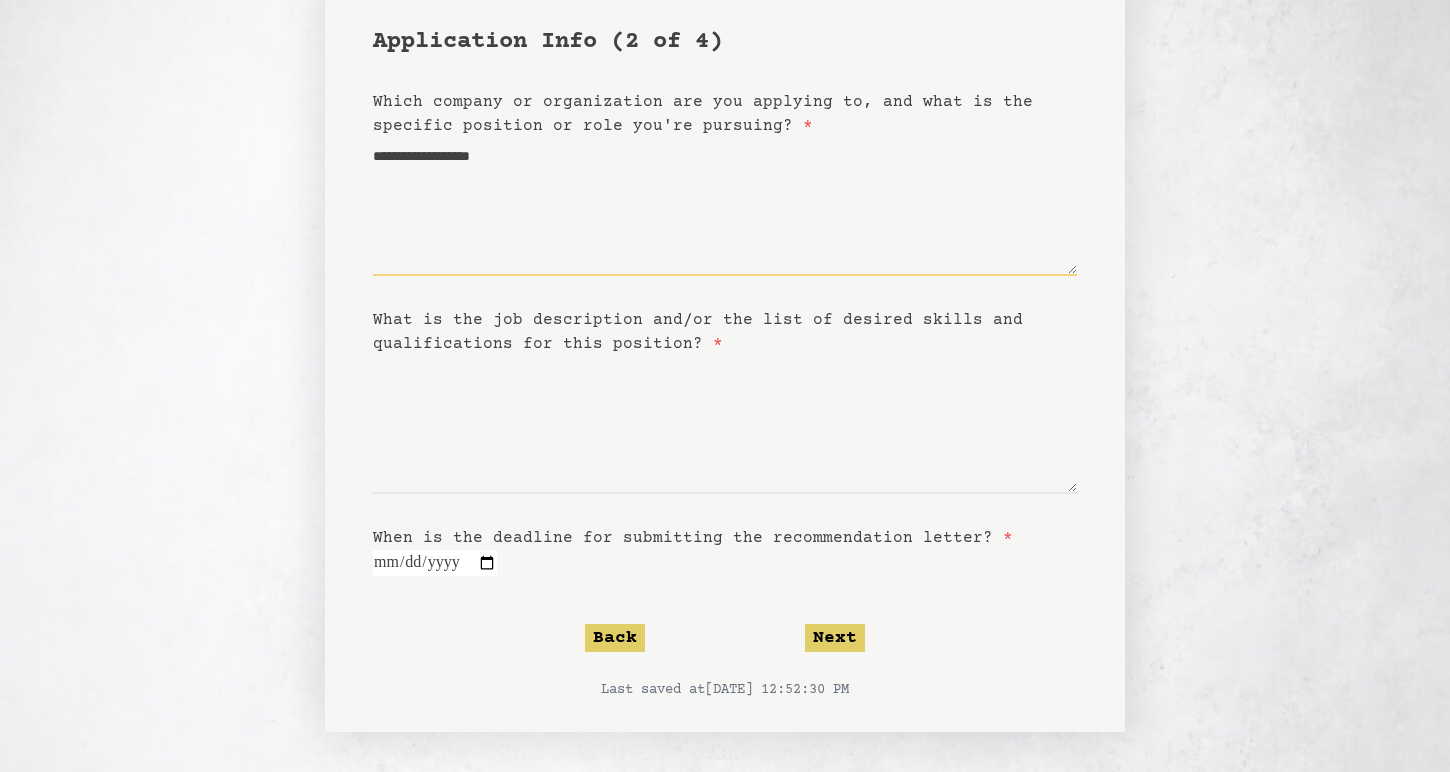 type on "**********" 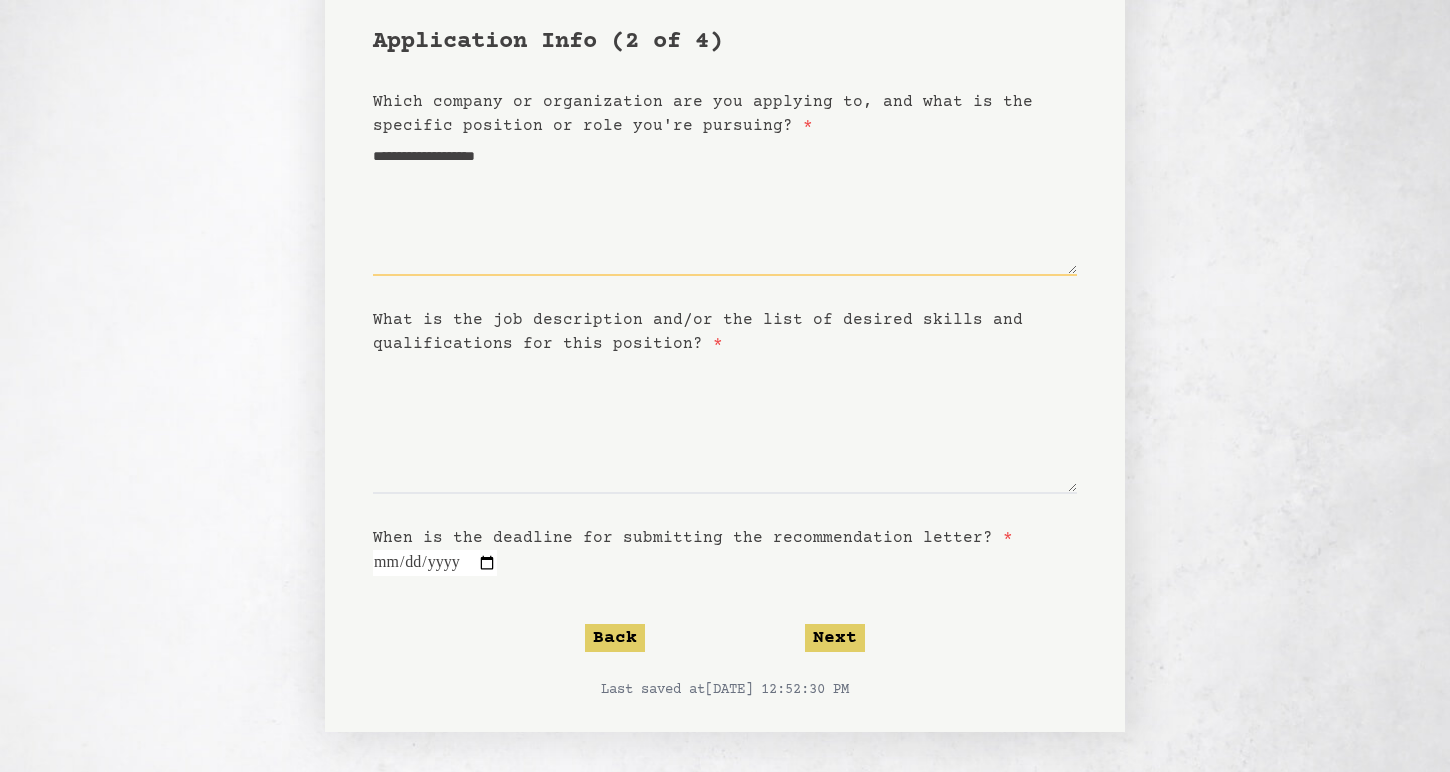 type on "**********" 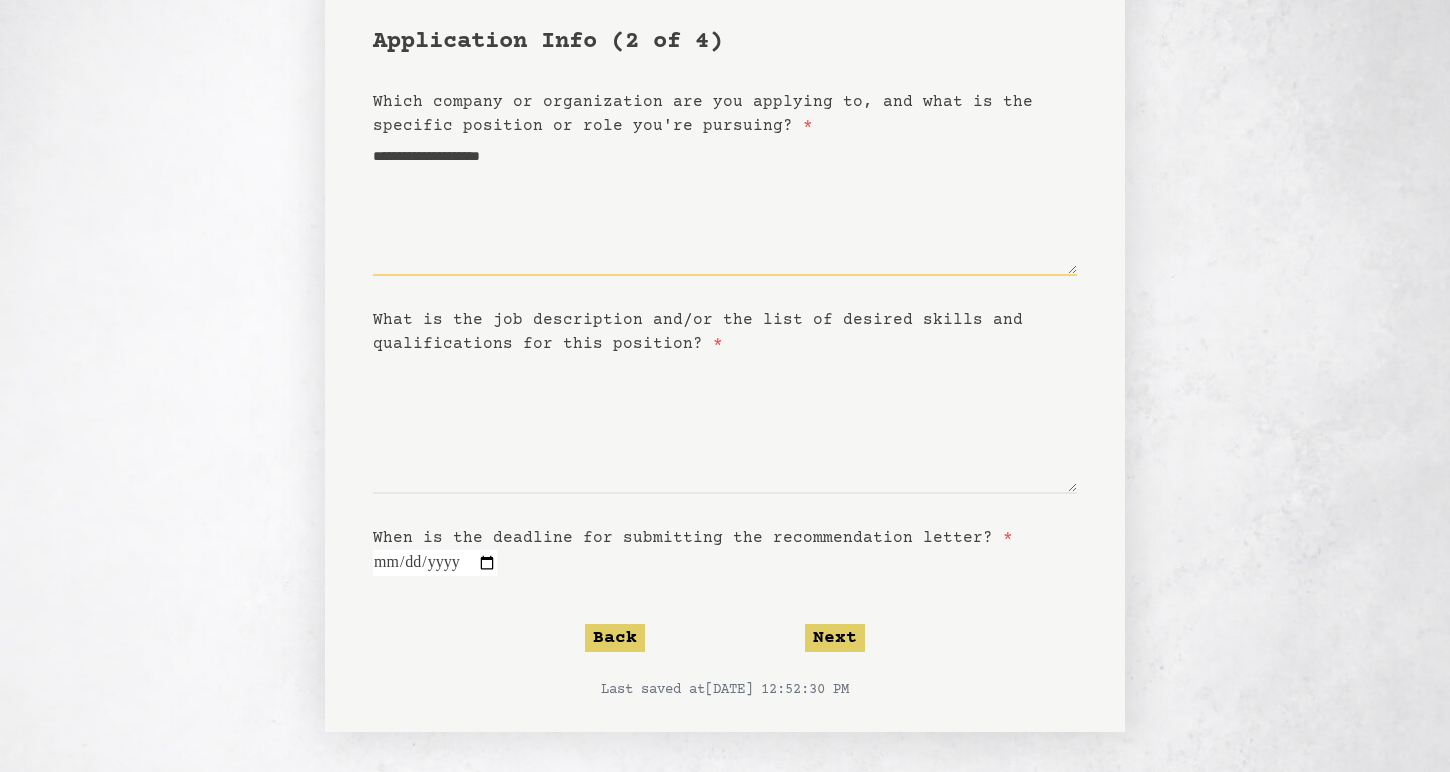 type on "**********" 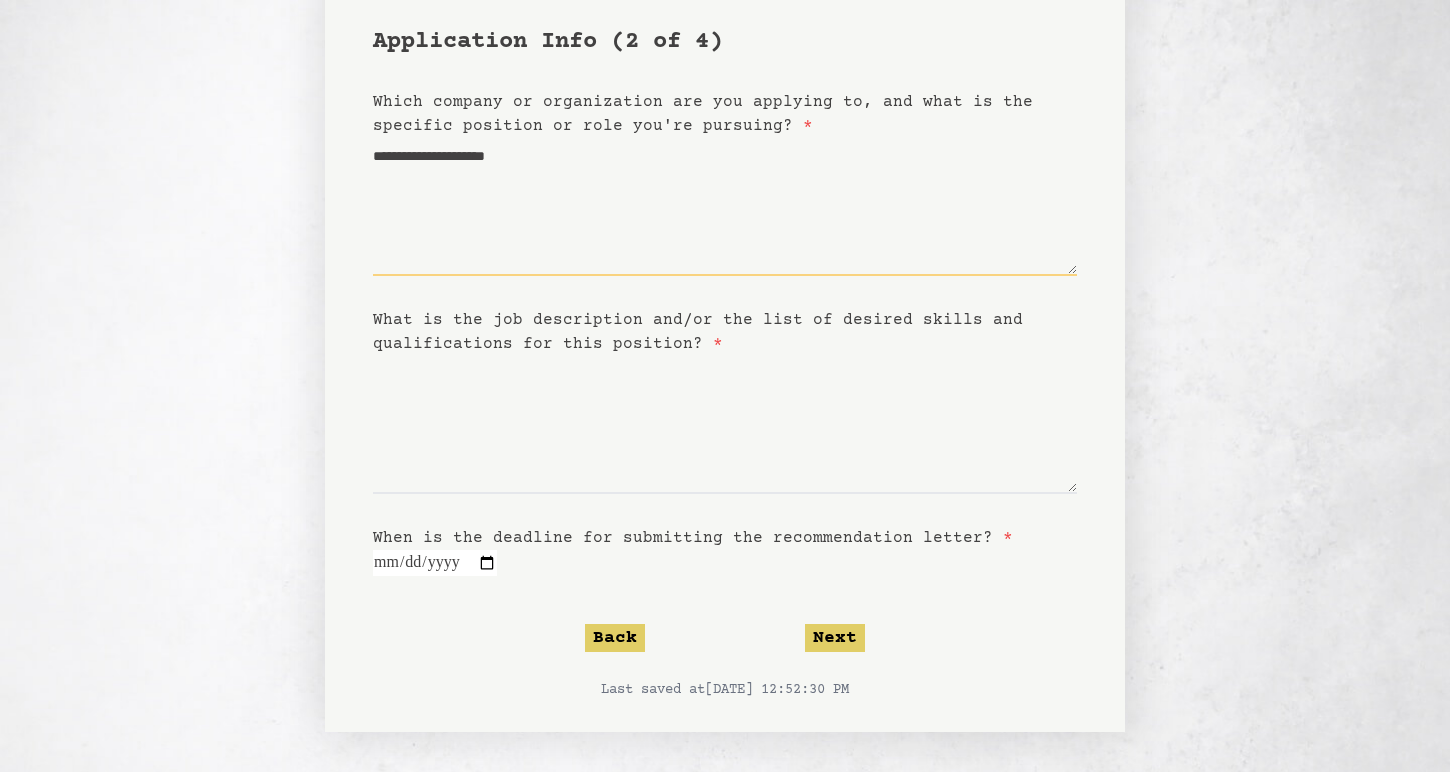 type on "**********" 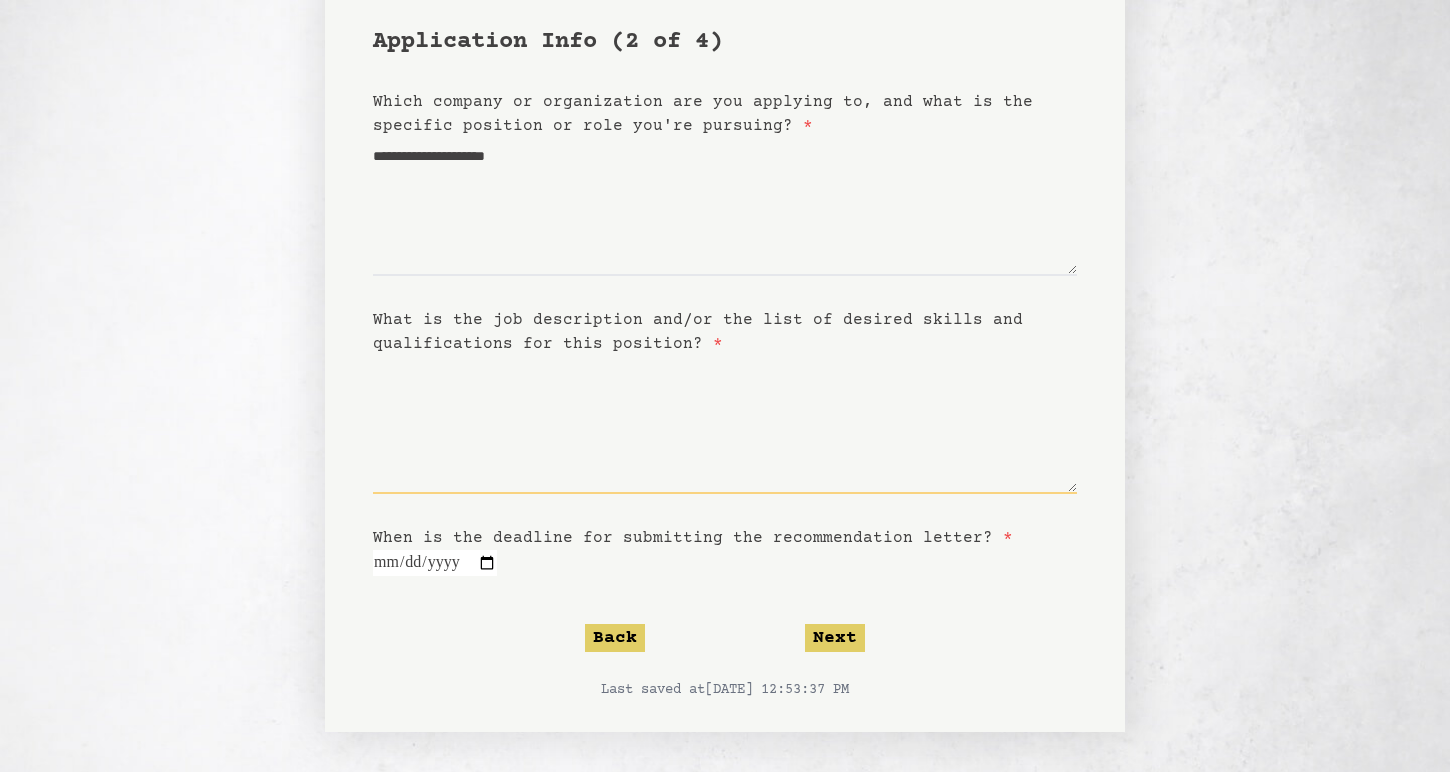 click on "What is the job description and/or the list of desired skills
and qualifications for this position?   *" at bounding box center [725, 425] 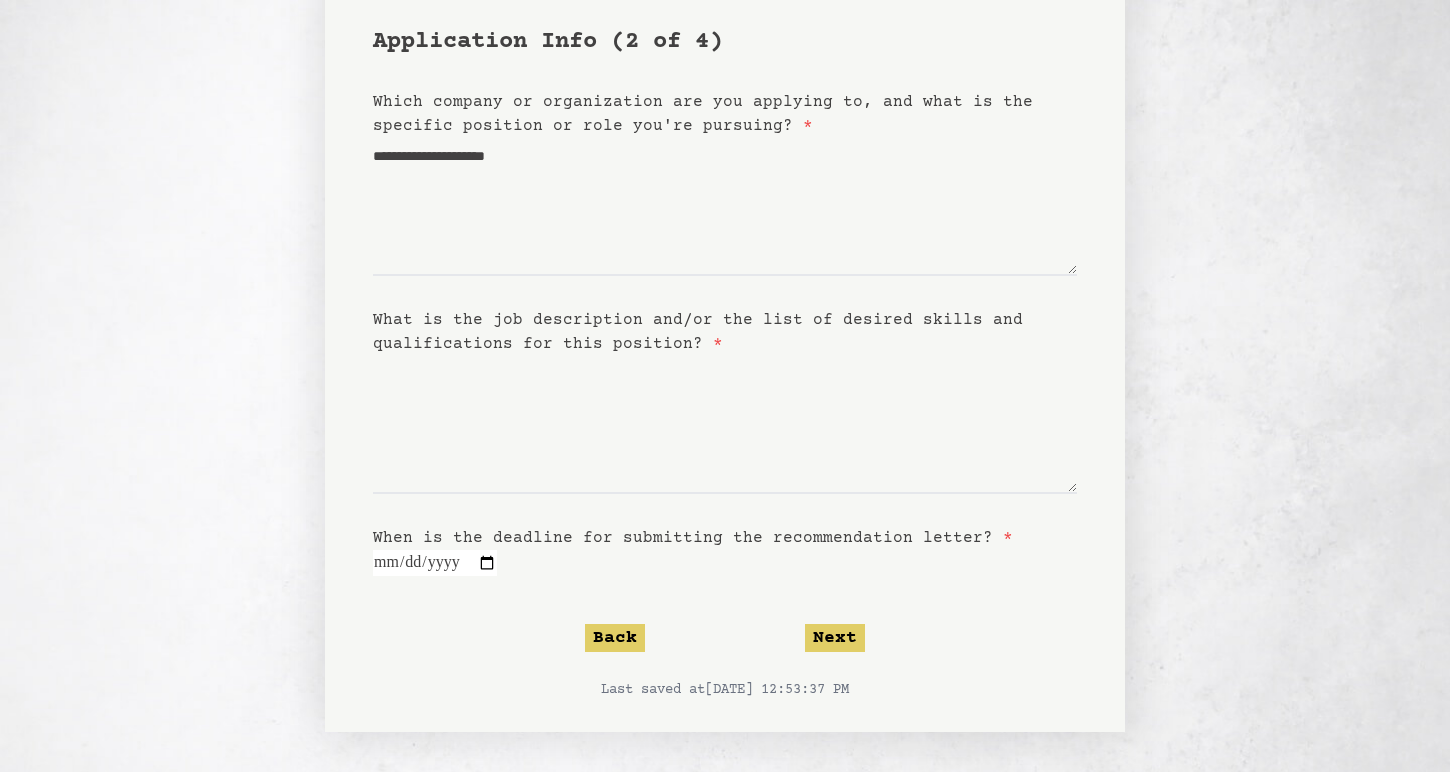 click on "**********" at bounding box center (725, 351) 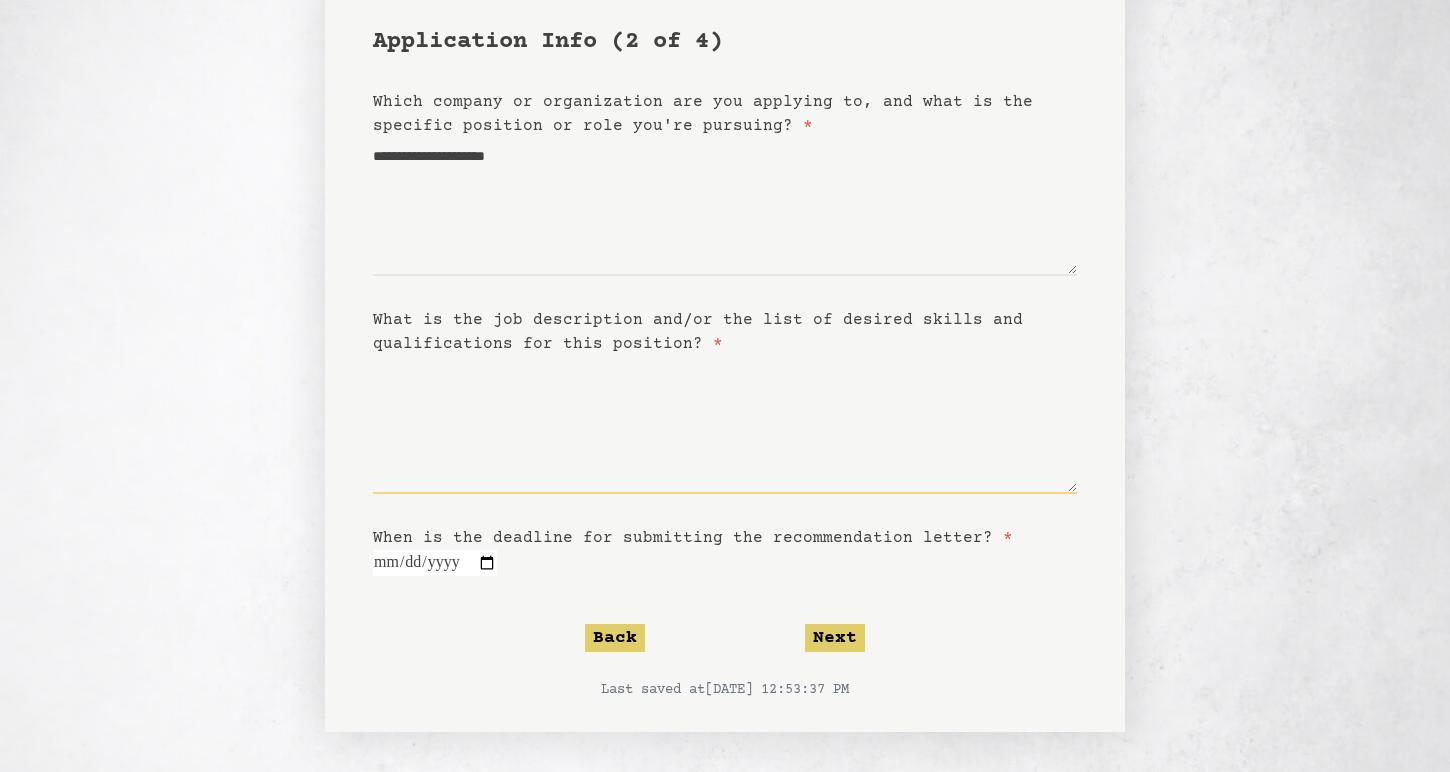 click on "What is the job description and/or the list of desired skills
and qualifications for this position?   *" at bounding box center (725, 425) 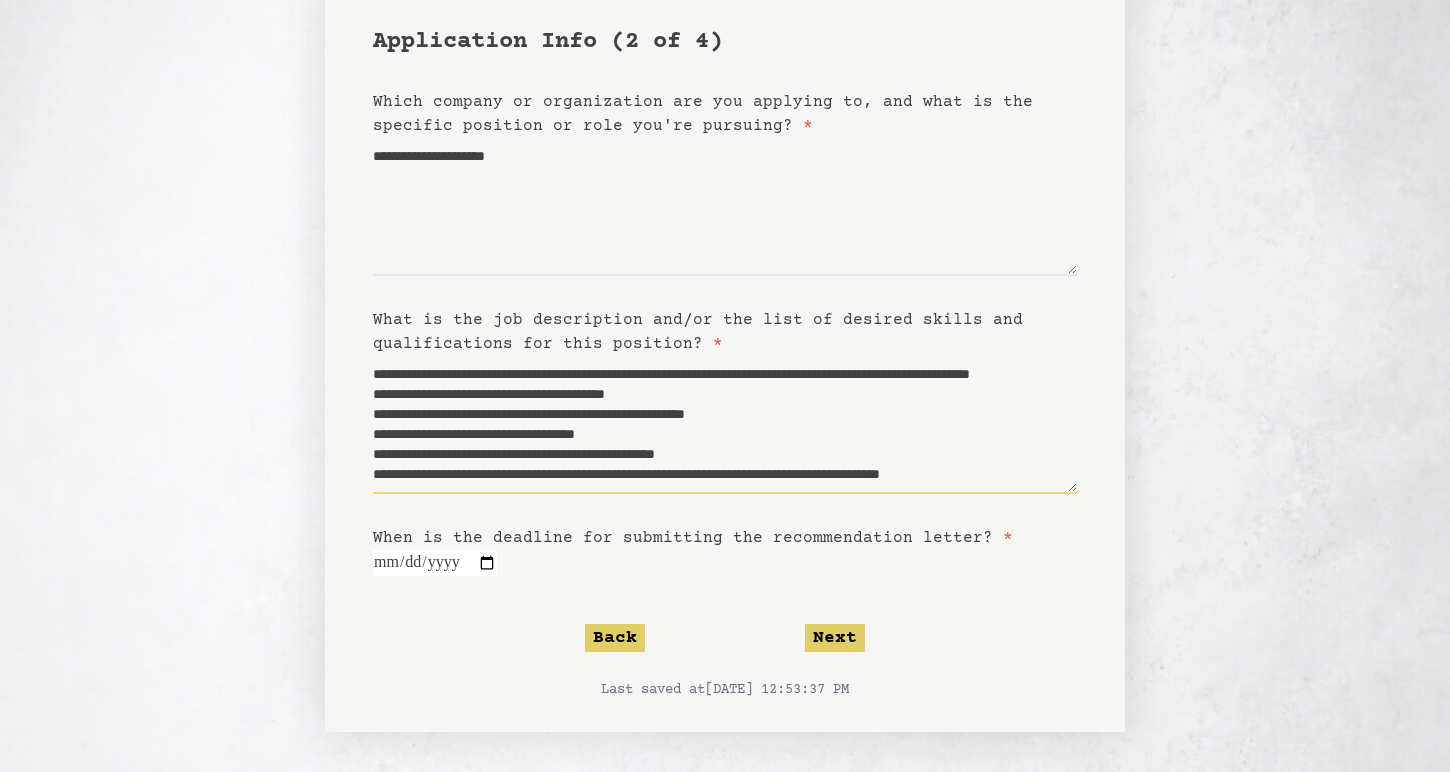 scroll, scrollTop: 40, scrollLeft: 0, axis: vertical 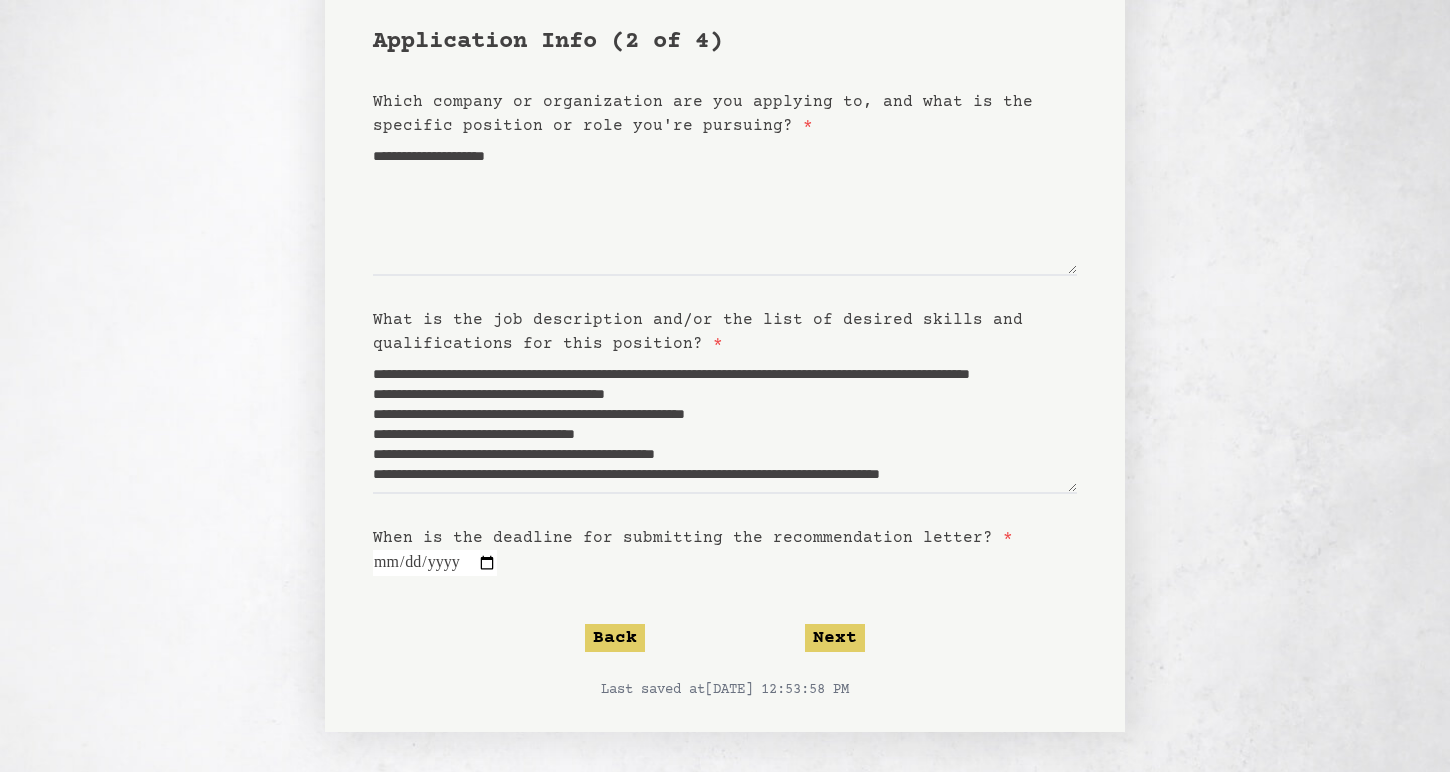 click at bounding box center [435, 563] 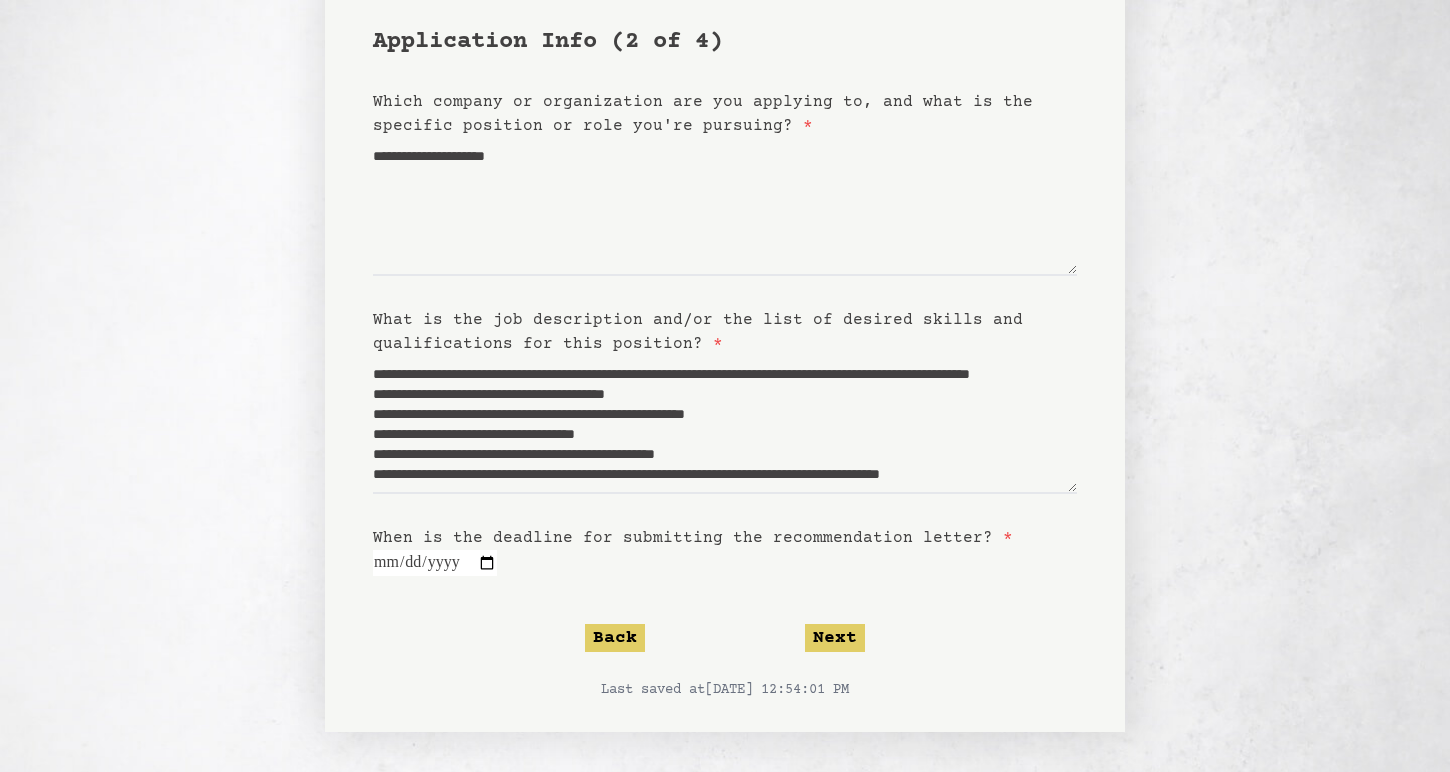 click on "**********" at bounding box center (725, 363) 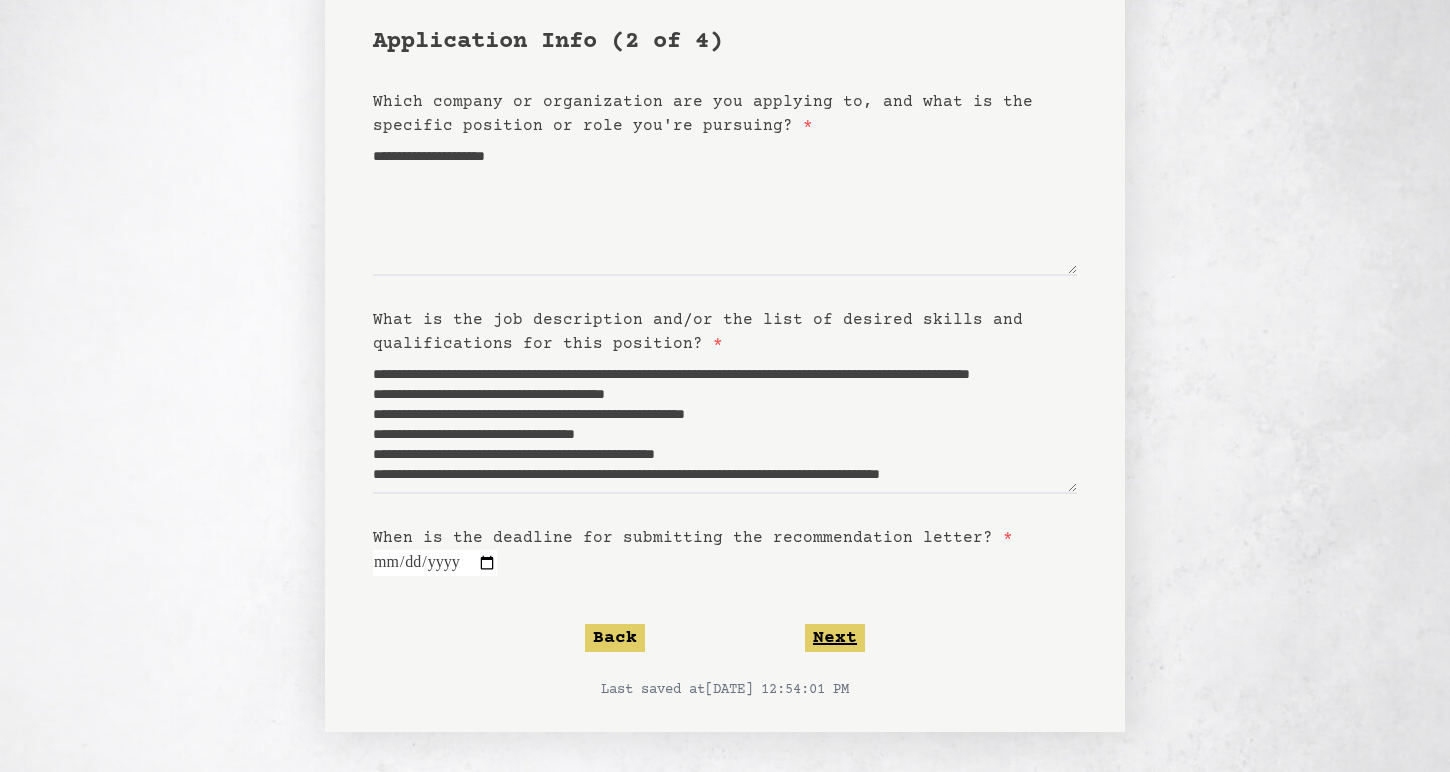 click on "Next" 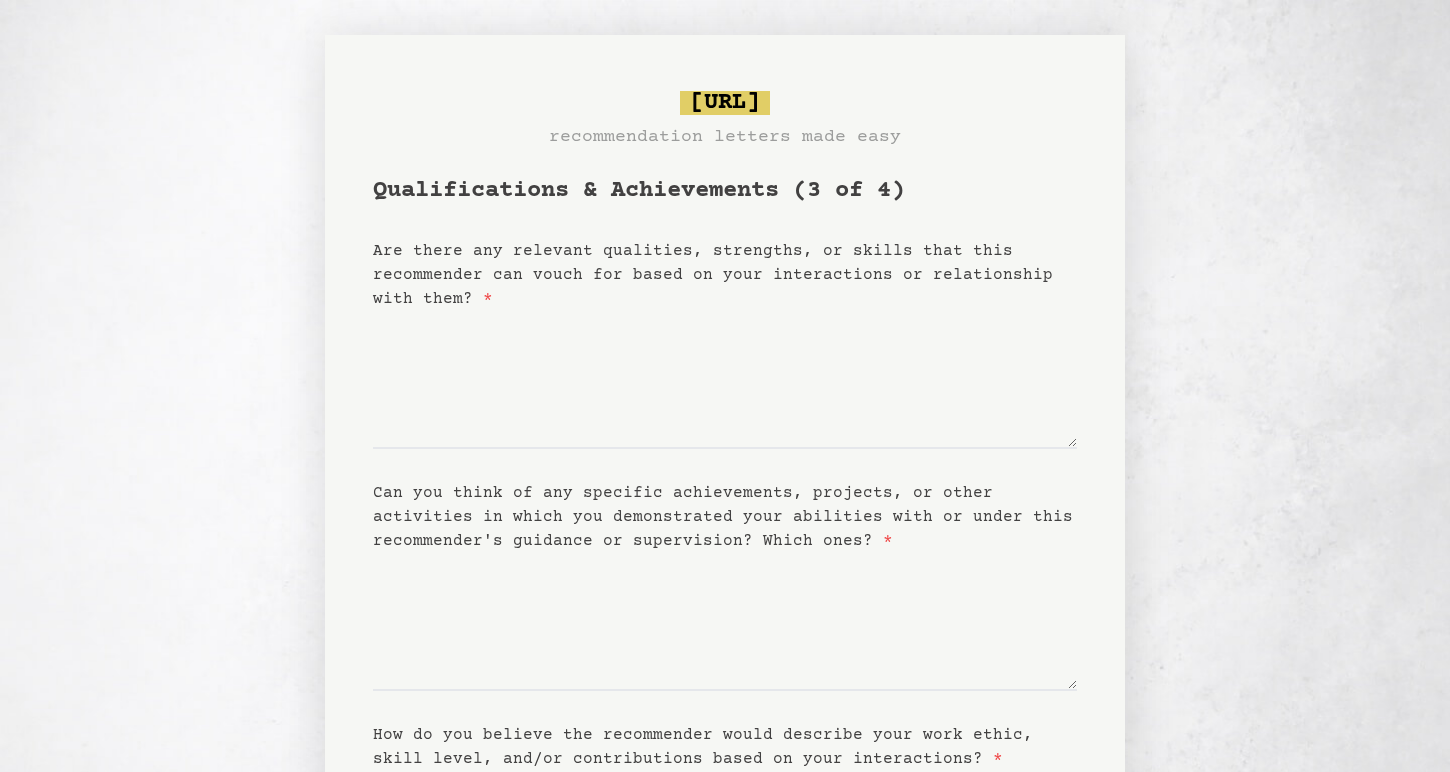 scroll, scrollTop: 0, scrollLeft: 0, axis: both 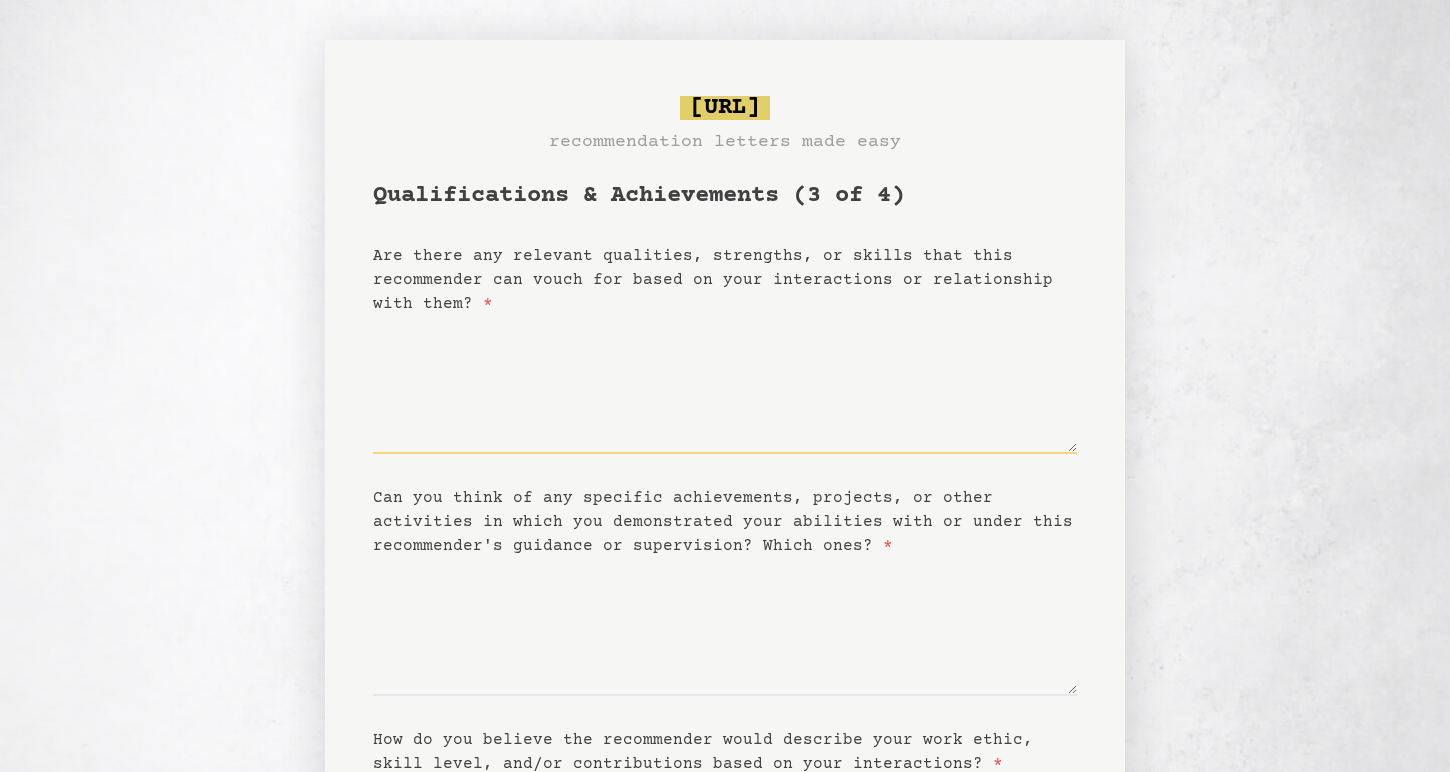 click on "Are there any relevant qualities, strengths, or skills that this
recommender can vouch for based on your interactions or
relationship with them?   *" at bounding box center (725, 385) 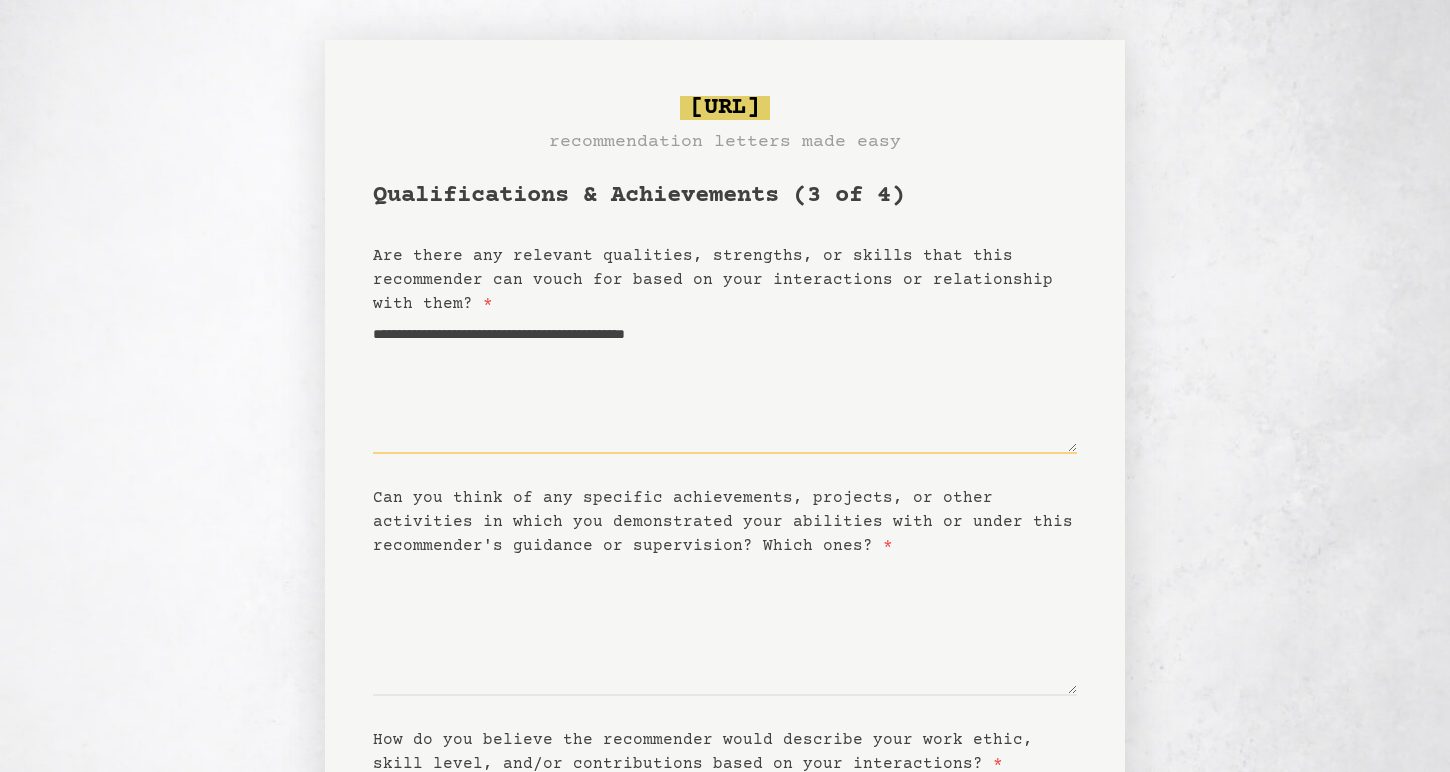 click on "**********" at bounding box center [725, 385] 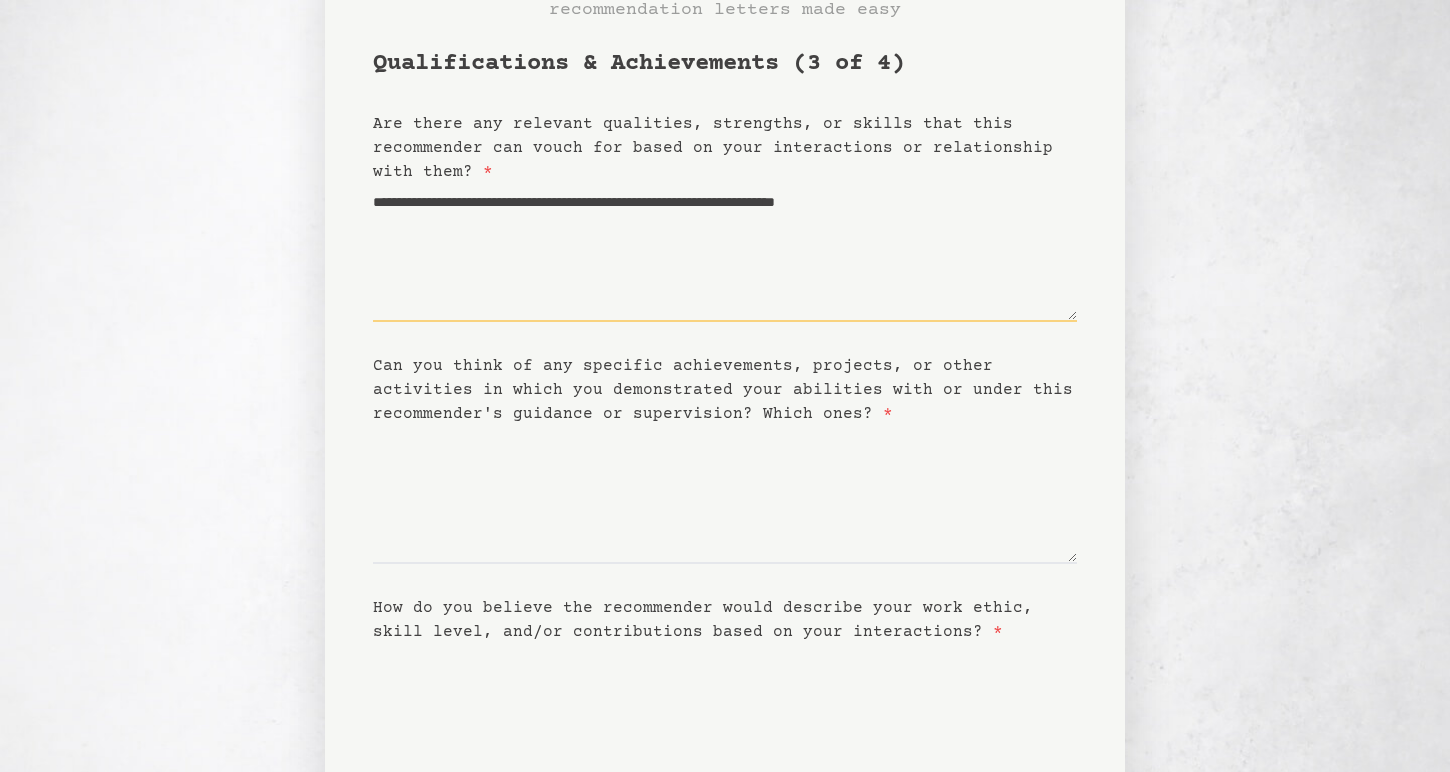 scroll, scrollTop: 211, scrollLeft: 0, axis: vertical 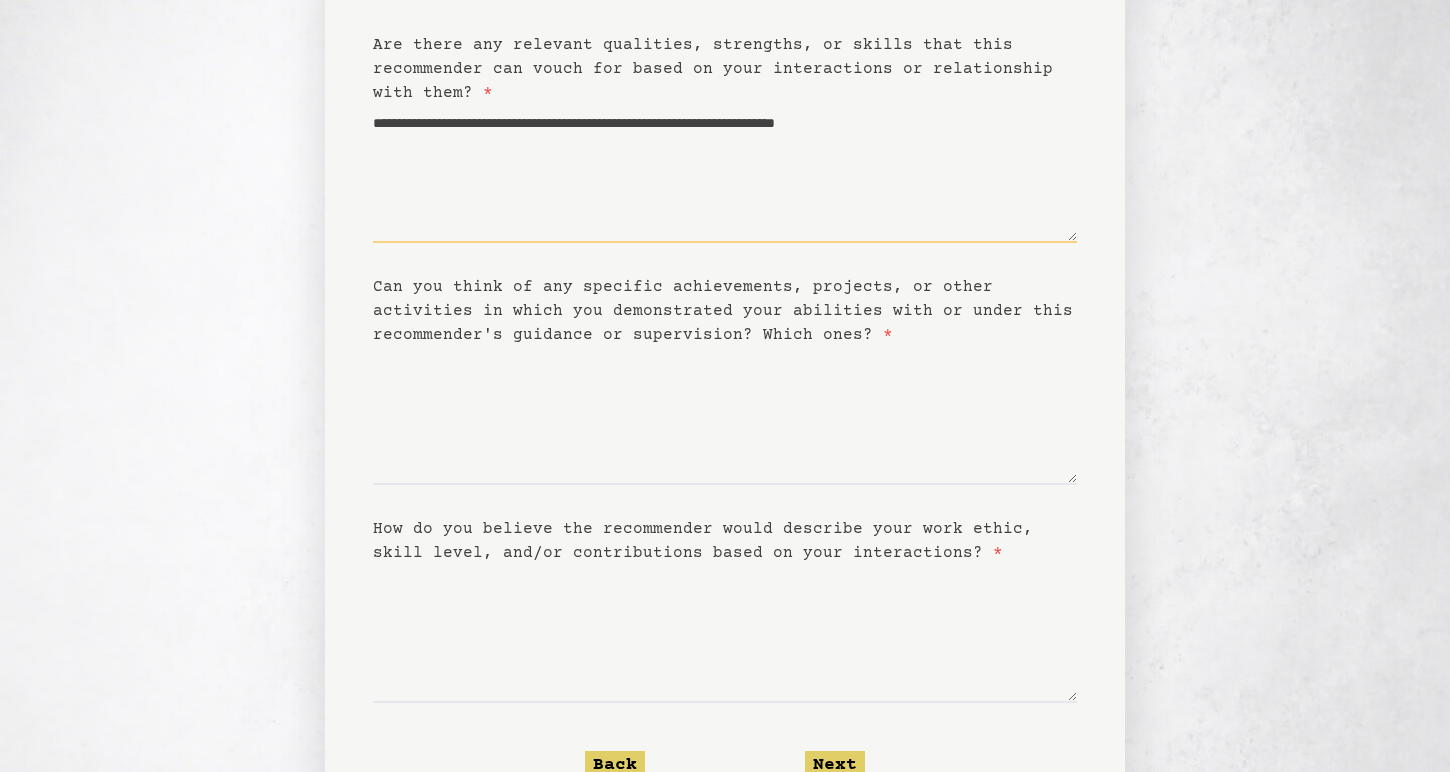 type on "**********" 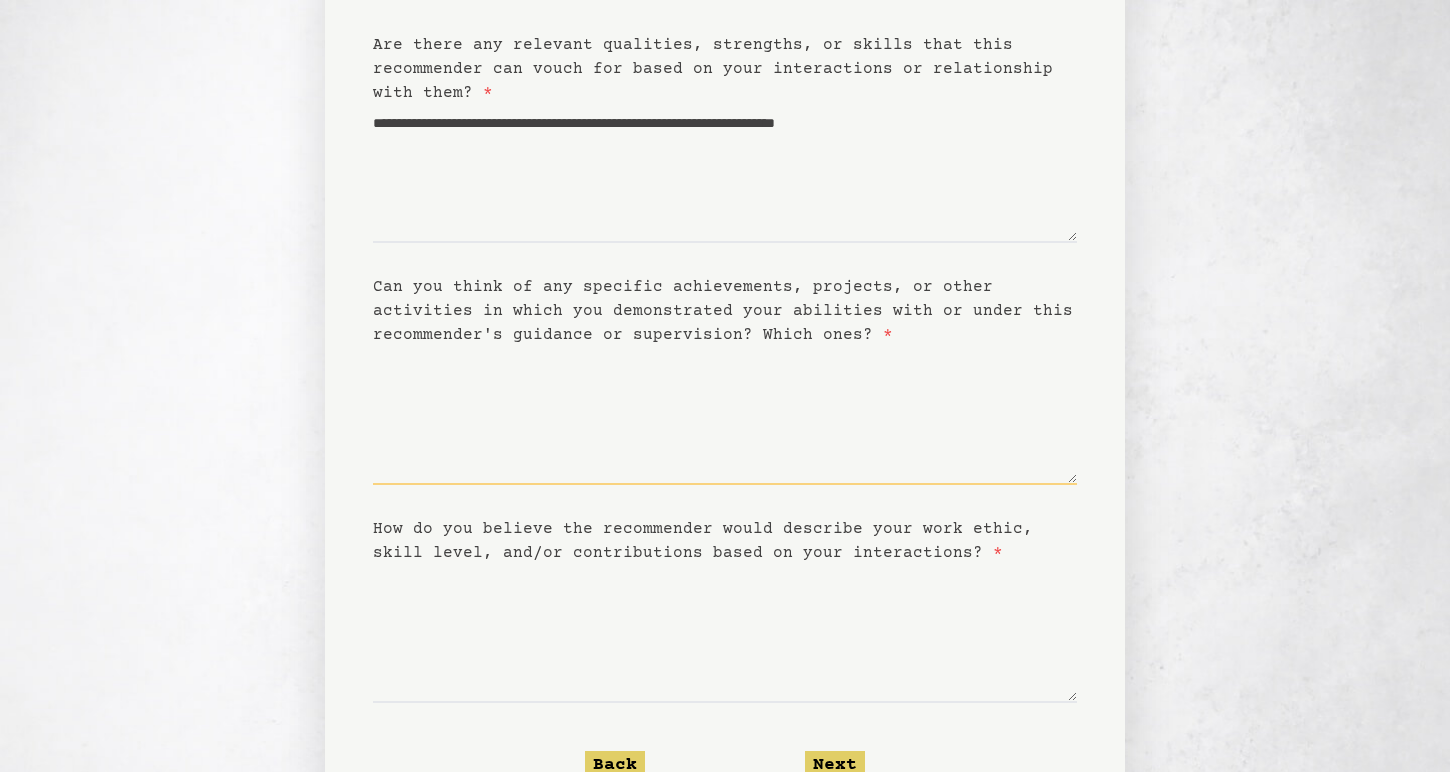 click on "Can you think of any specific achievements, projects, or other
activities in which you demonstrated your abilities with or
under this recommender's guidance or supervision? Which ones?   *" at bounding box center (725, 416) 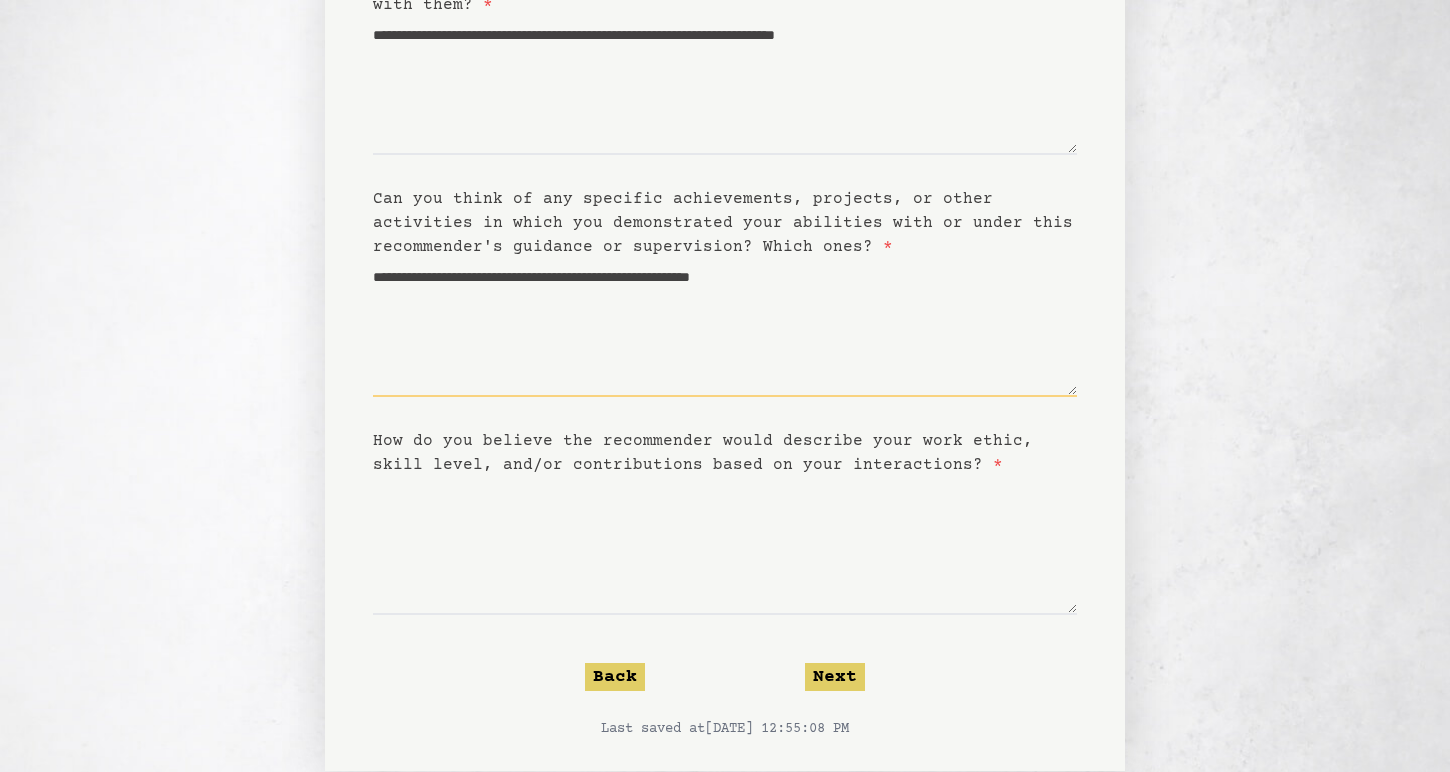 scroll, scrollTop: 323, scrollLeft: 0, axis: vertical 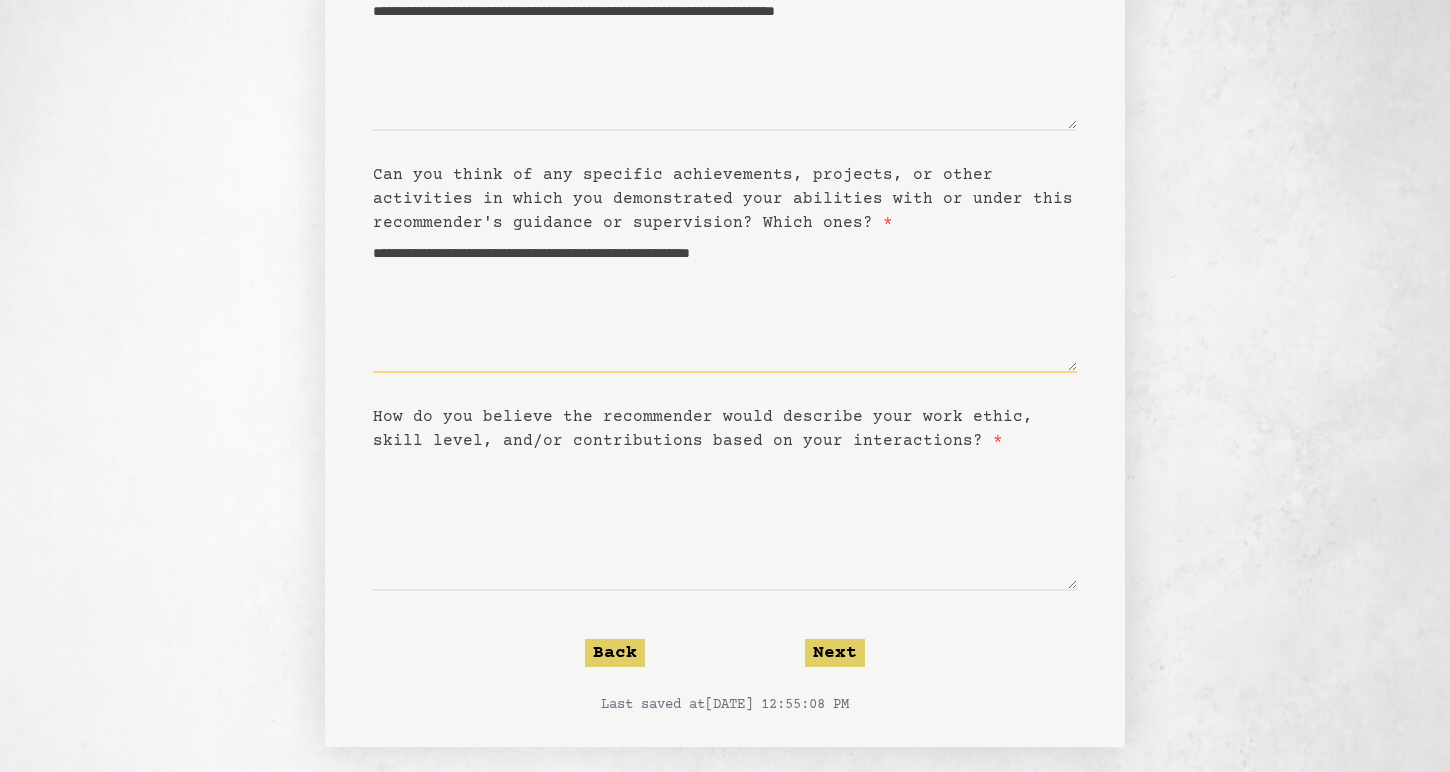type on "**********" 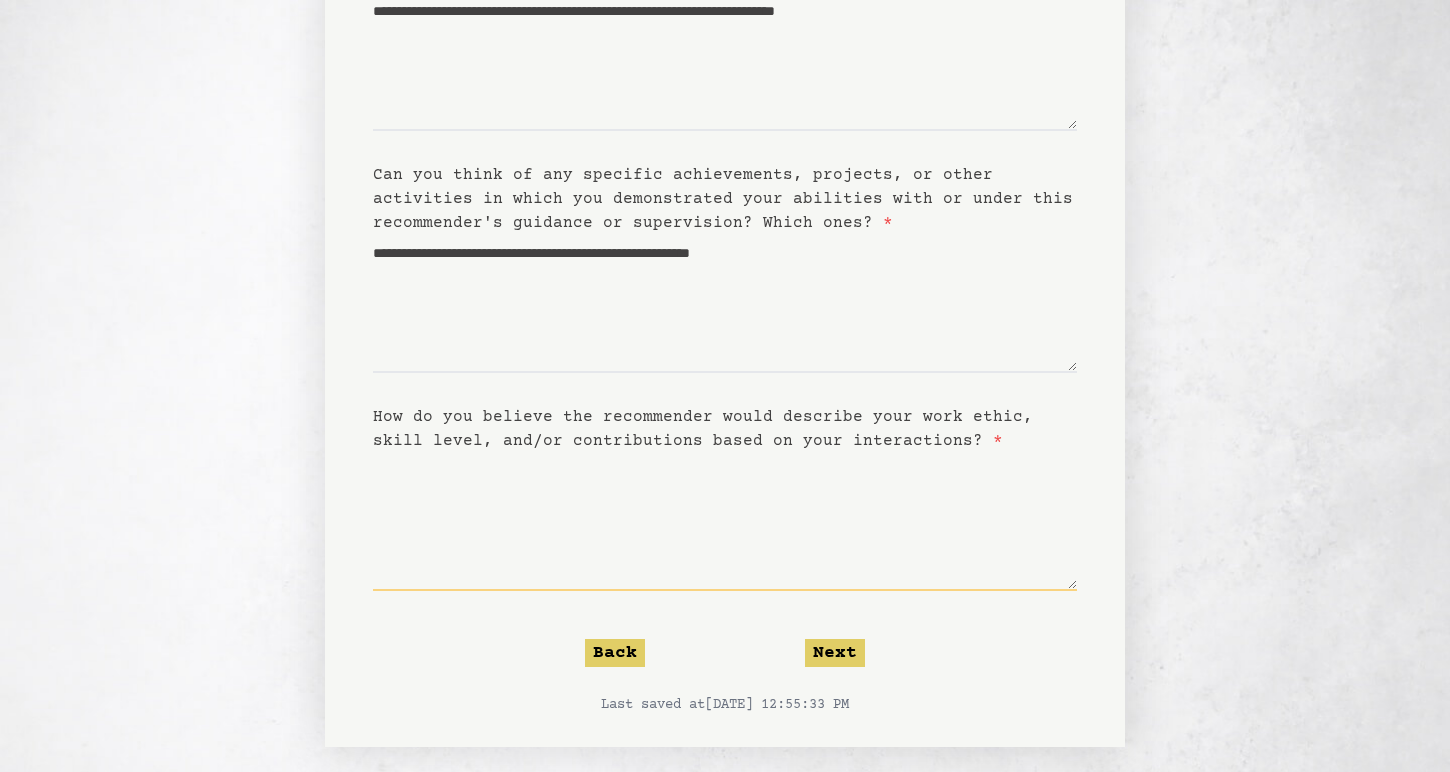 click on "How do you believe the recommender would describe your work
ethic, skill level, and/or contributions based on your
interactions?   *" at bounding box center (725, 522) 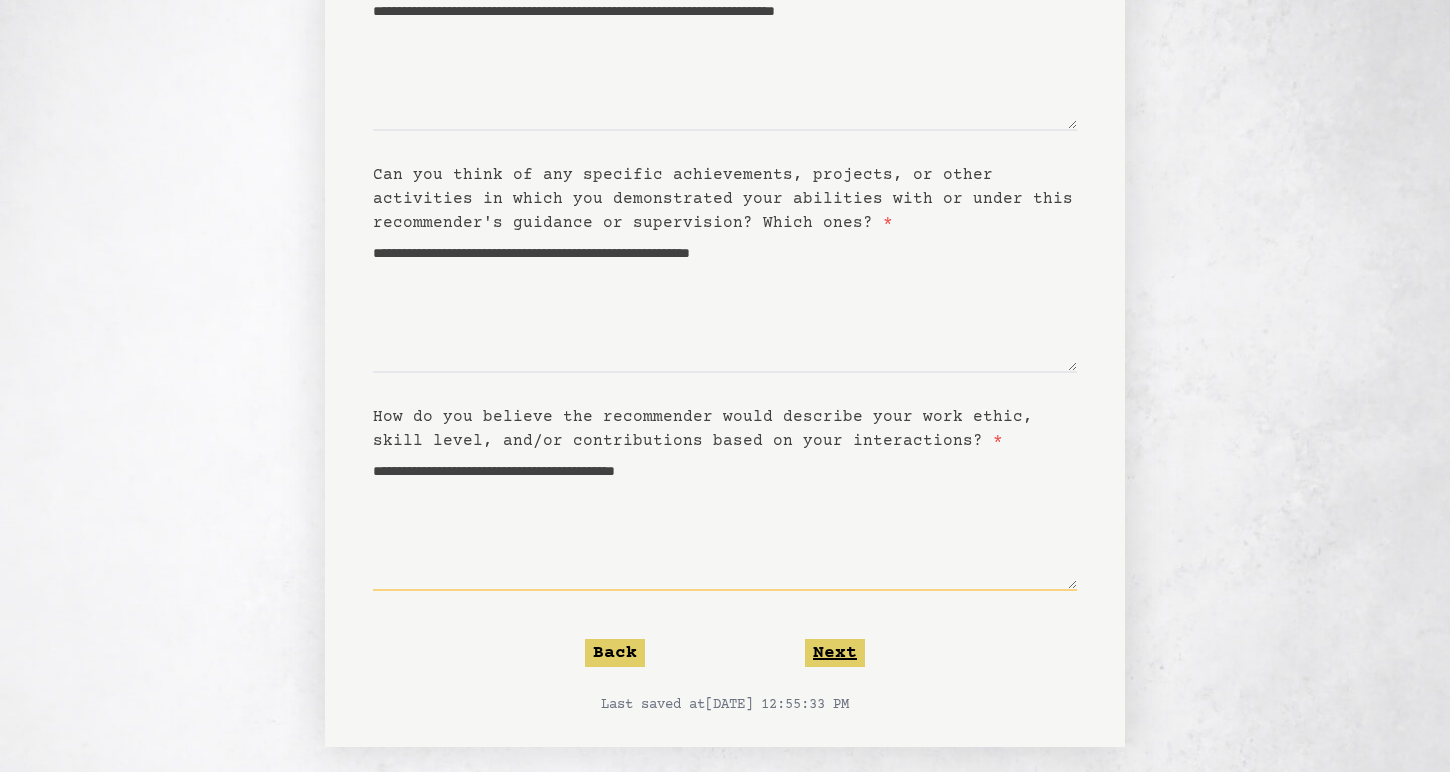 type on "**********" 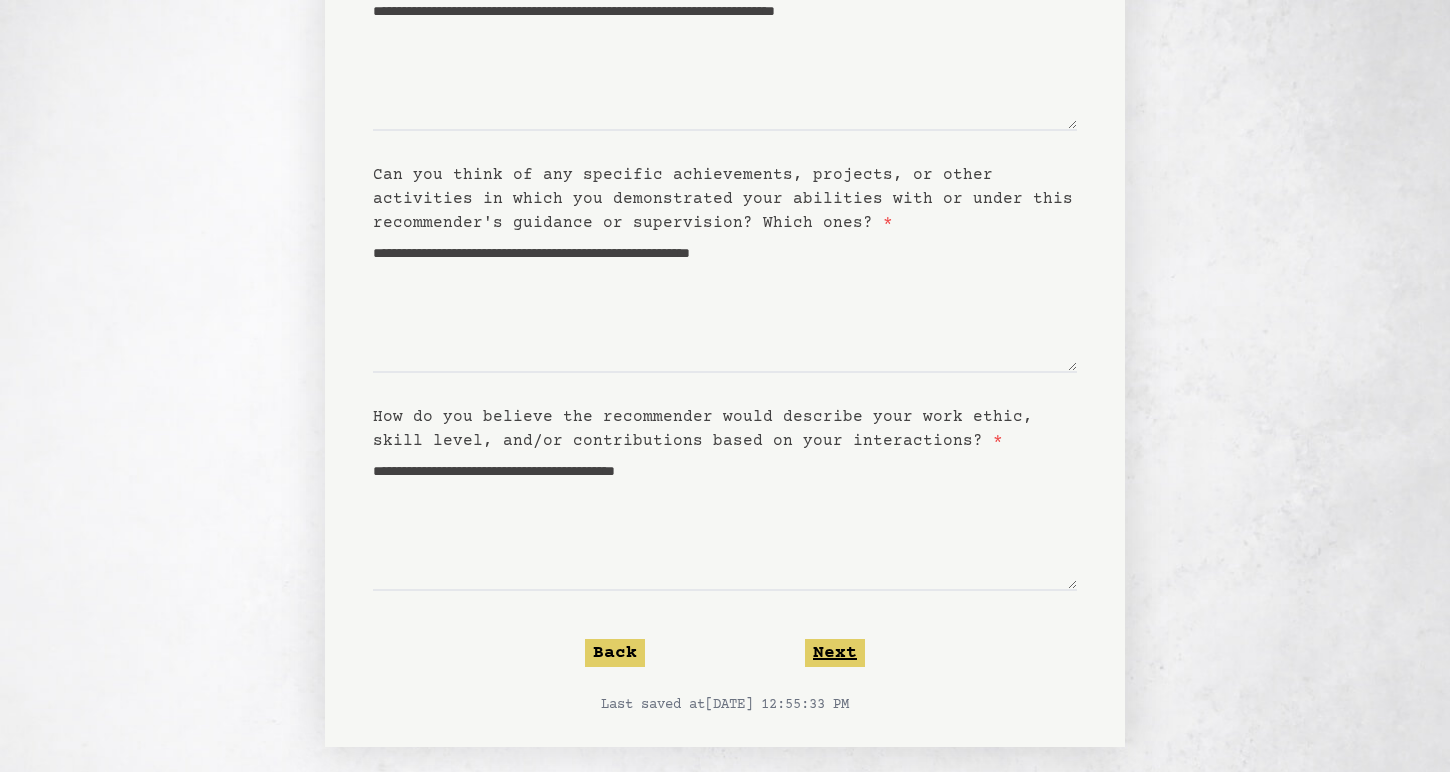 click on "Next" 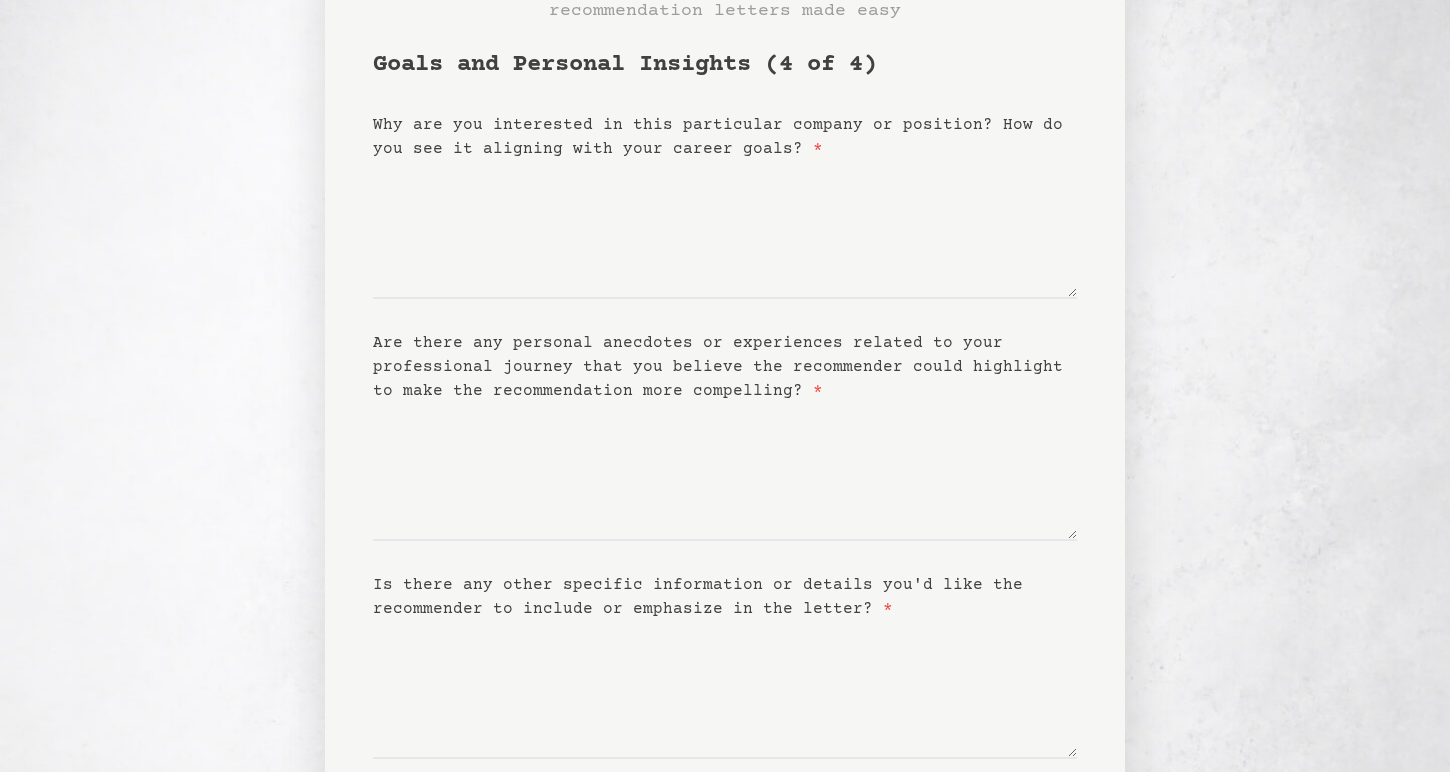 scroll, scrollTop: 73, scrollLeft: 0, axis: vertical 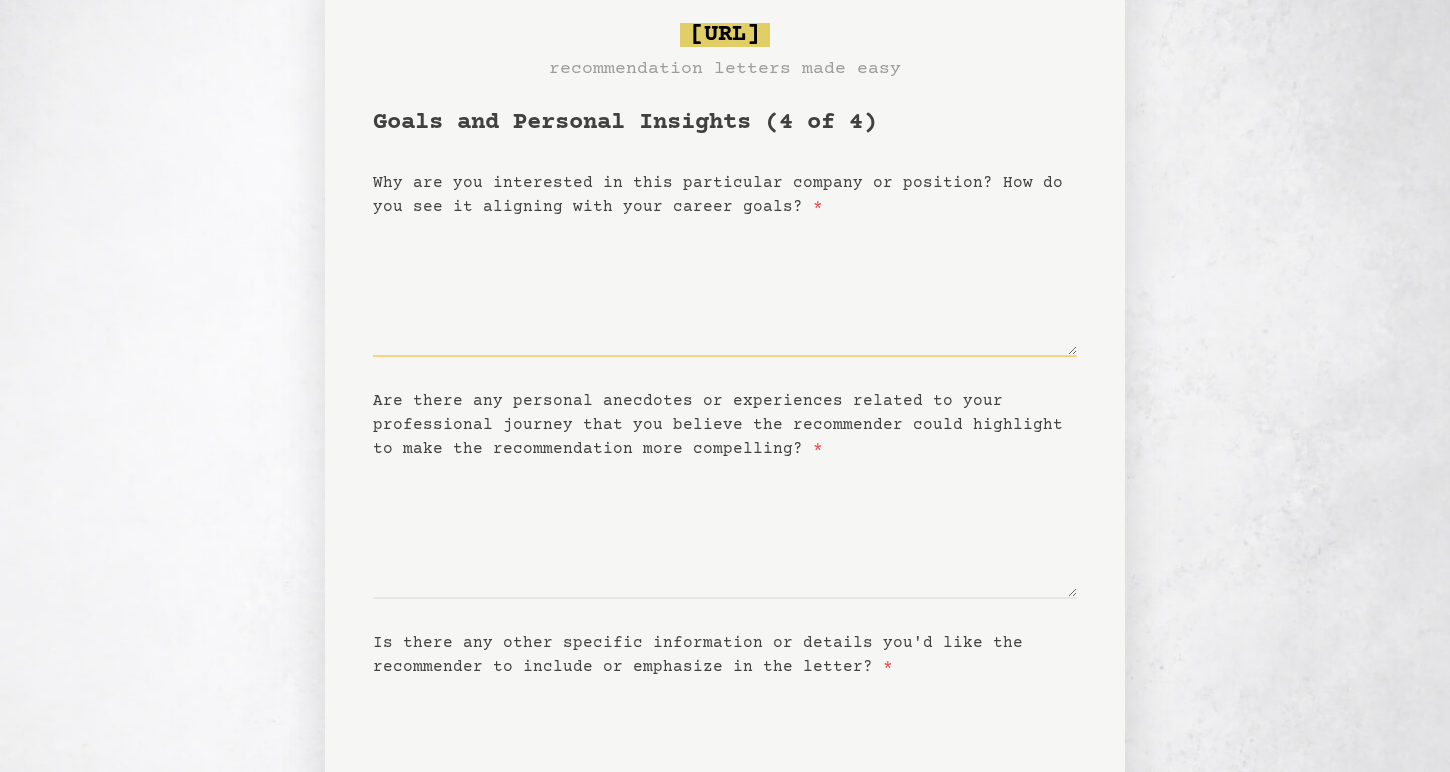 click on "Why are you interested in this particular company or position?
How do you see it aligning with your career goals?   *" at bounding box center [725, 288] 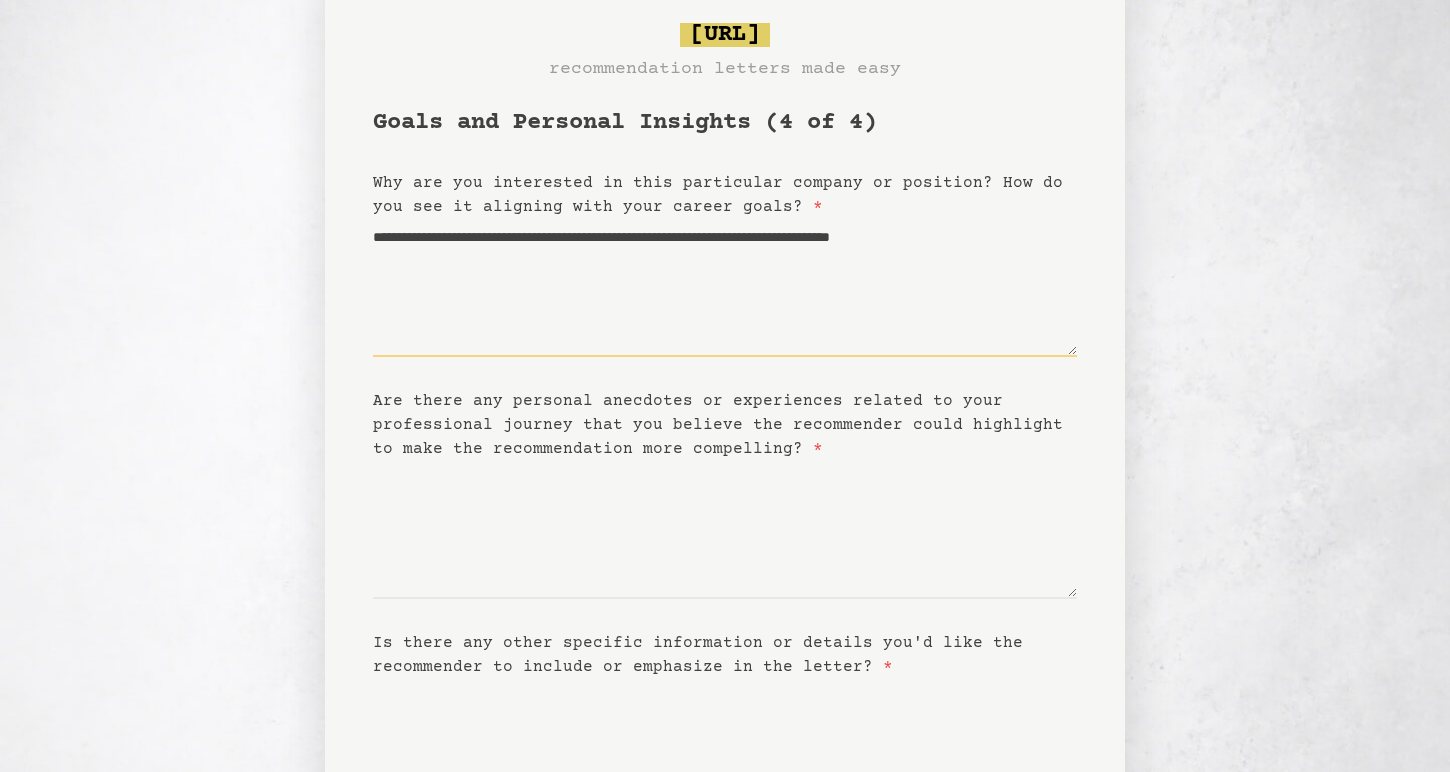 type on "**********" 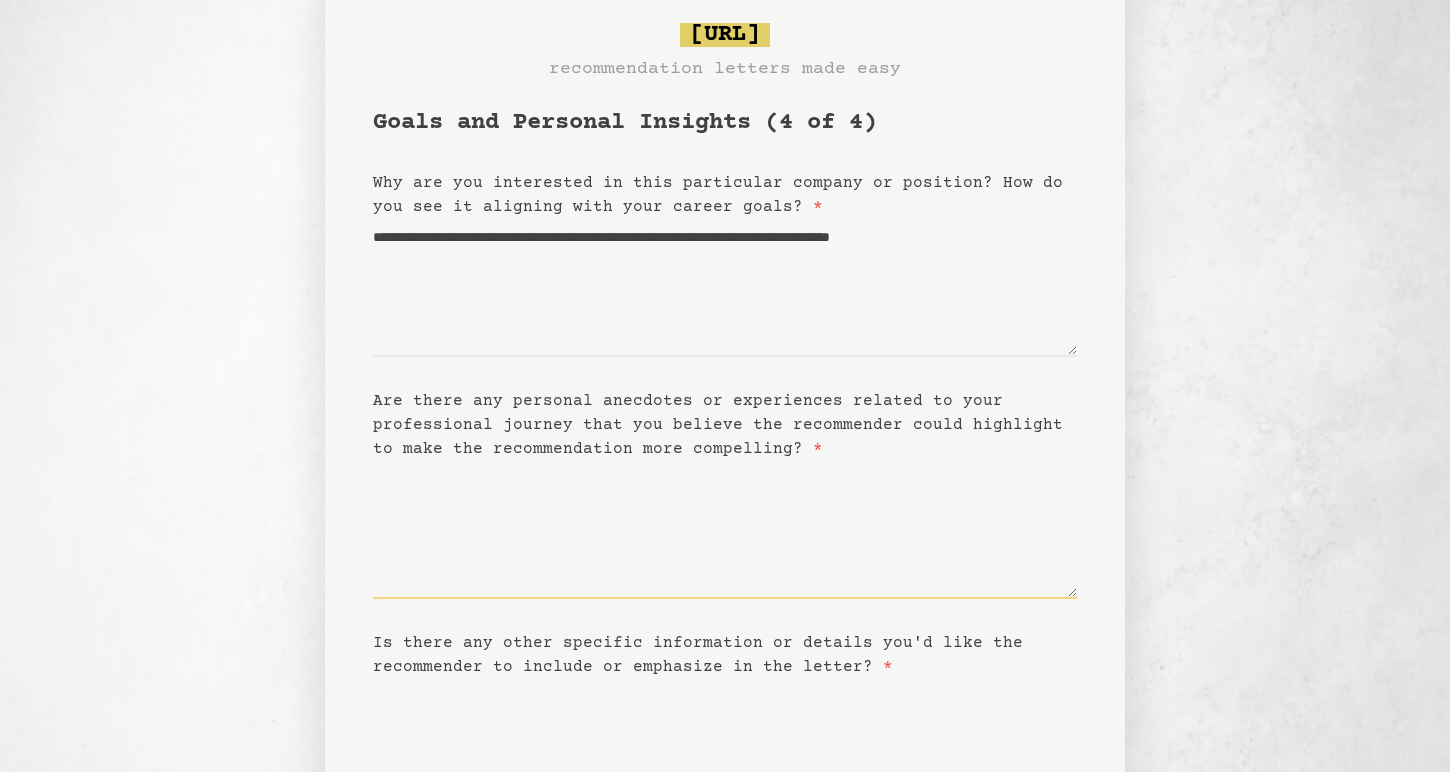 click on "Are there any personal anecdotes or experiences related to your
professional journey that you believe the recommender could
highlight to make the recommendation more compelling?   *" at bounding box center [725, 530] 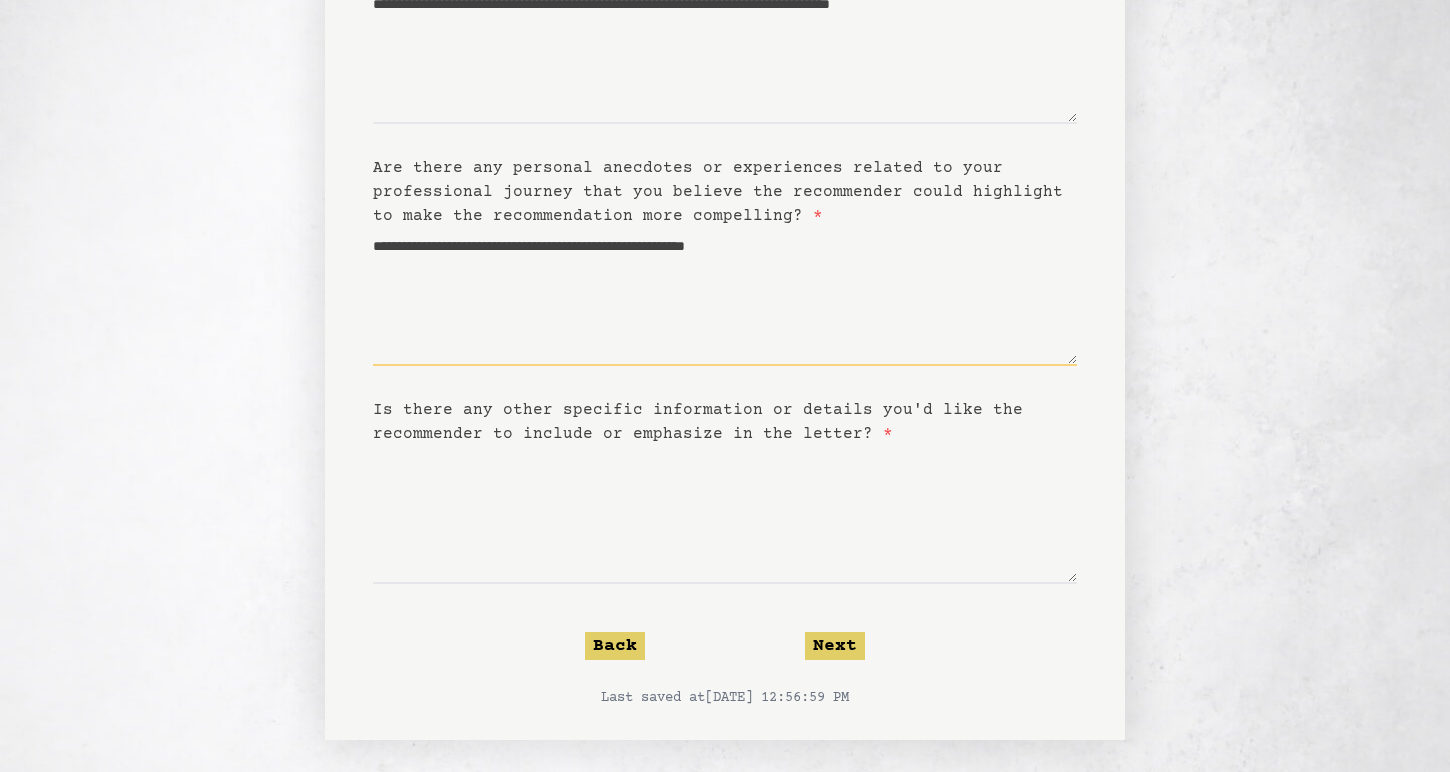 scroll, scrollTop: 310, scrollLeft: 0, axis: vertical 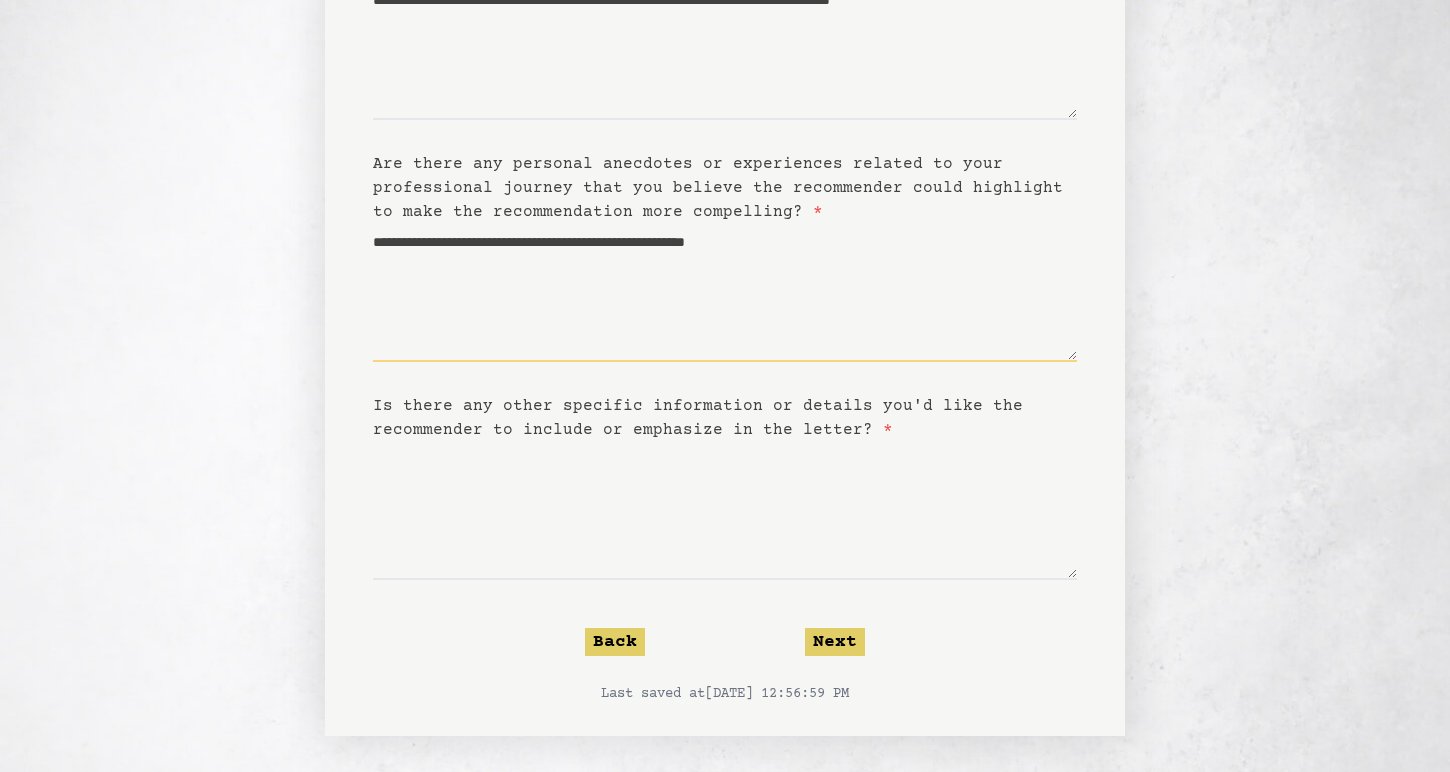 type on "**********" 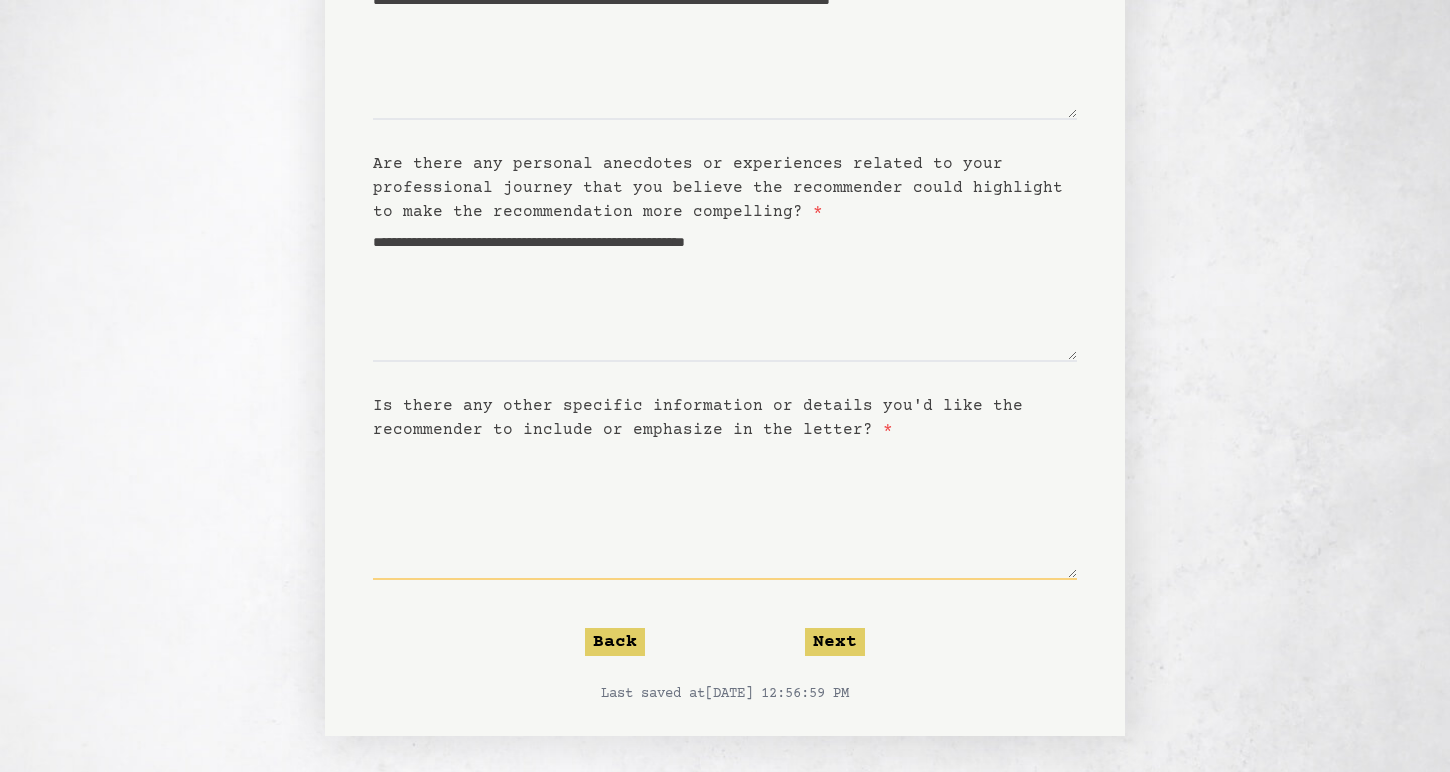 click on "Is there any other specific information or details you'd like
the recommender to include or emphasize in the letter?   *" at bounding box center (725, 511) 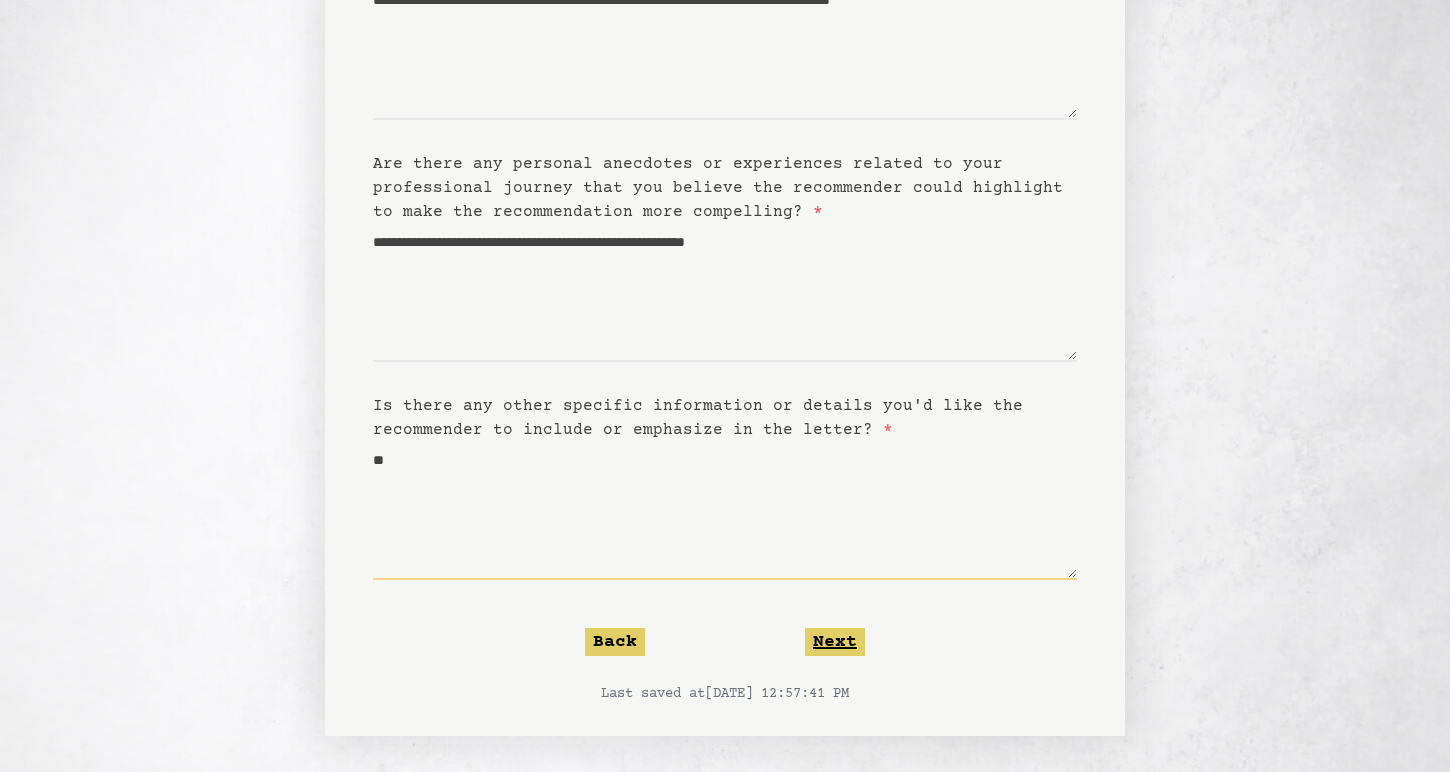 type on "**" 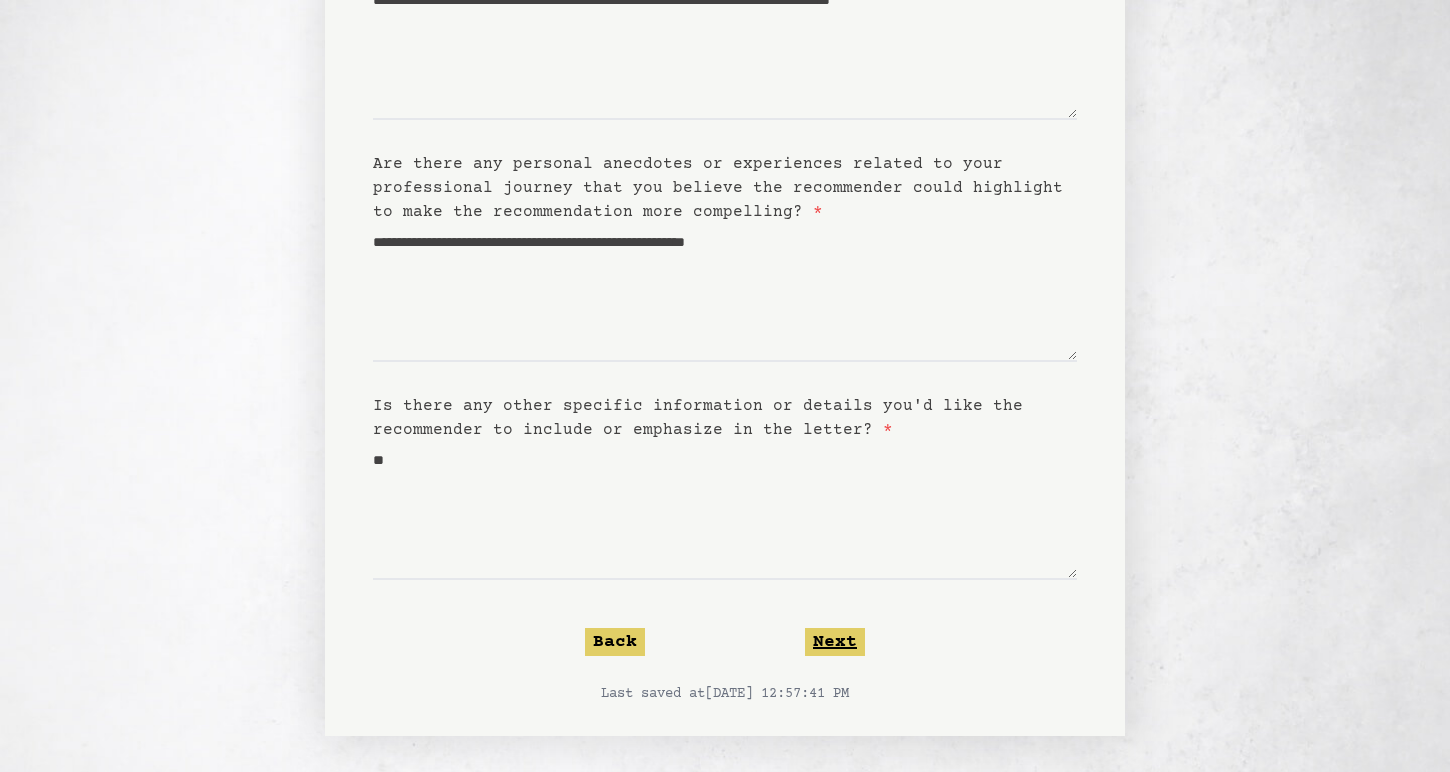 click on "Next" 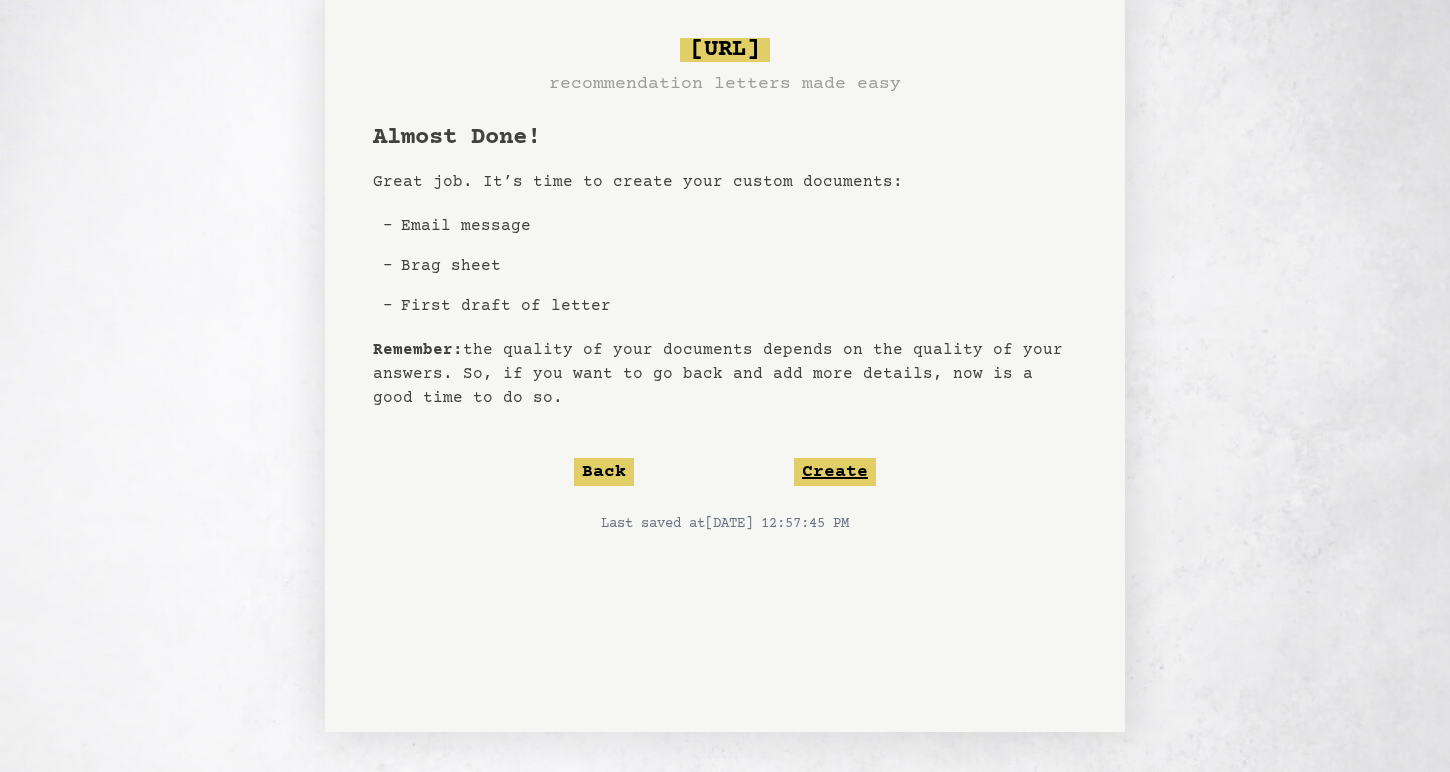 click on "Create" 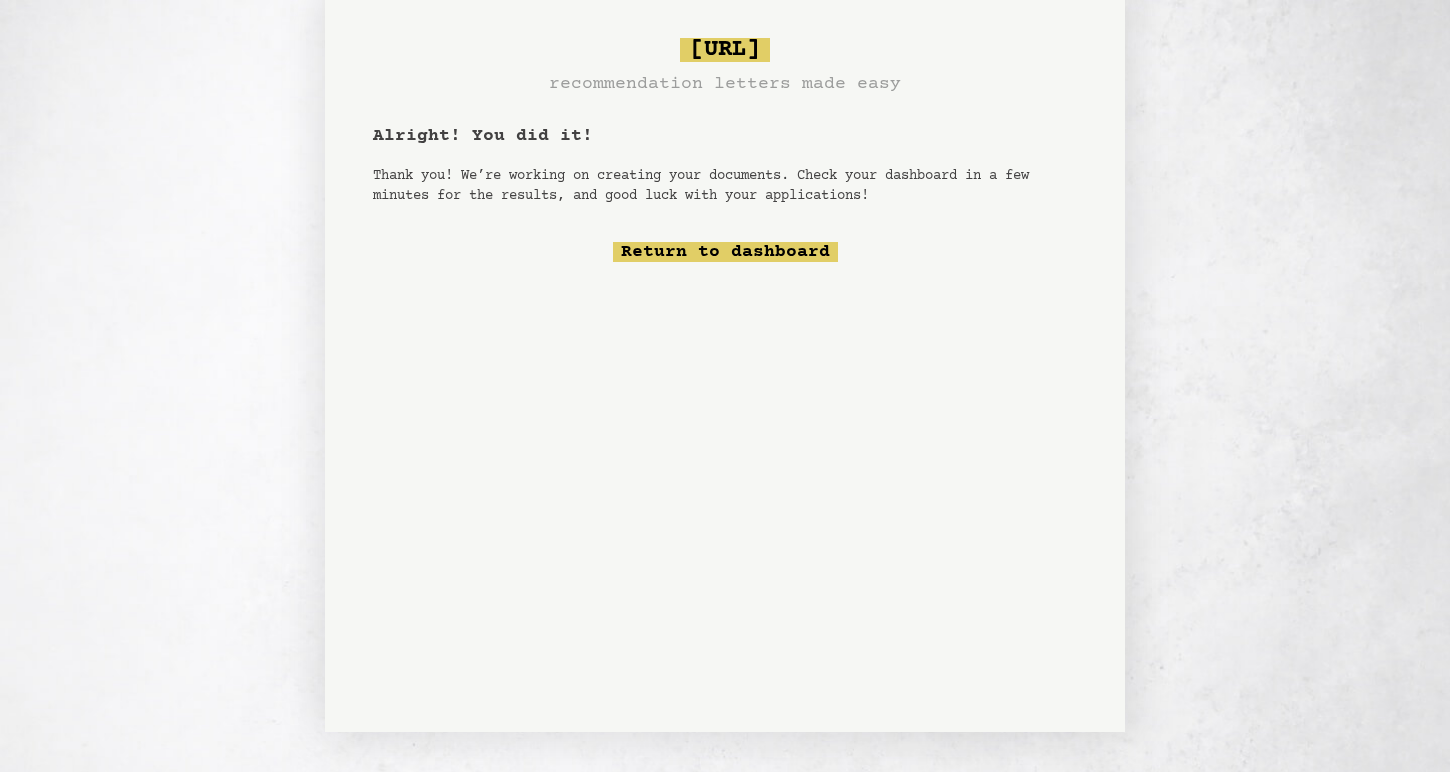 scroll, scrollTop: 58, scrollLeft: 0, axis: vertical 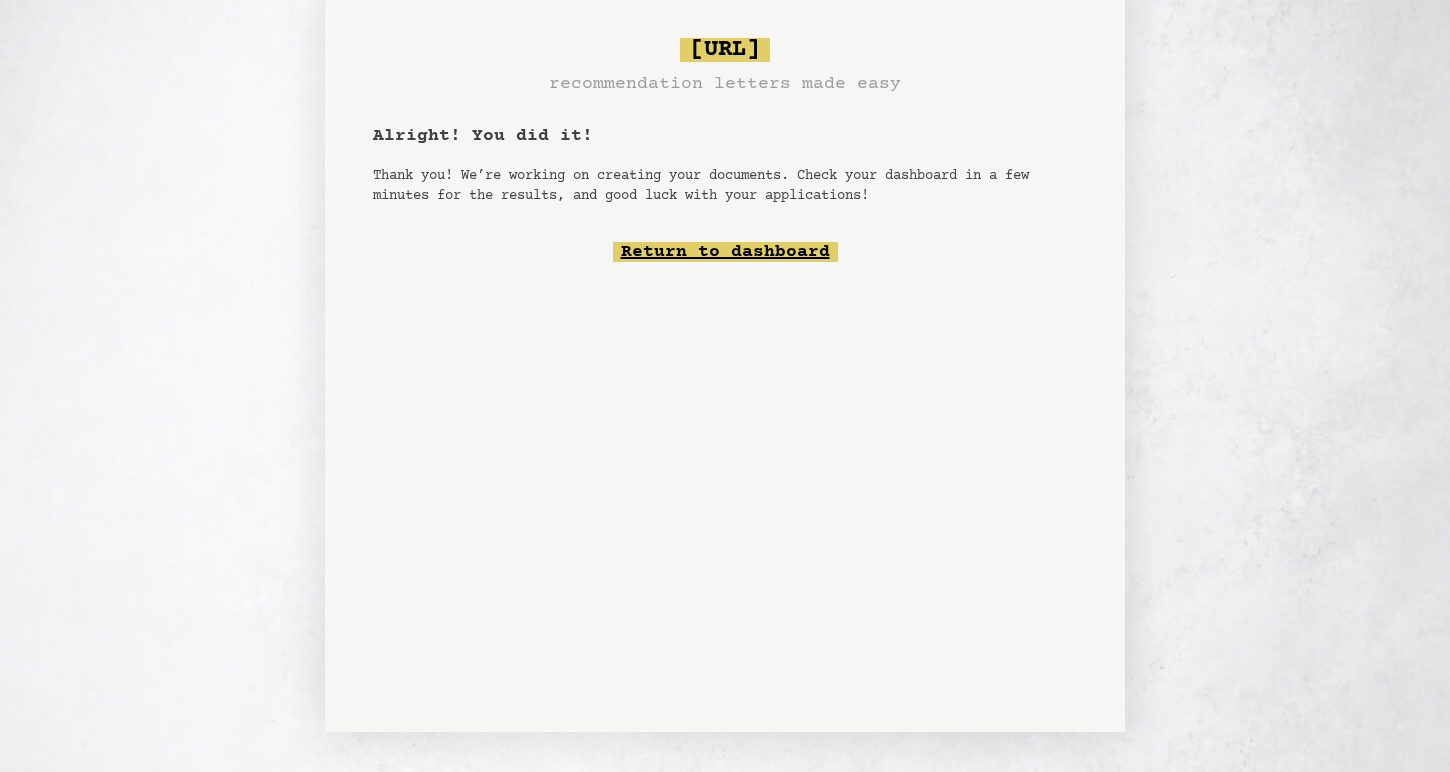 click on "Return to dashboard" at bounding box center (725, 252) 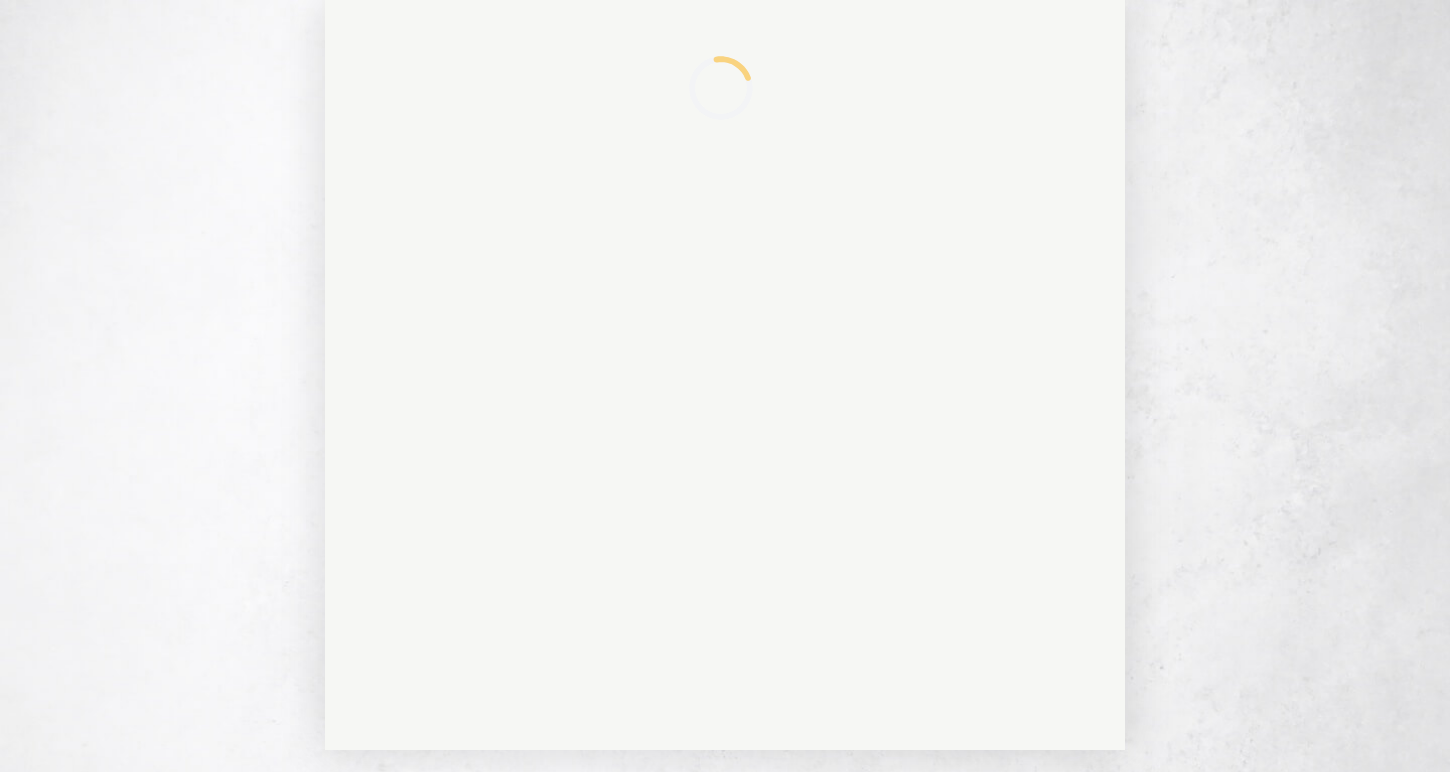 scroll, scrollTop: 0, scrollLeft: 0, axis: both 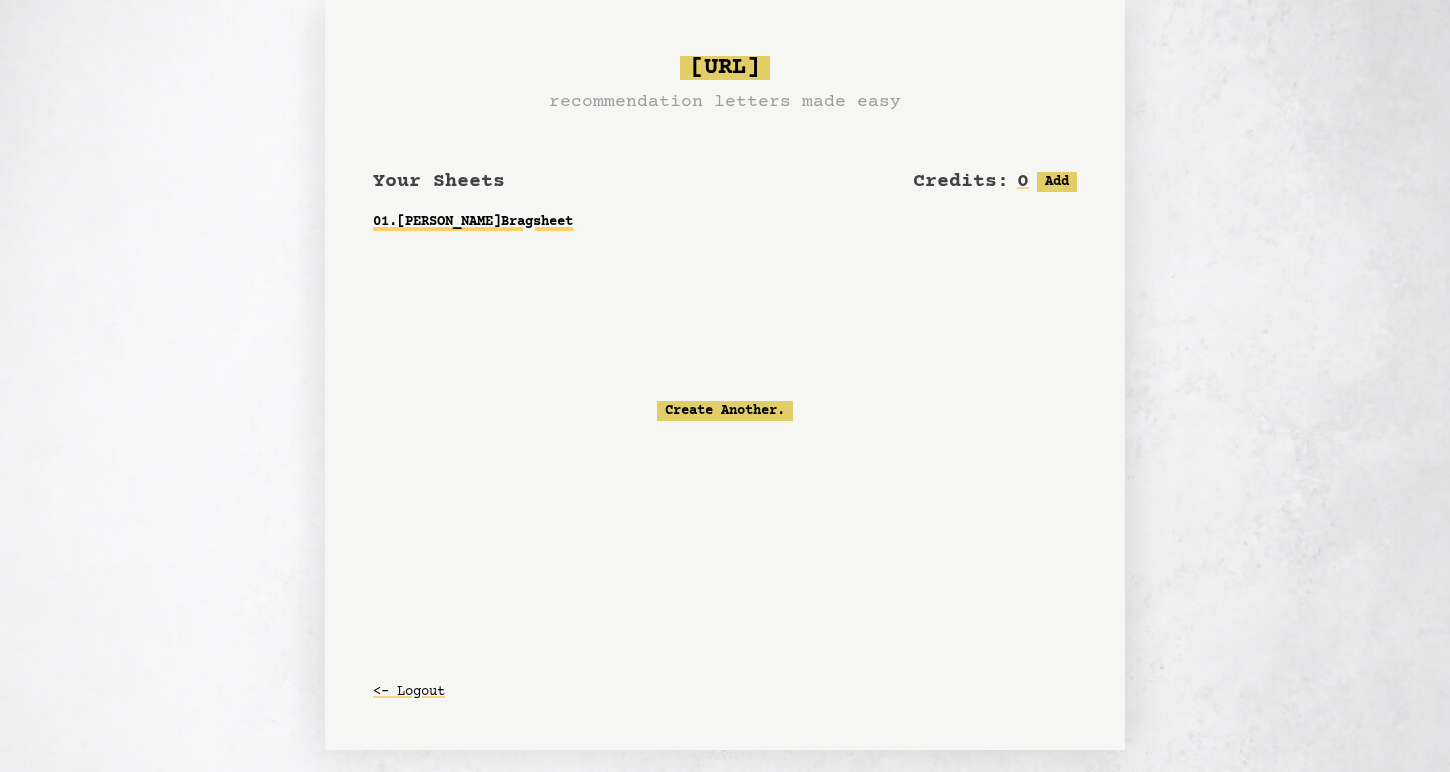 click on "01 .  [PERSON_NAME]
Bragsheet" at bounding box center (725, 222) 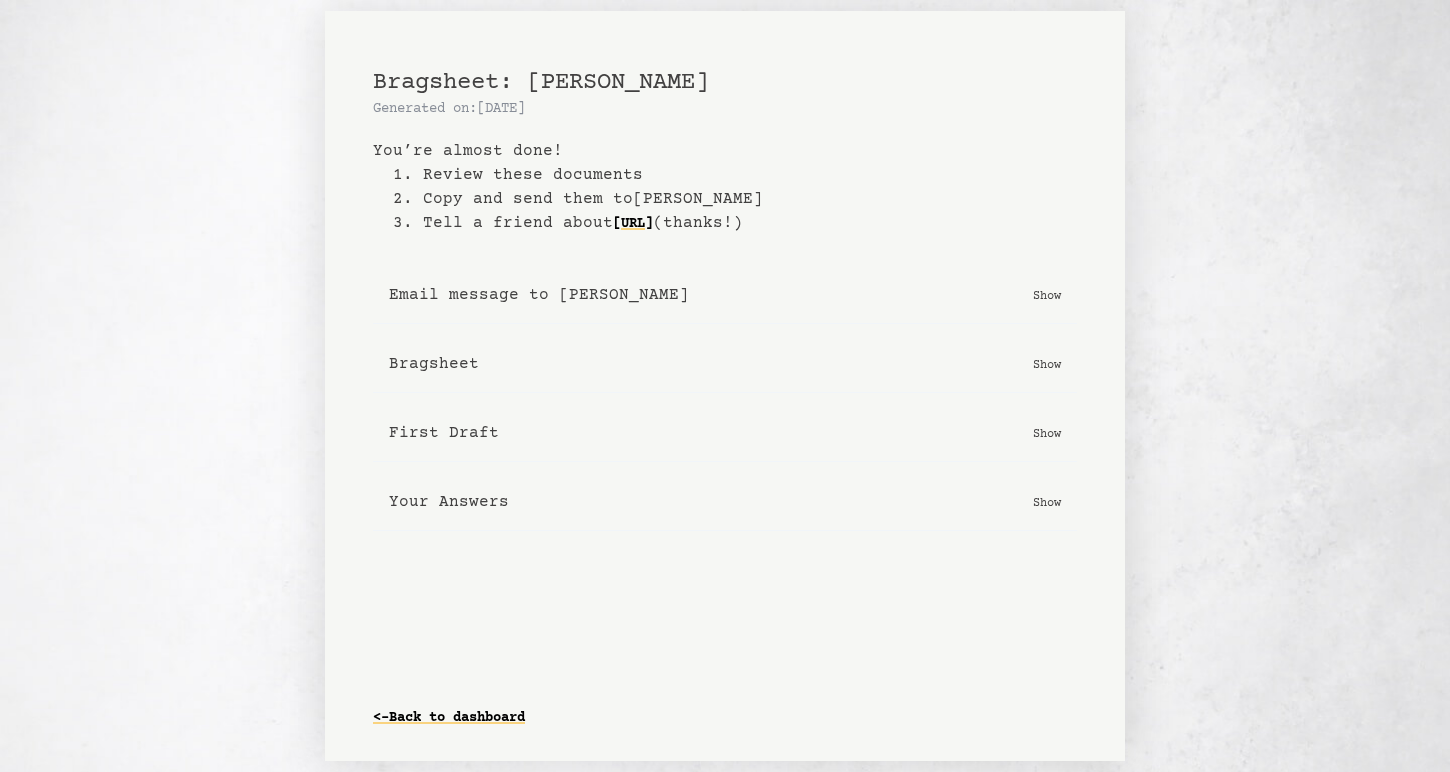 click on "Show" at bounding box center (1047, 433) 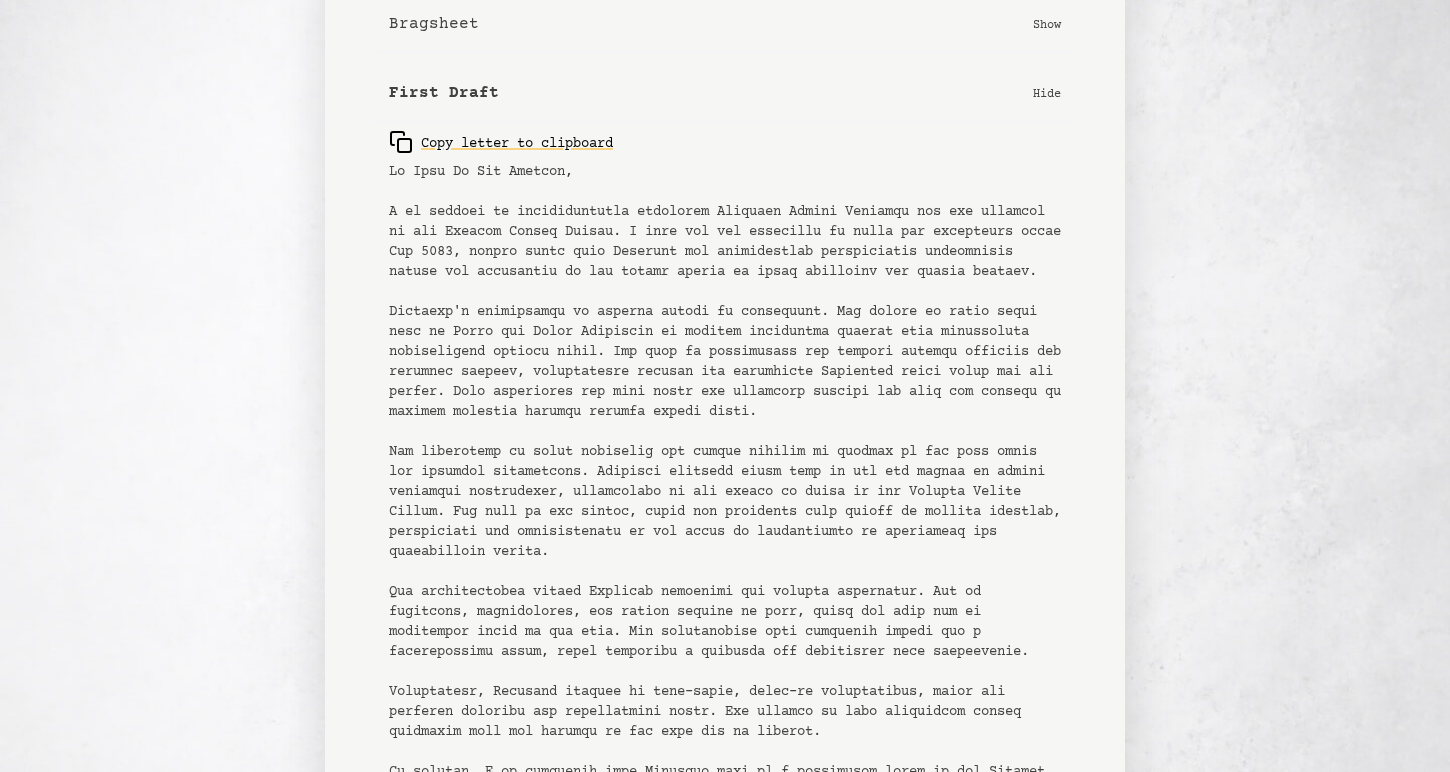 scroll, scrollTop: 178, scrollLeft: 0, axis: vertical 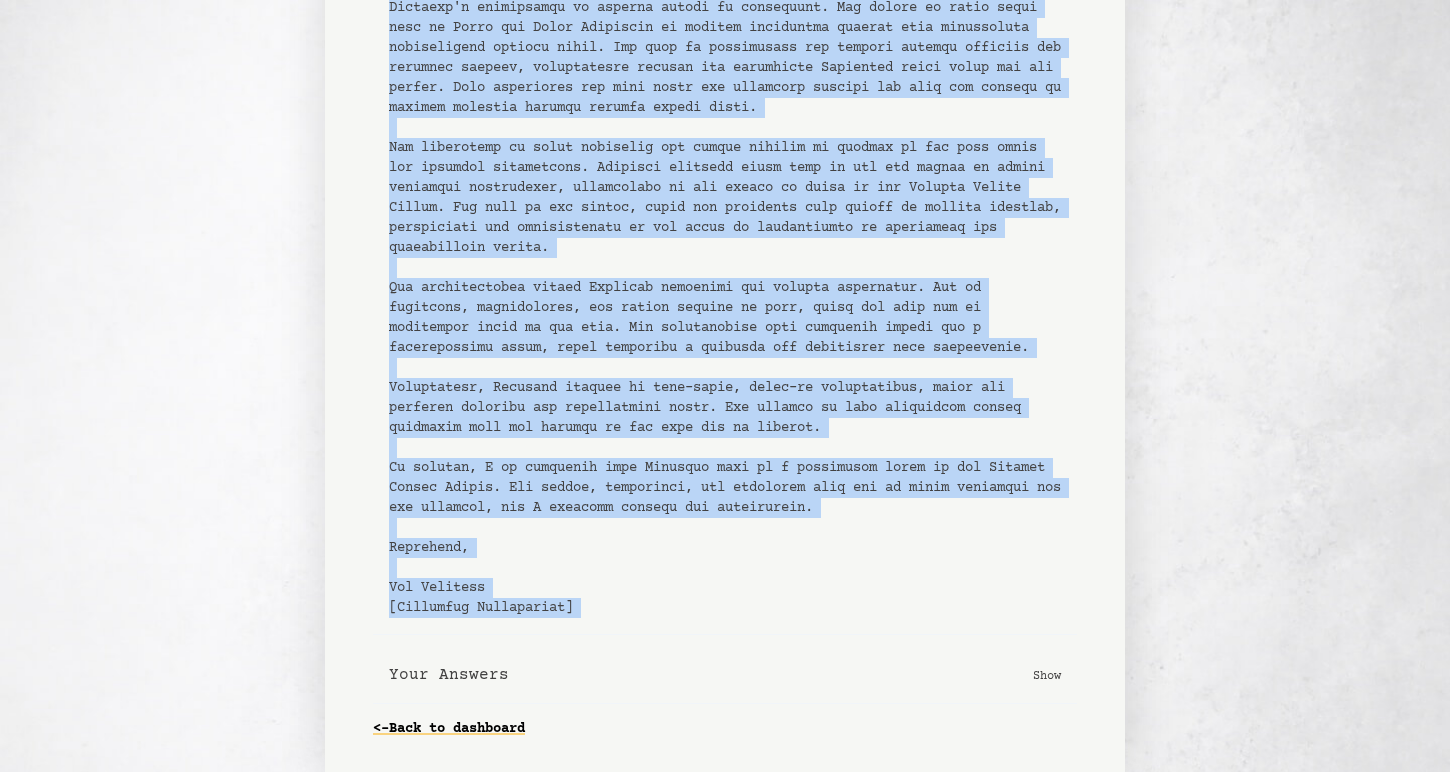 drag, startPoint x: 386, startPoint y: 349, endPoint x: 747, endPoint y: 645, distance: 466.83722 